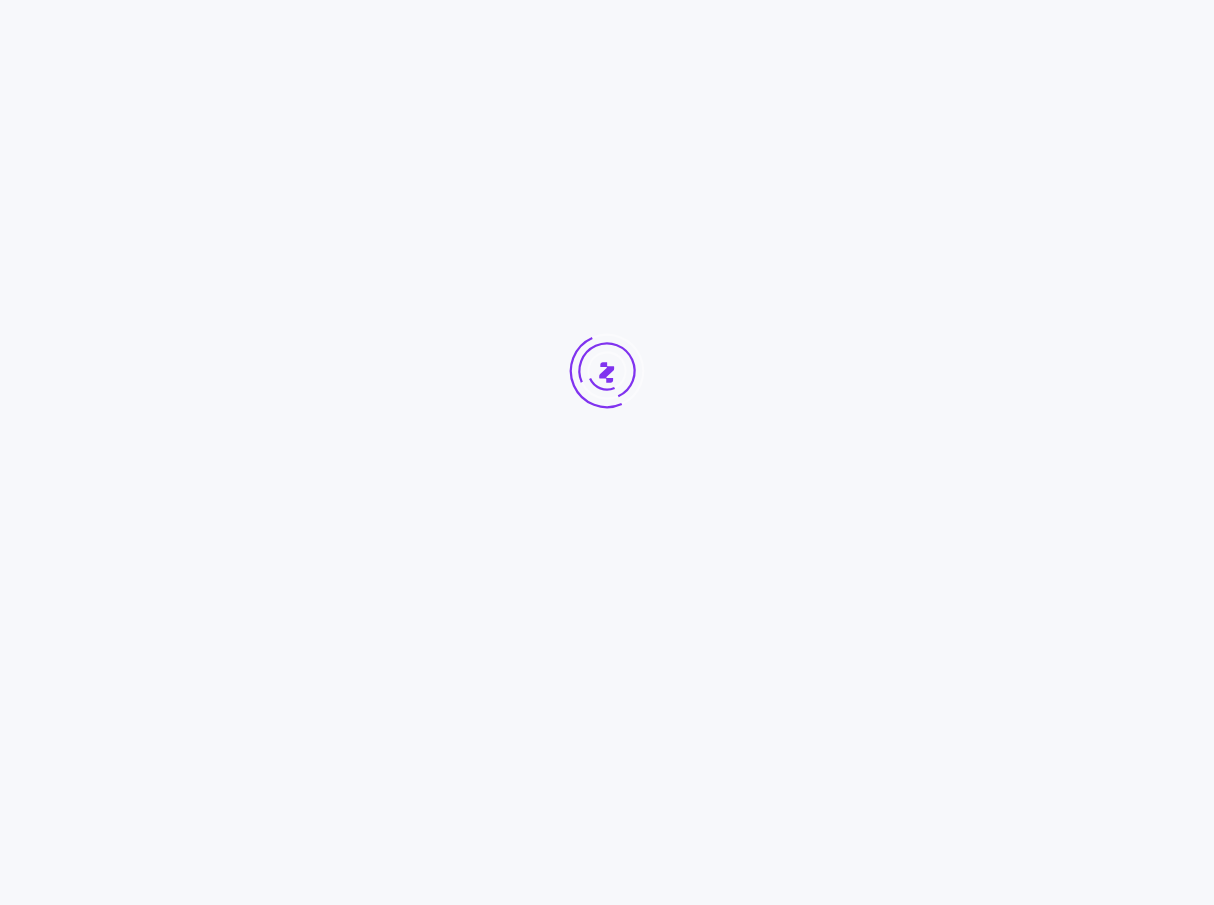 scroll, scrollTop: 0, scrollLeft: 0, axis: both 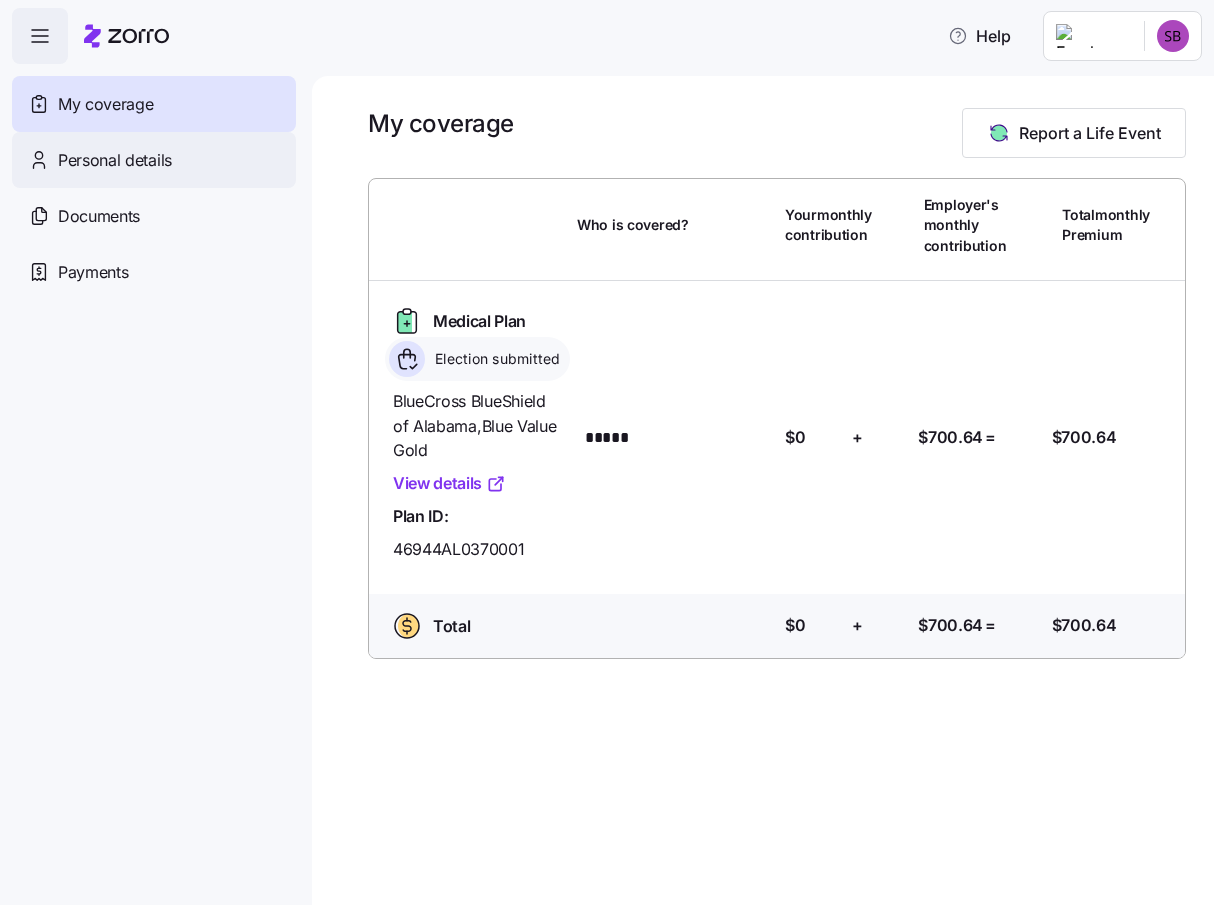 click on "Personal details" at bounding box center (115, 160) 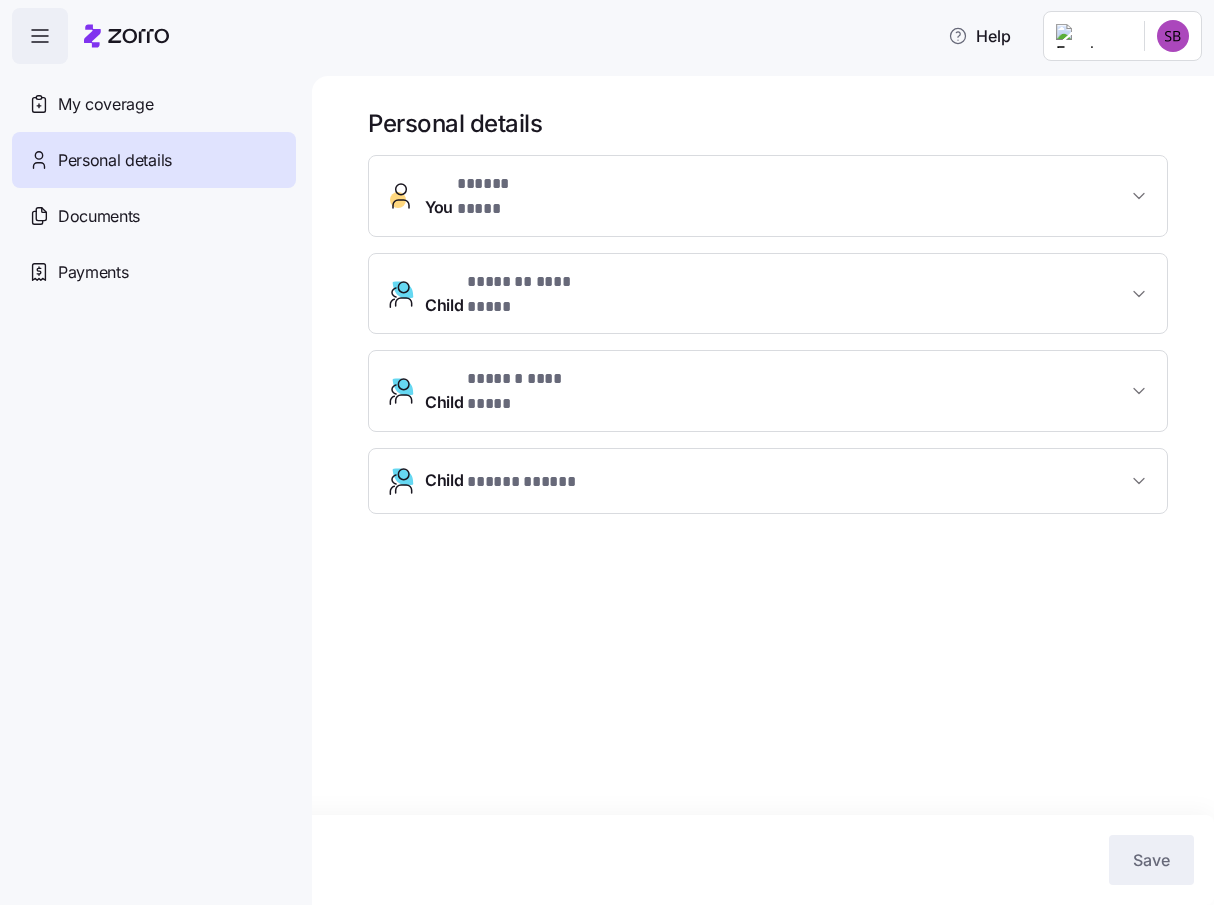 click on "Child * *****   ***** *" at bounding box center (768, 481) 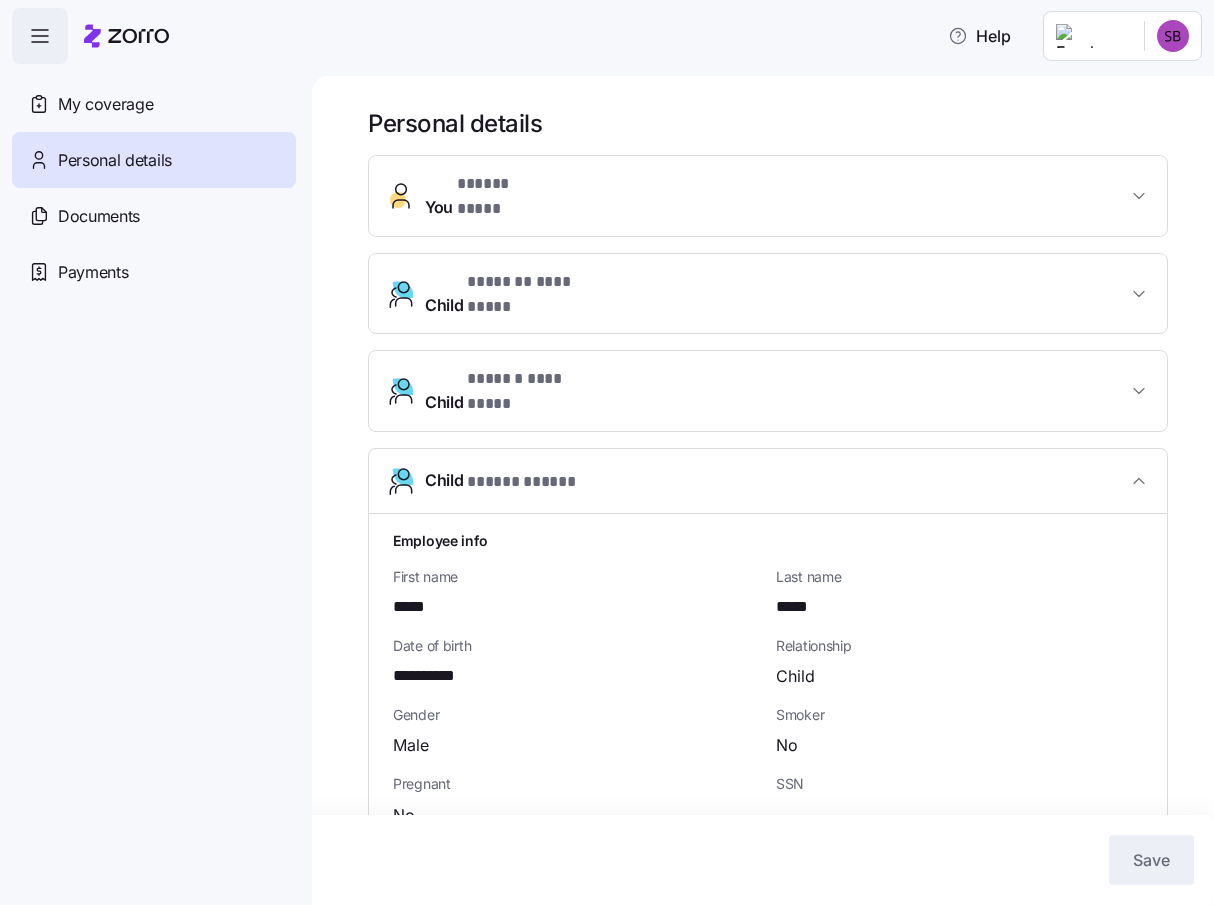 click 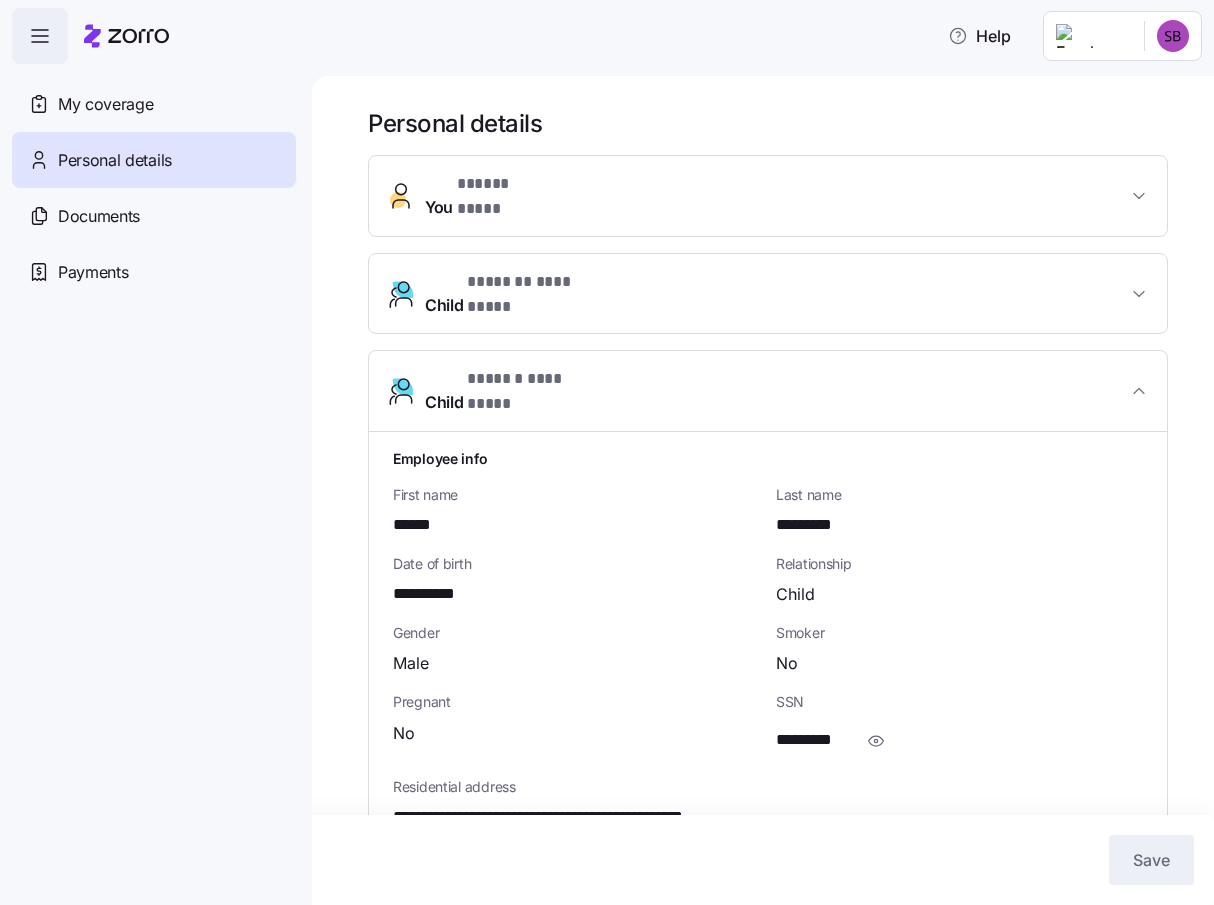 click 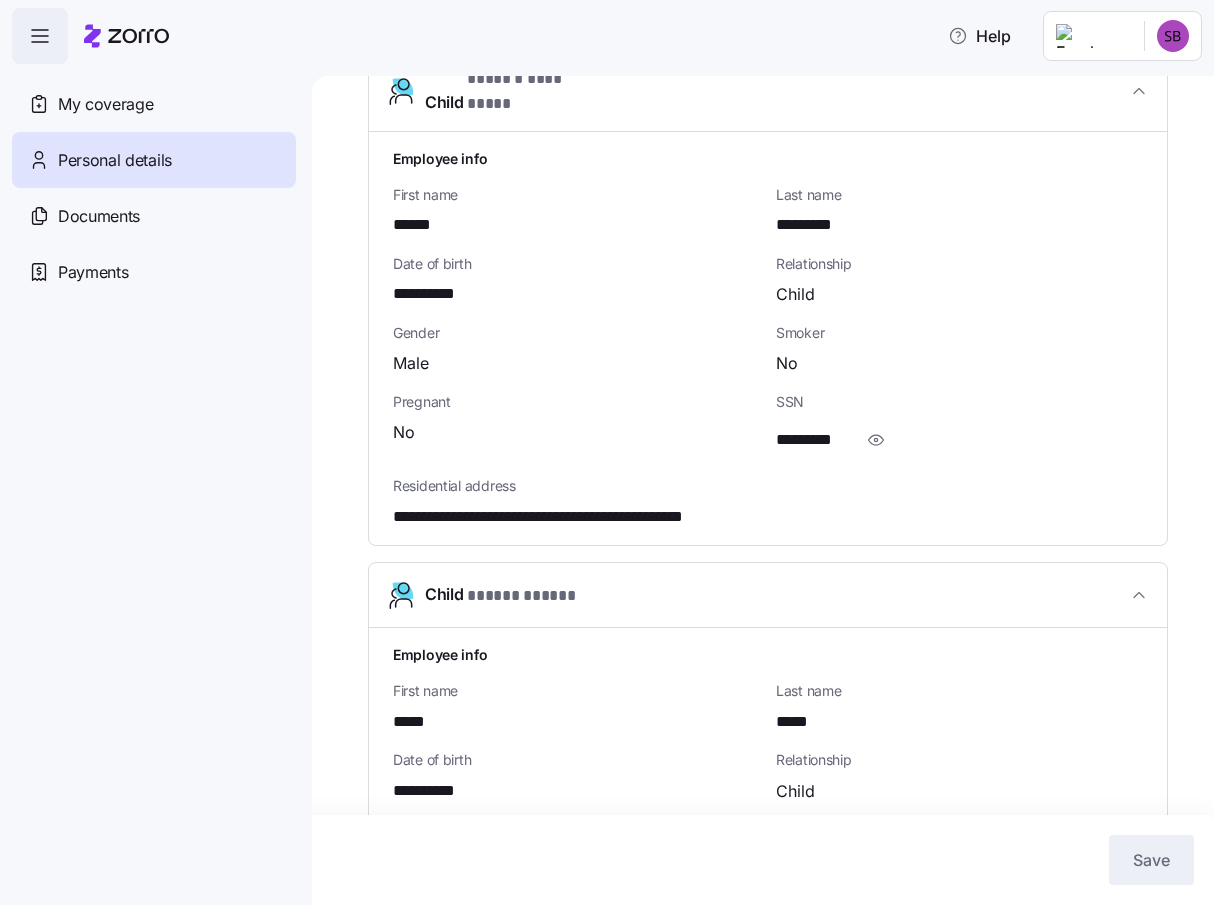 scroll, scrollTop: 909, scrollLeft: 0, axis: vertical 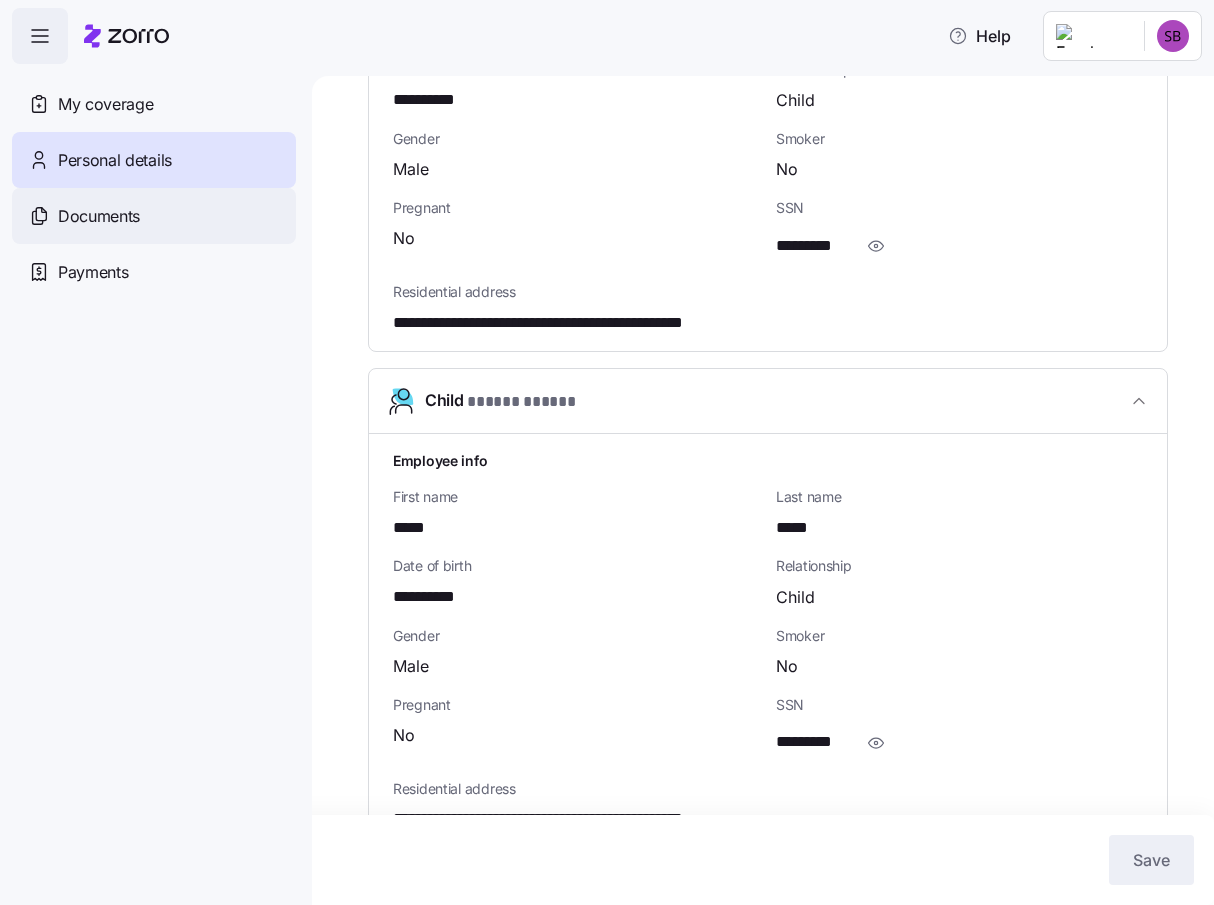 click on "Documents" at bounding box center (99, 216) 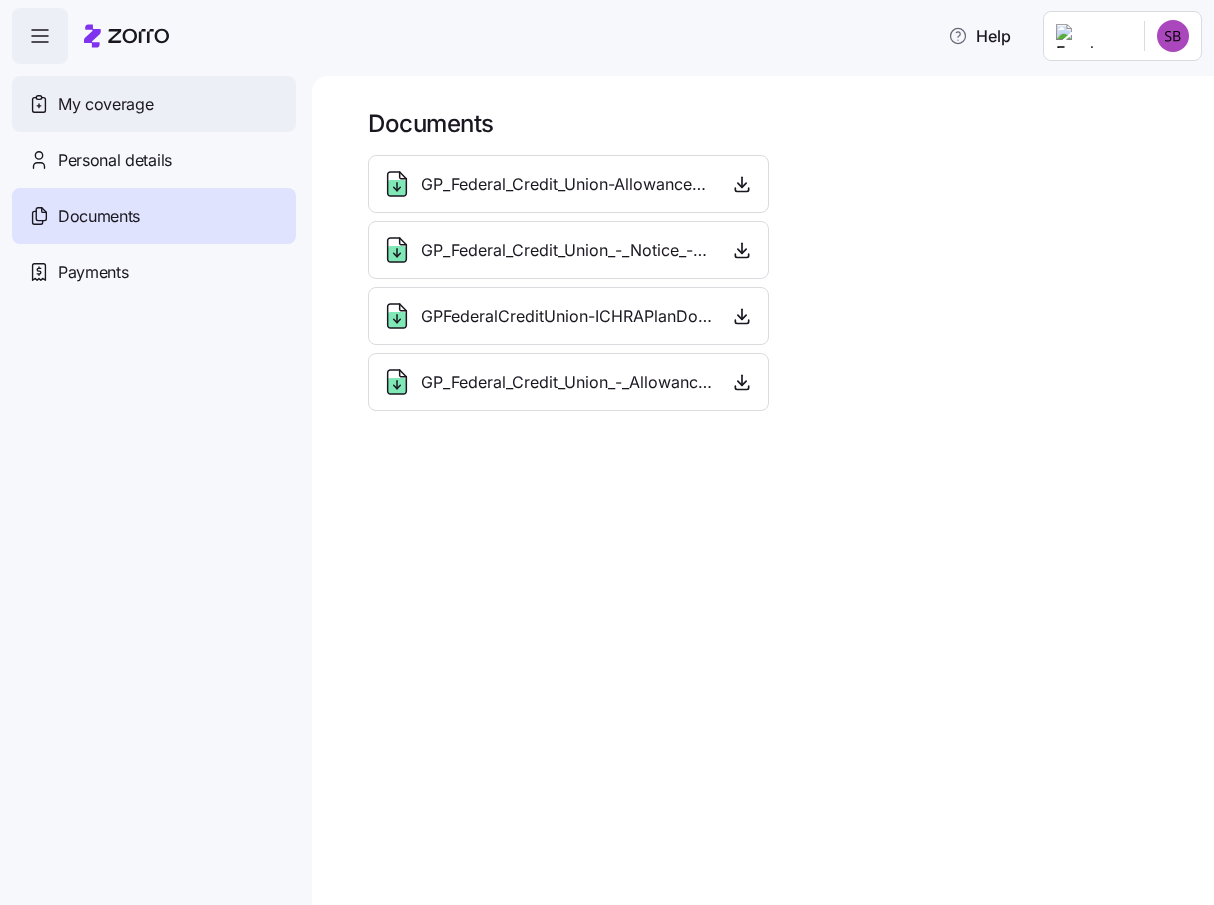 click on "My coverage" at bounding box center (105, 104) 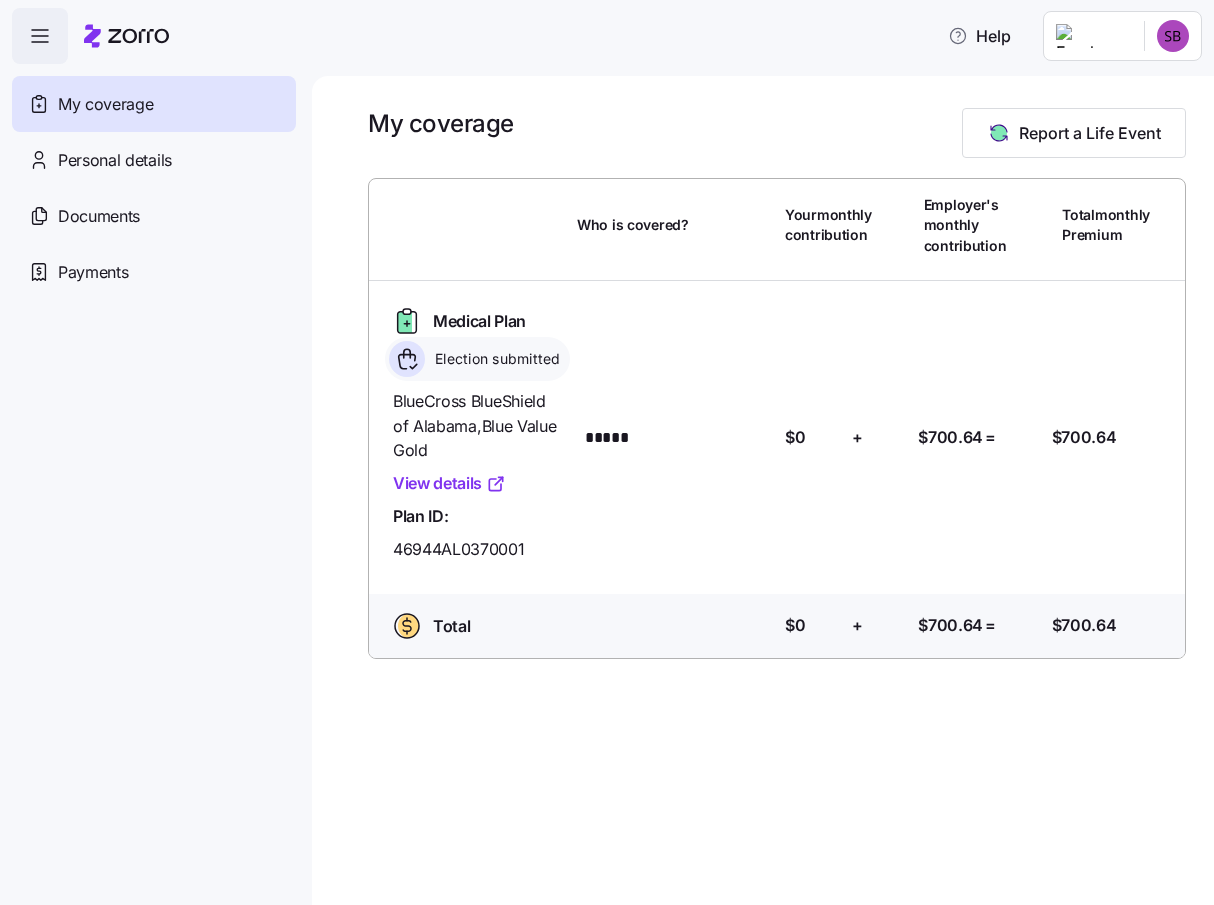 click on "View details" at bounding box center [449, 483] 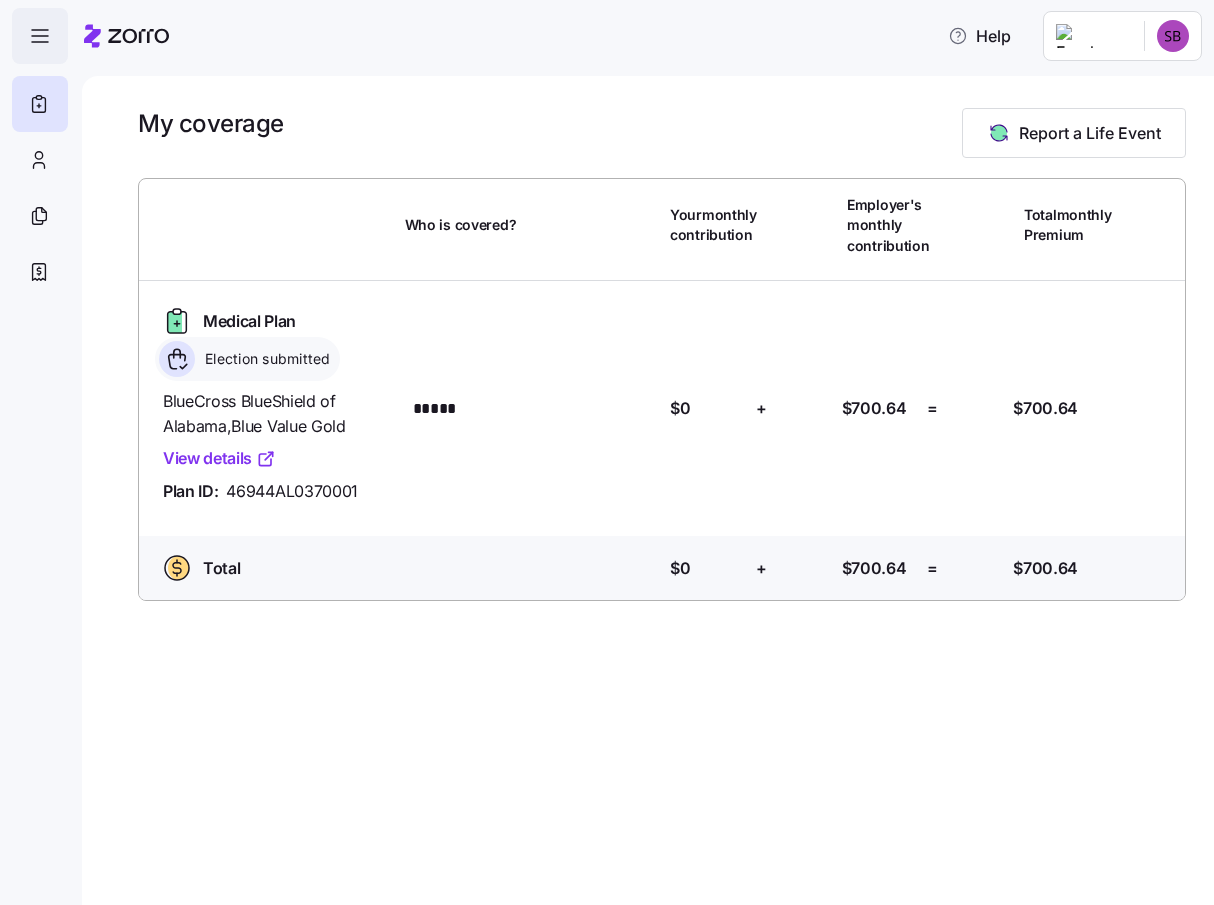 click 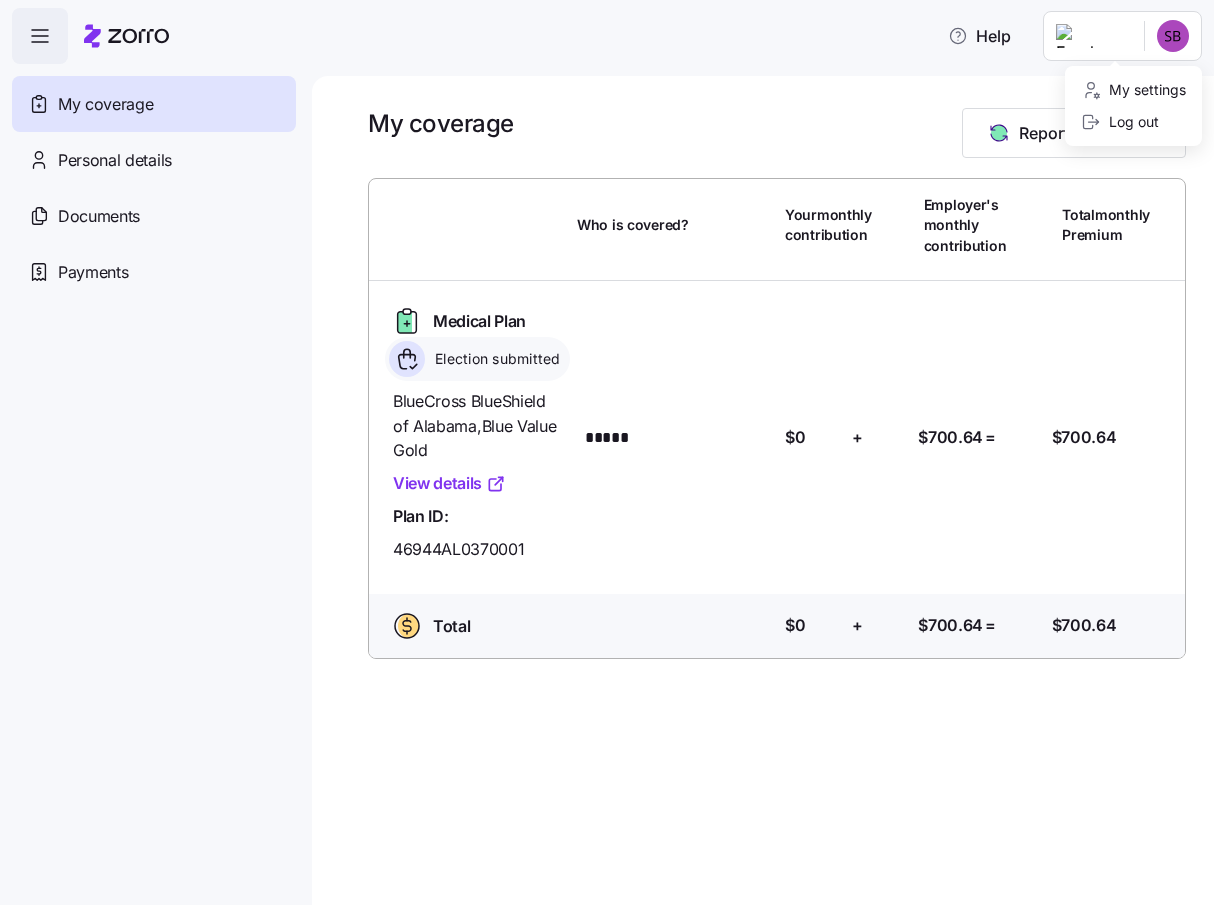 click on "My Coverage | Zorro My settings Log out" at bounding box center [607, 446] 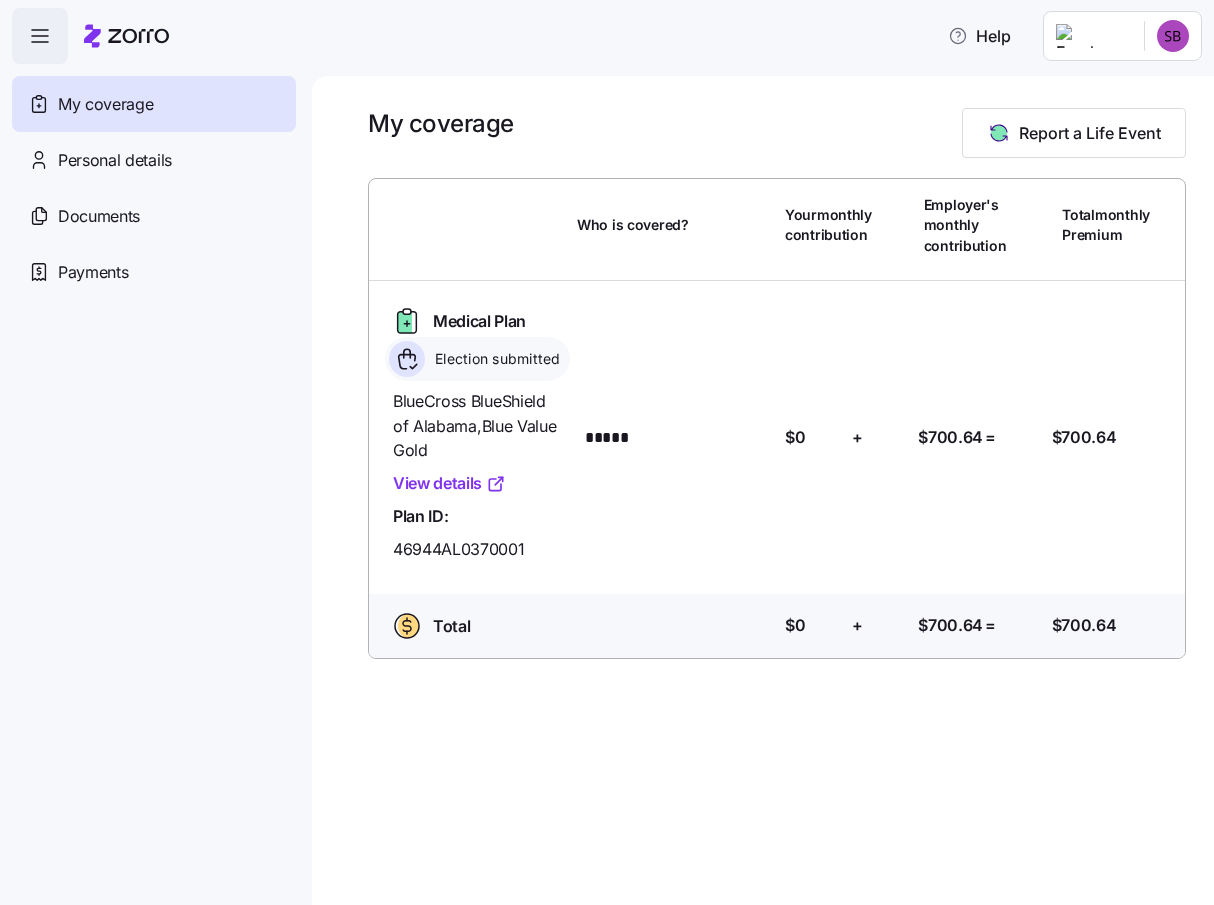click on "My Coverage | Zorro" at bounding box center [607, 446] 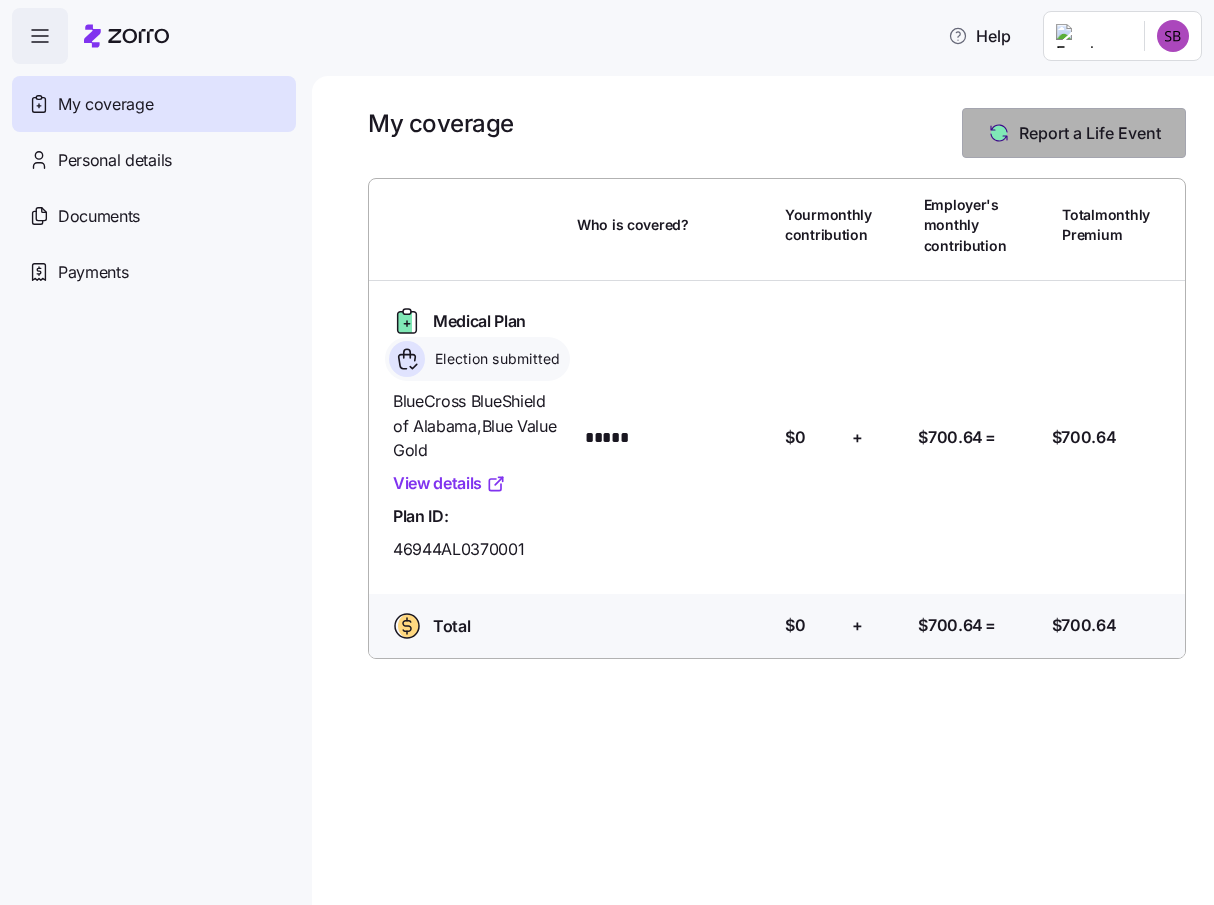click on "Report a Life Event" at bounding box center [1090, 133] 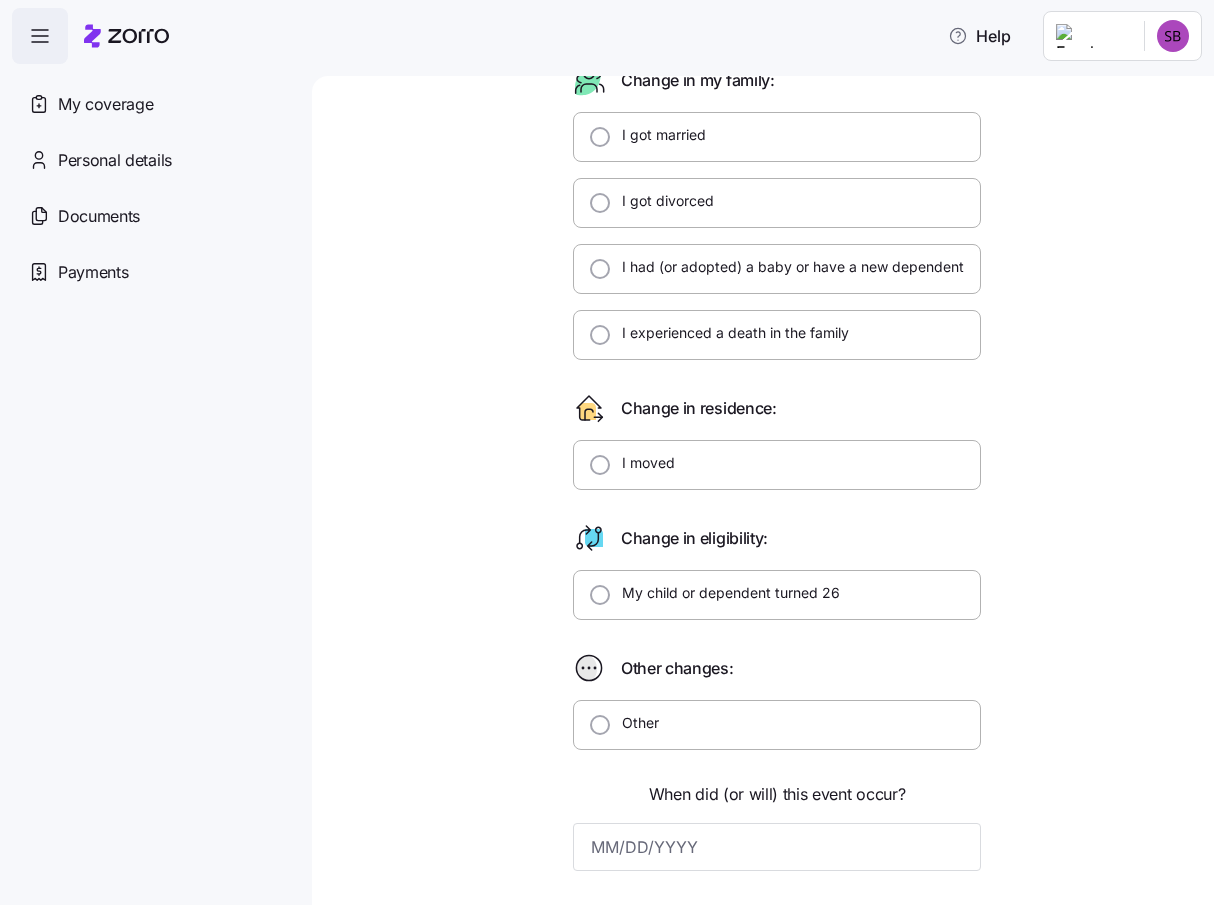 scroll, scrollTop: 0, scrollLeft: 0, axis: both 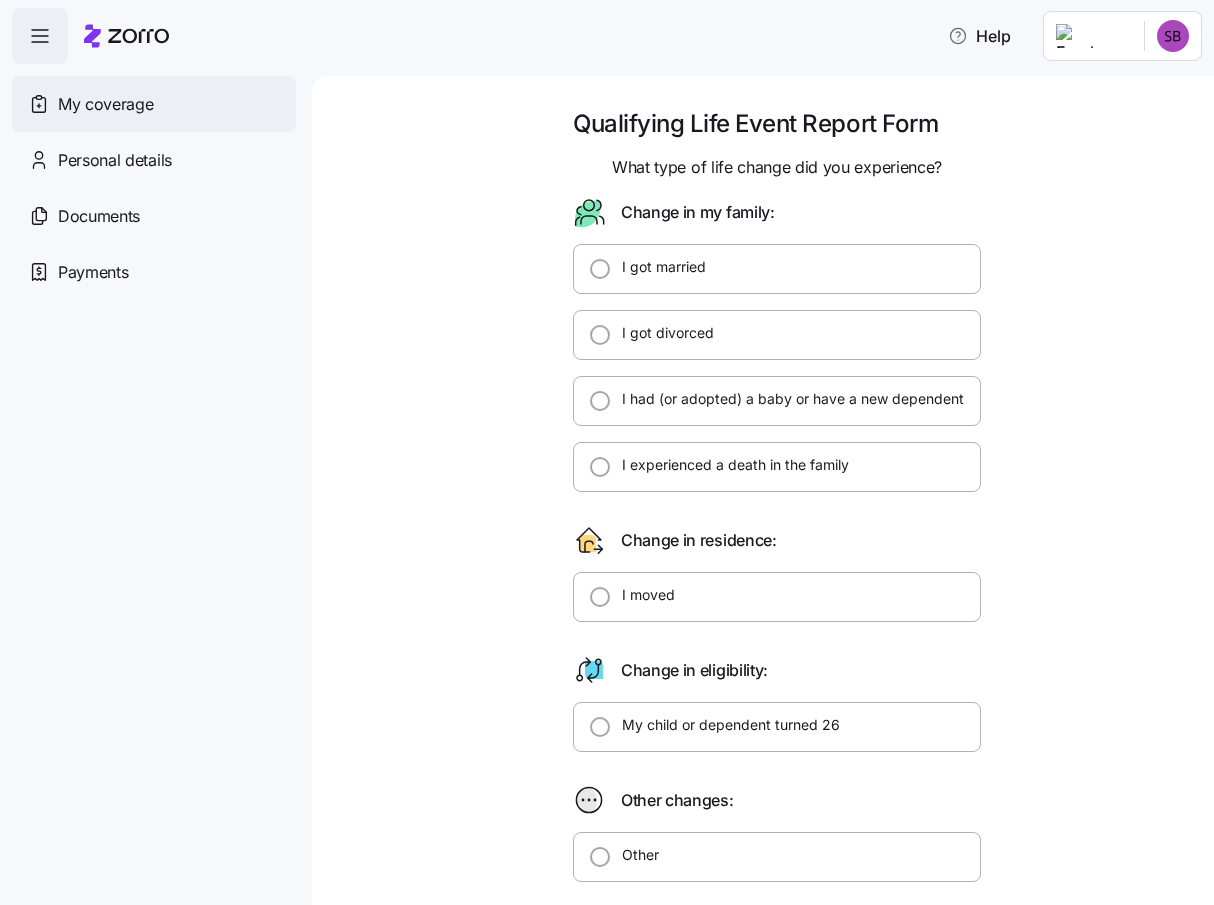 click on "My coverage" at bounding box center [154, 104] 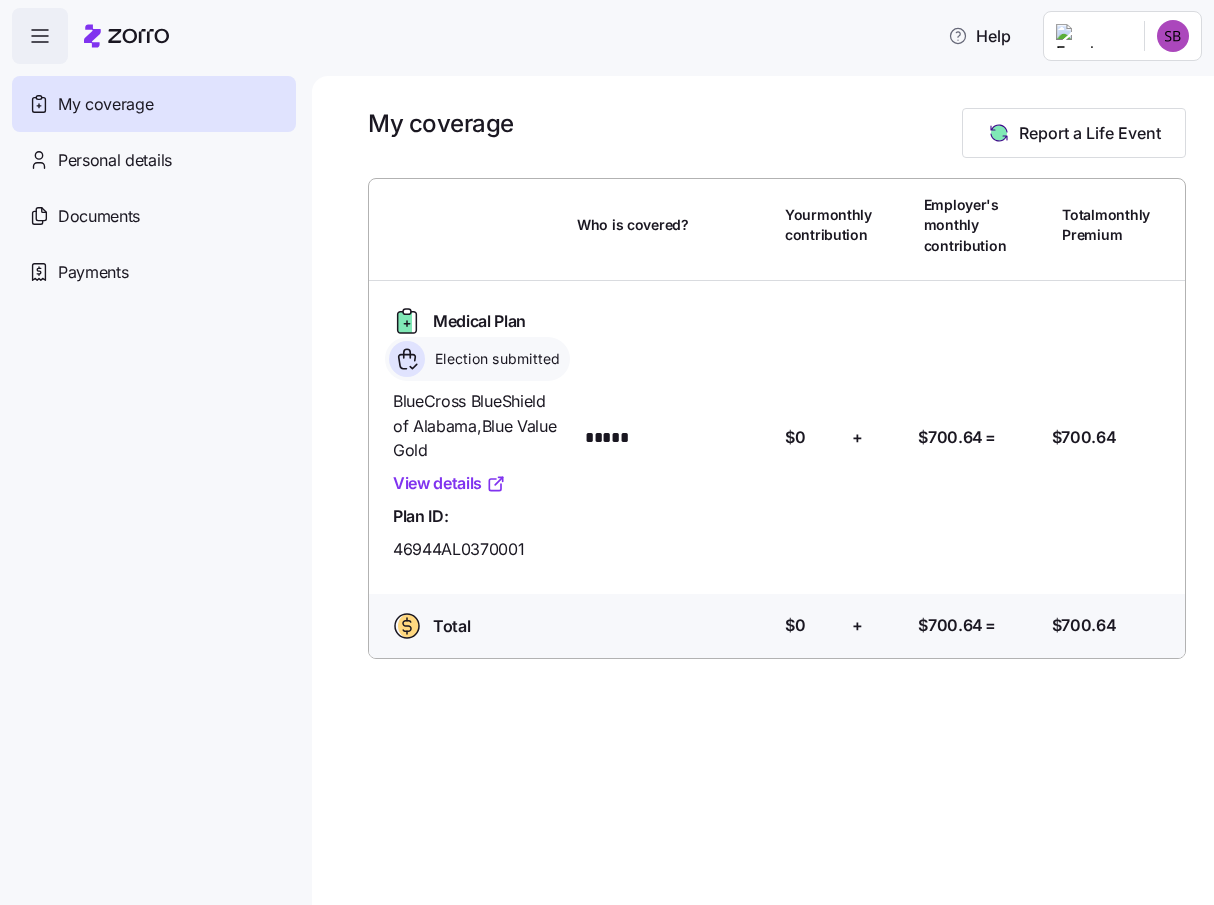 click 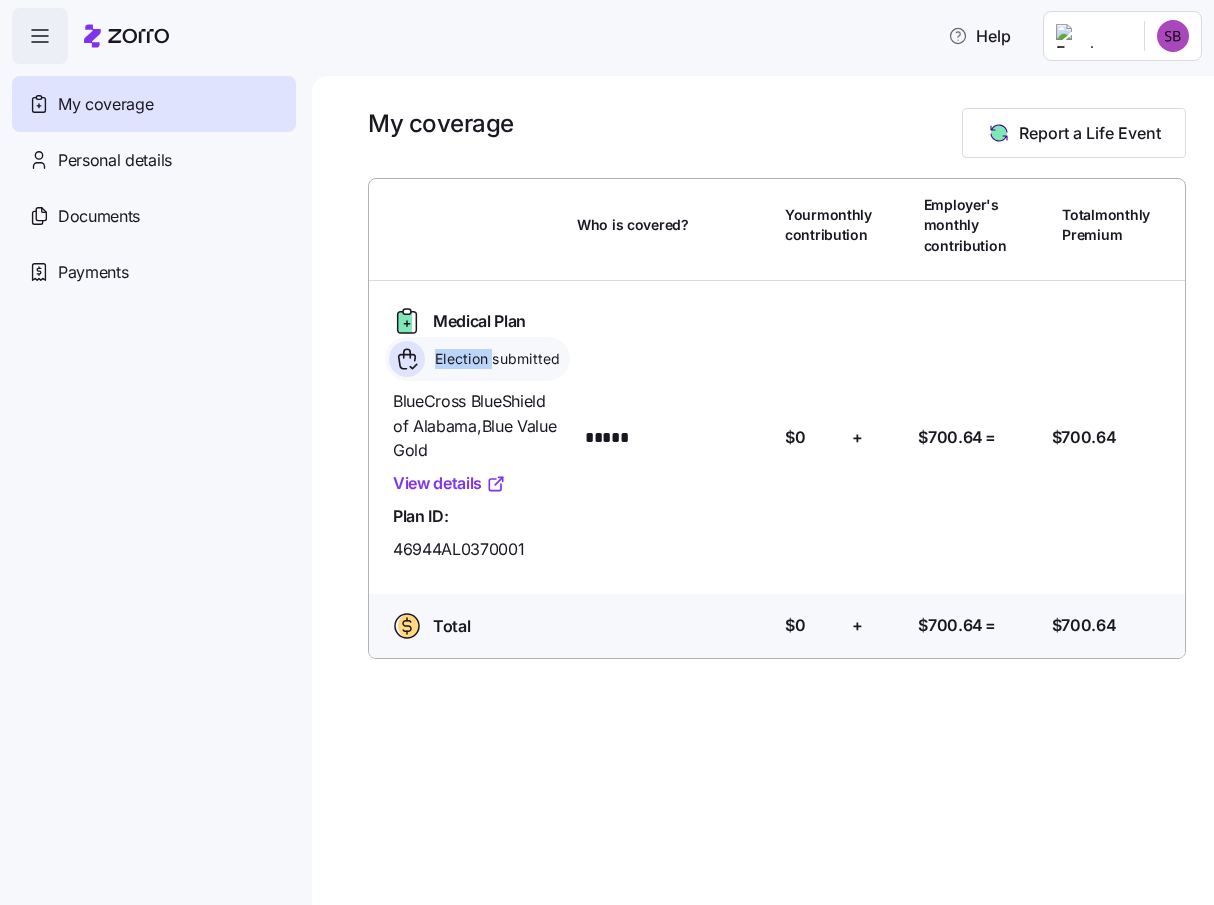 click 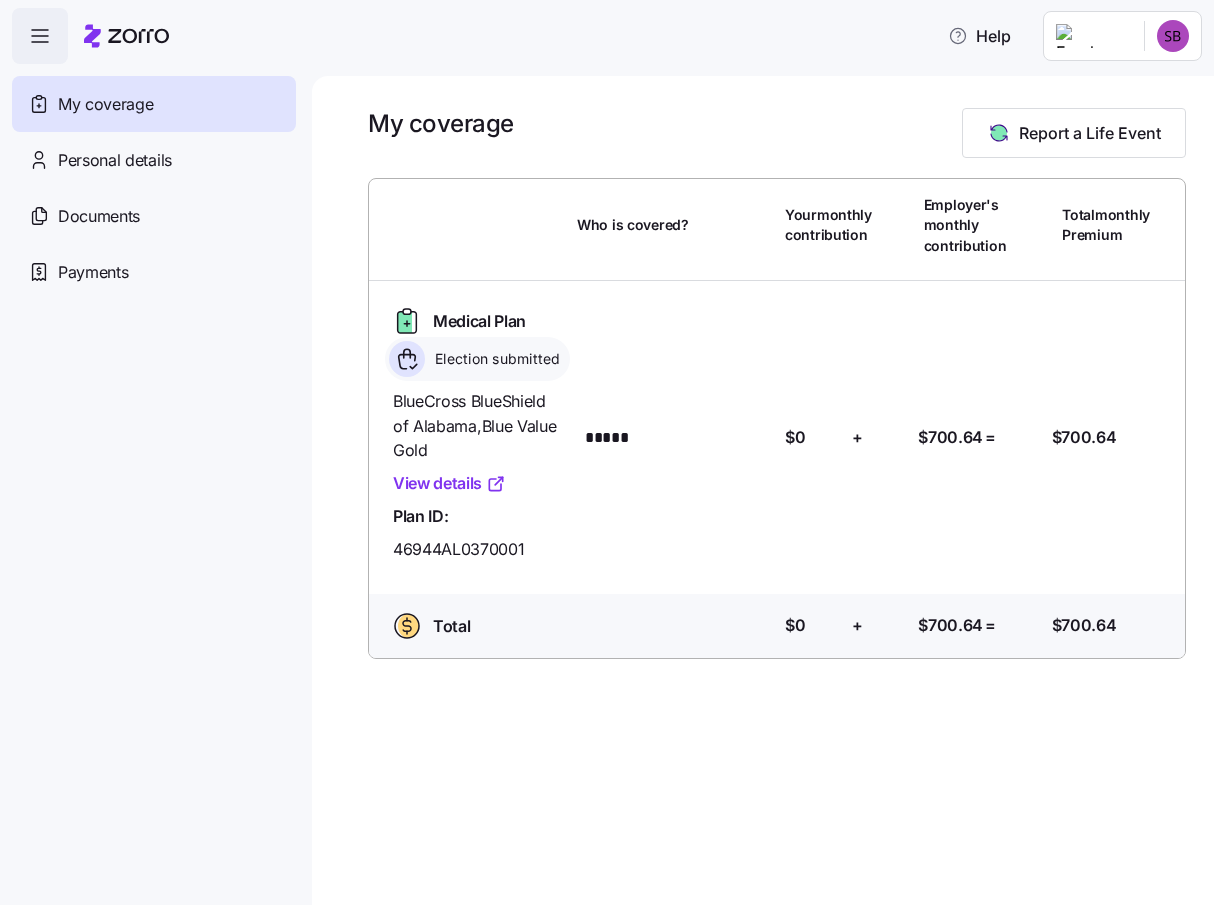 click 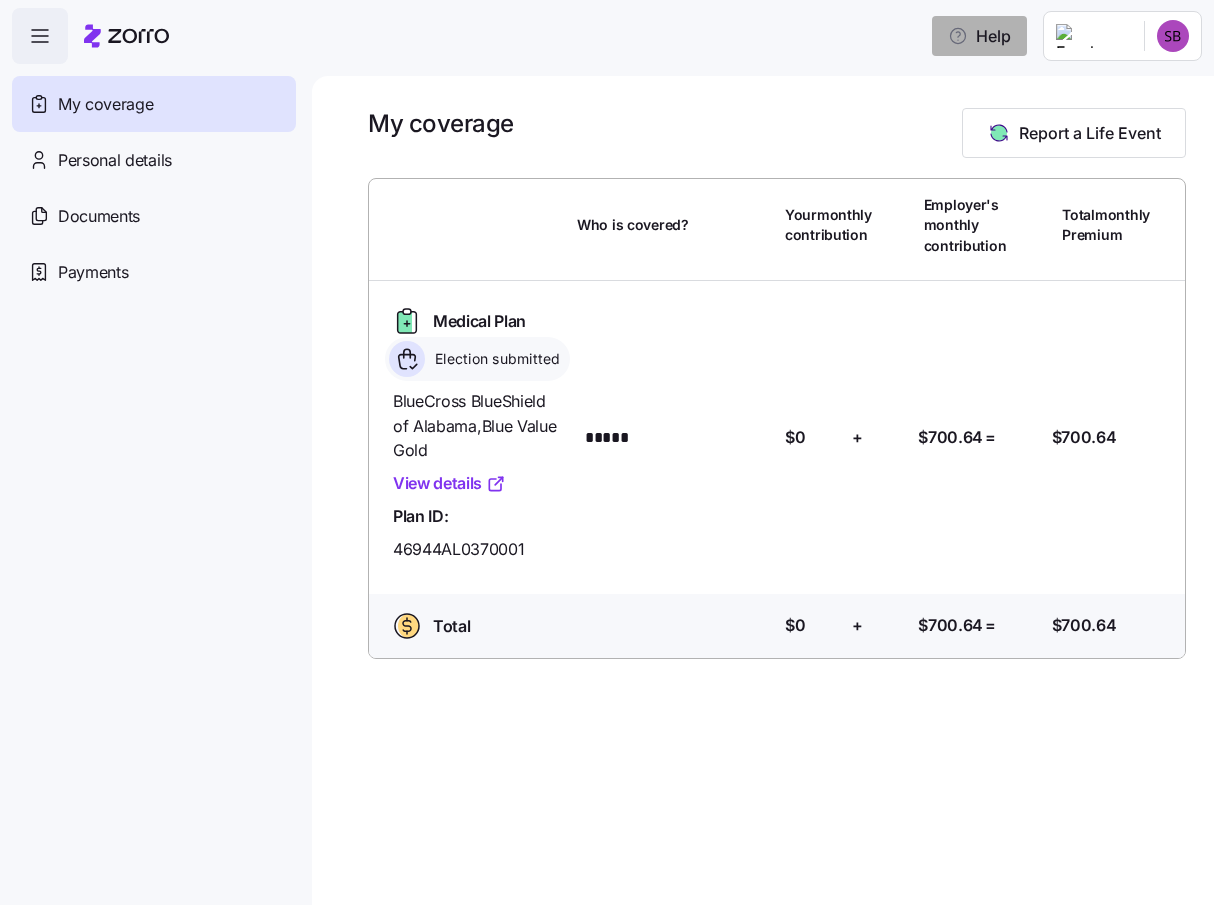 click on "Help" at bounding box center [979, 36] 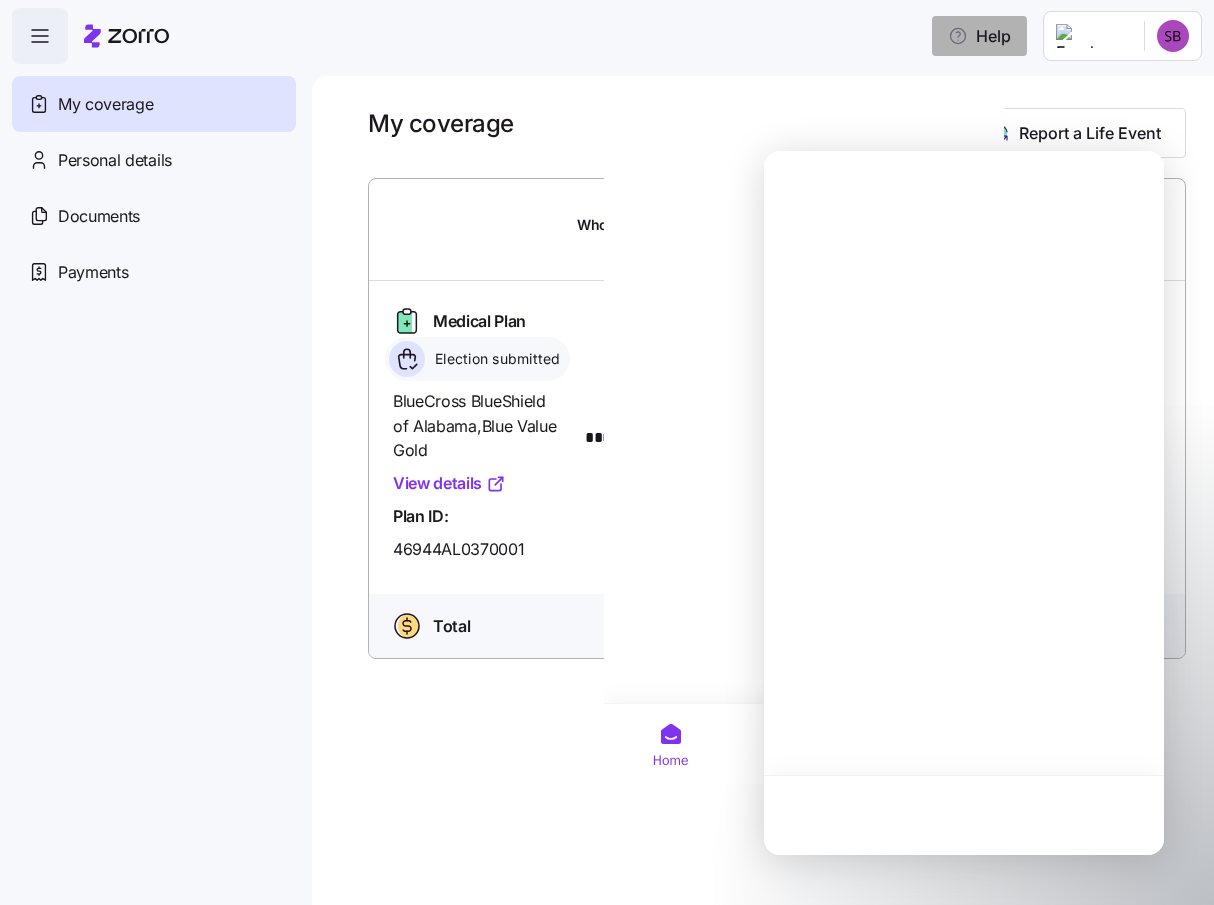 scroll, scrollTop: 0, scrollLeft: 0, axis: both 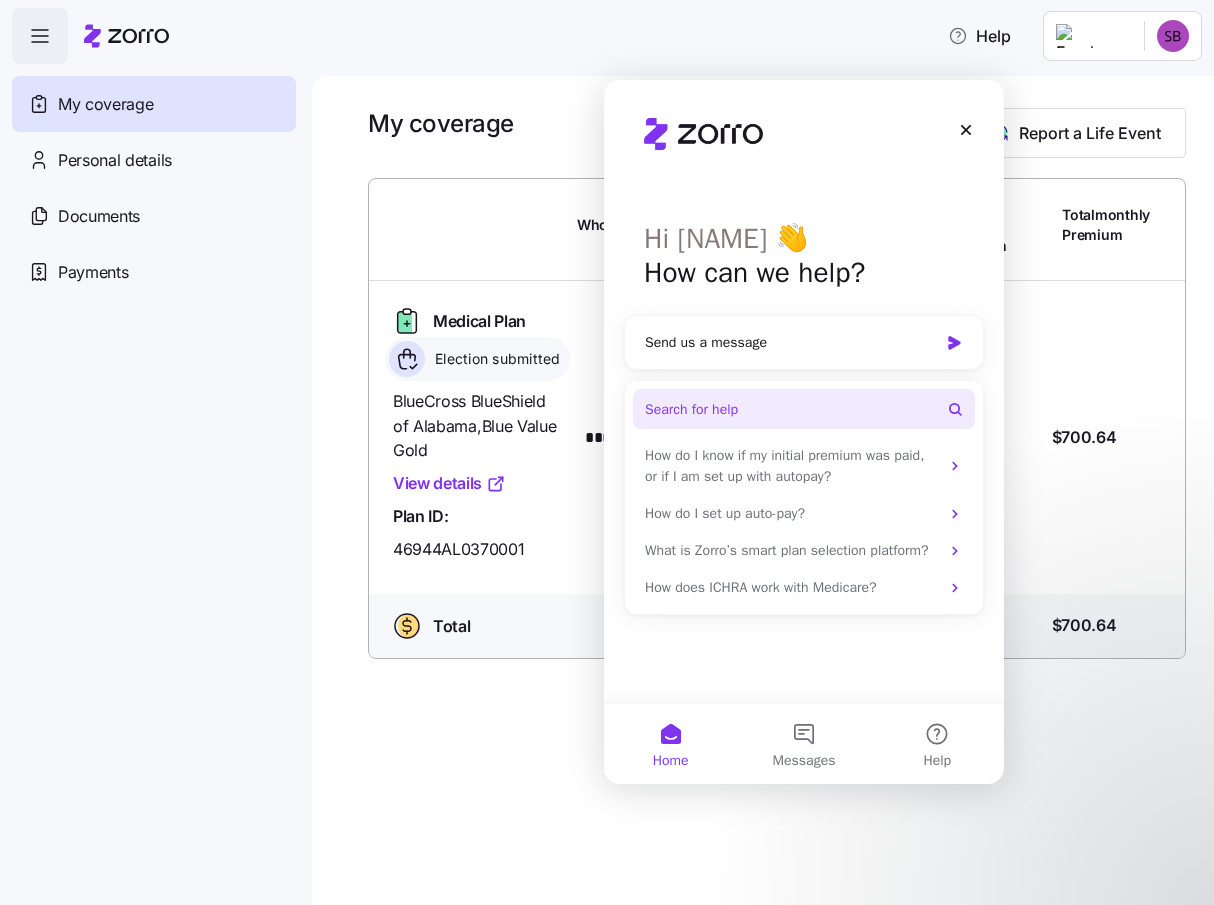 click on "Search for help" at bounding box center (804, 409) 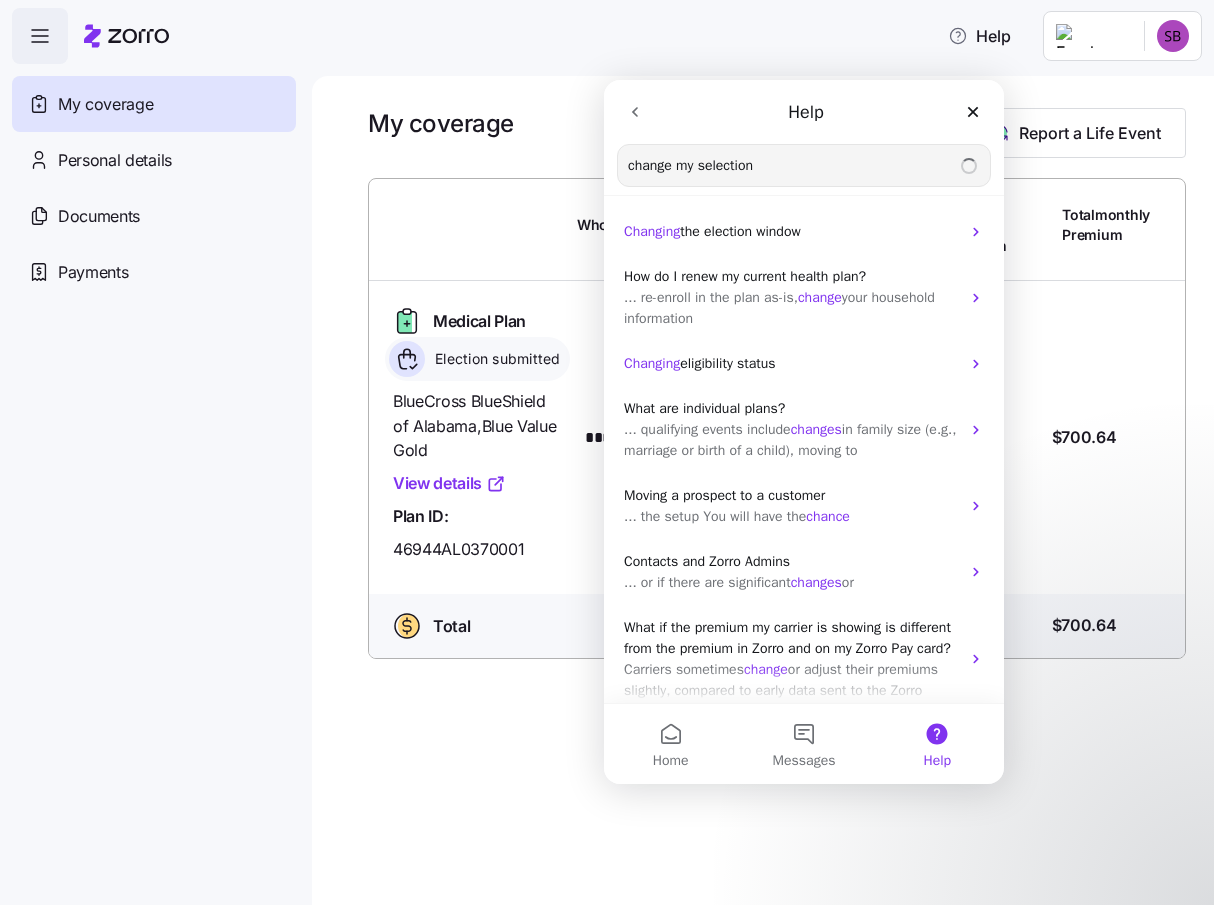 type on "change my selection" 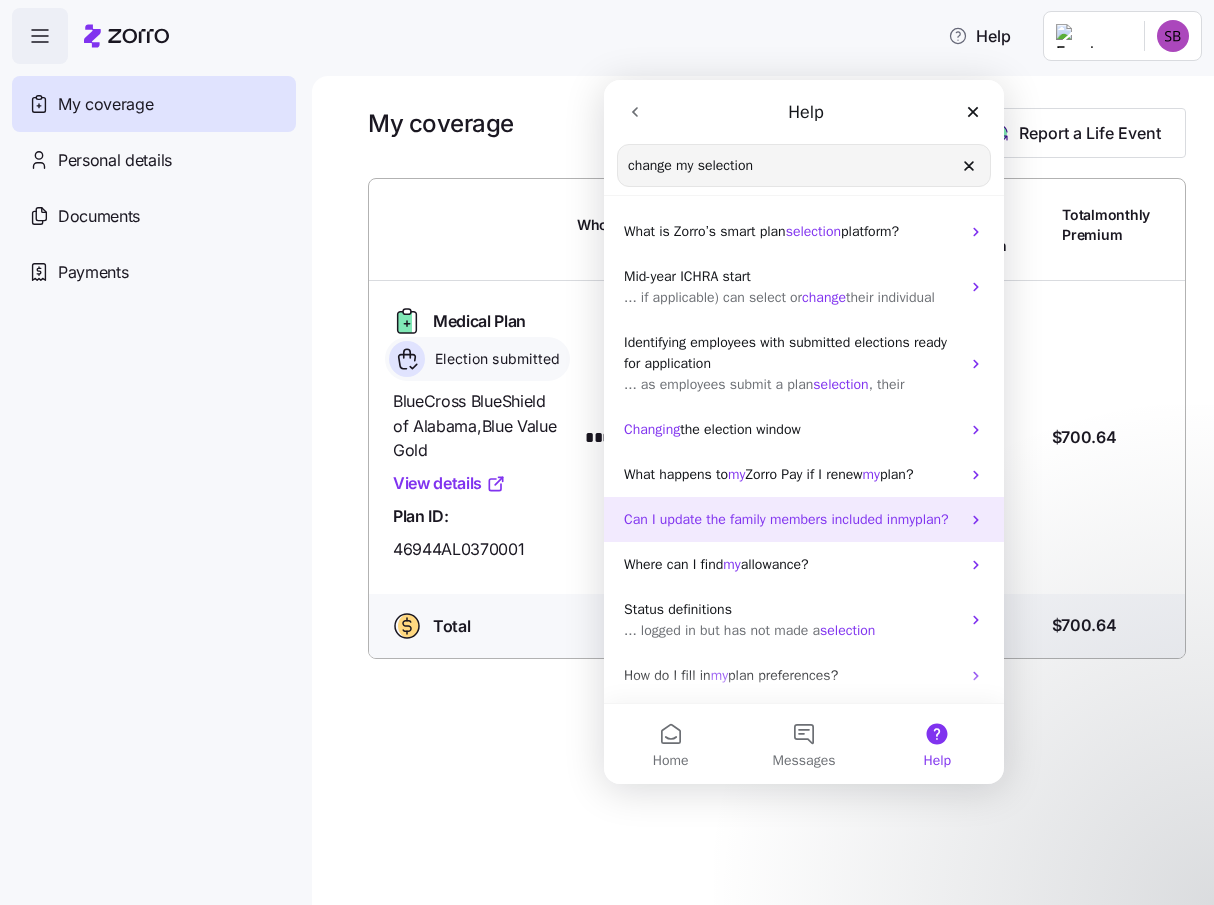click on "Can I update the family members included in" at bounding box center (761, 519) 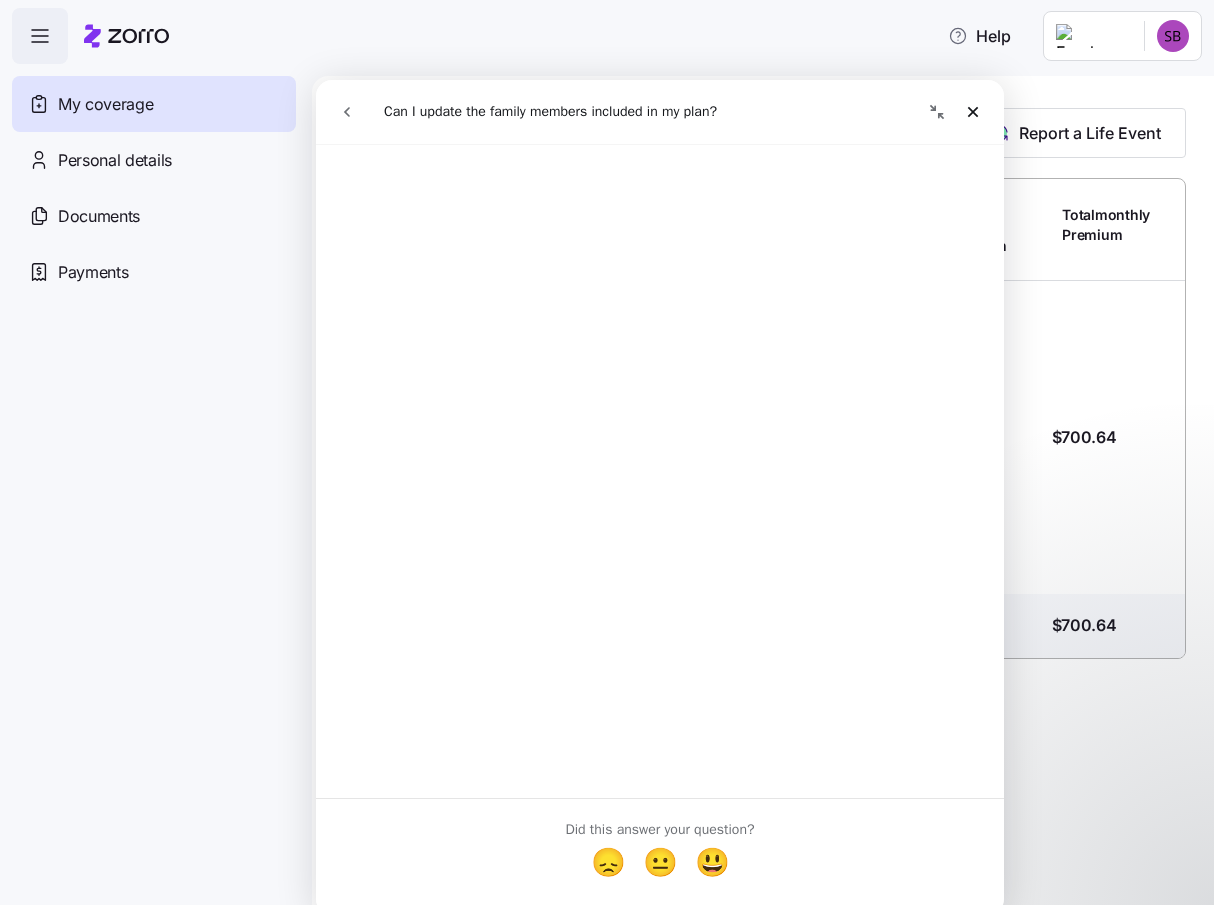 scroll, scrollTop: 431, scrollLeft: 0, axis: vertical 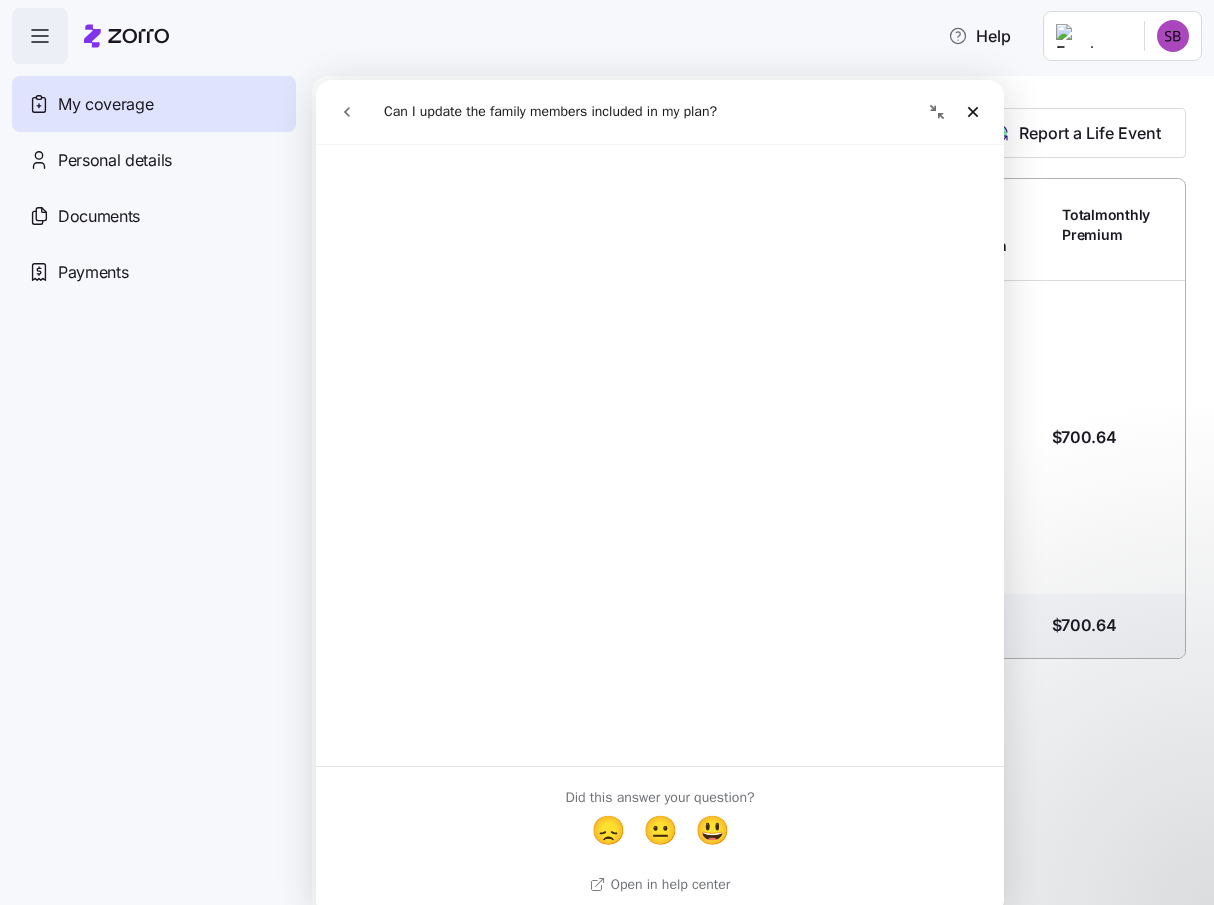 drag, startPoint x: 857, startPoint y: 99, endPoint x: 704, endPoint y: 134, distance: 156.95222 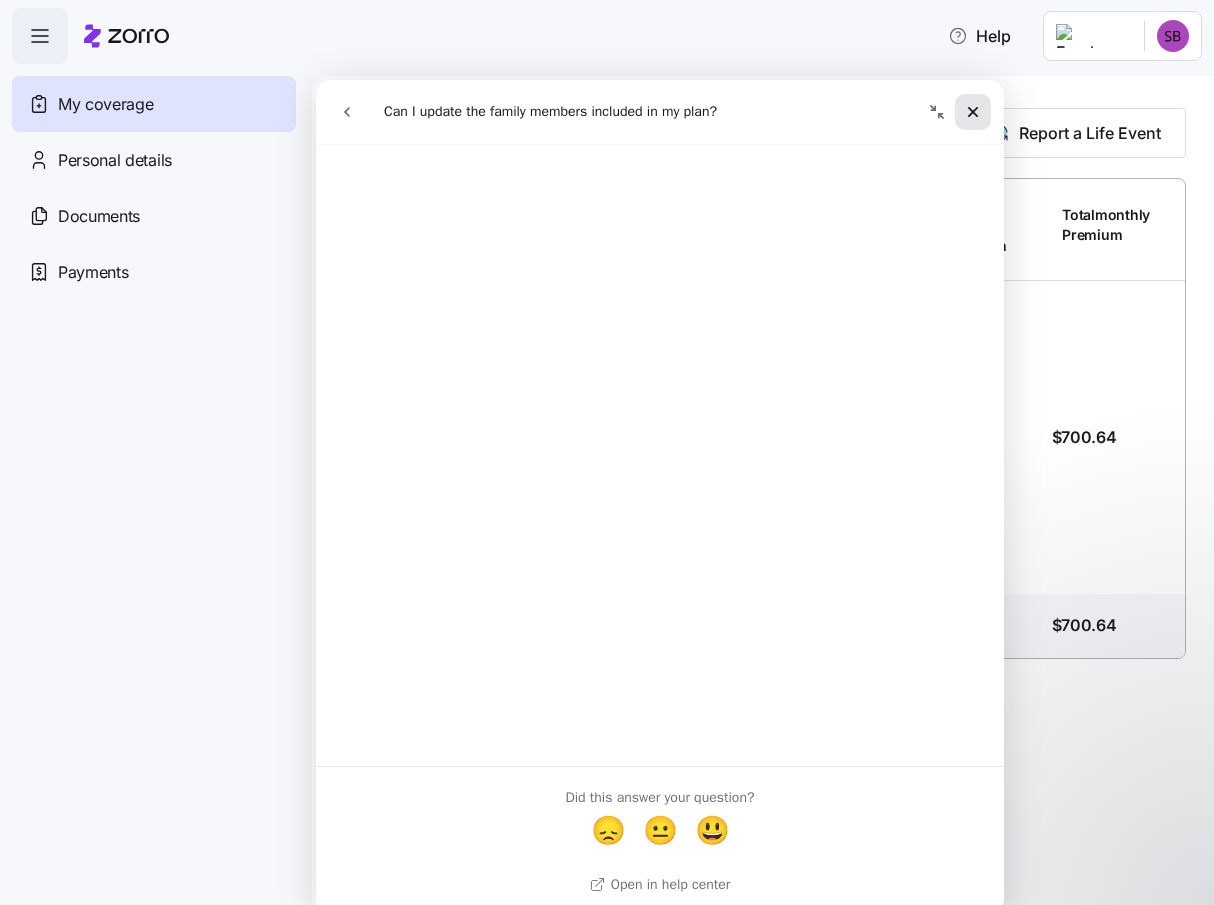 click 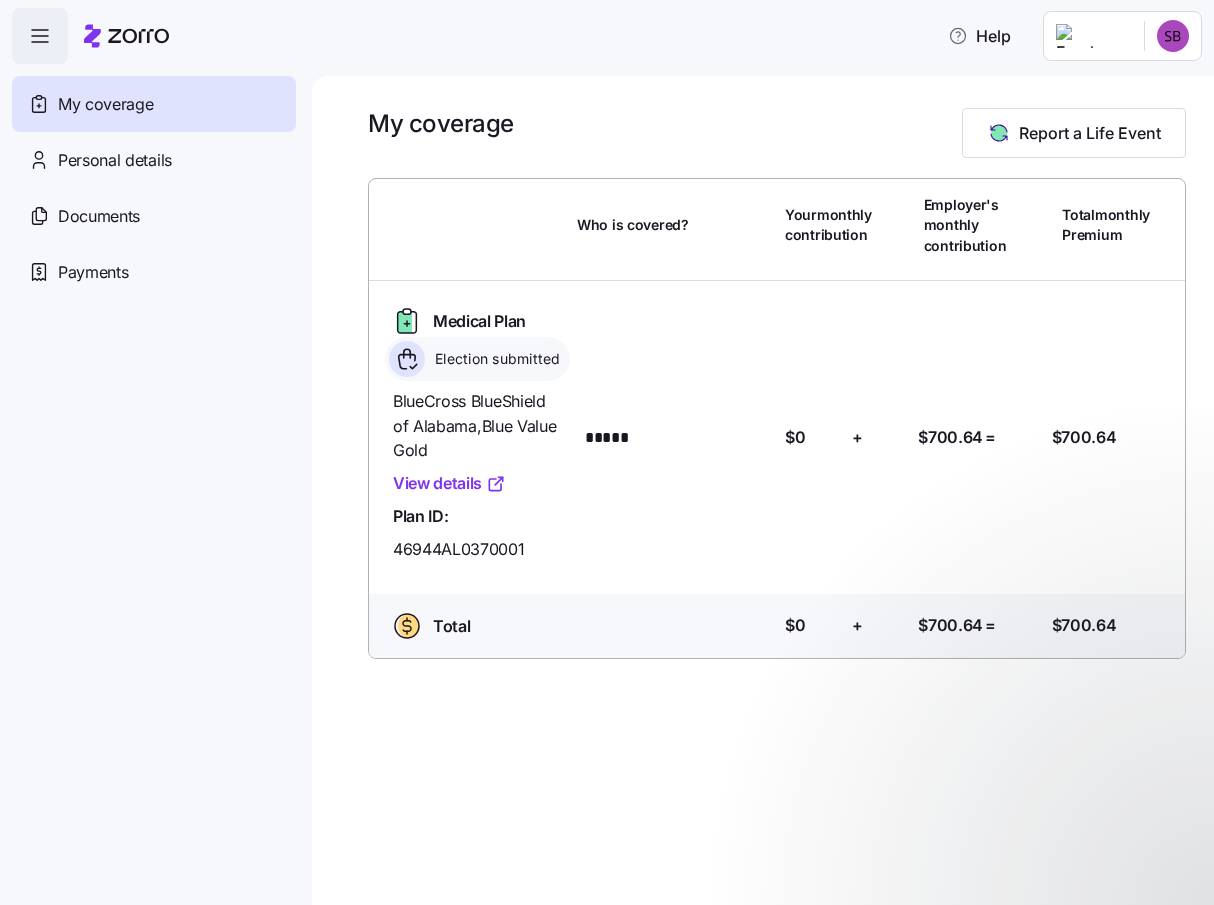scroll, scrollTop: 0, scrollLeft: 0, axis: both 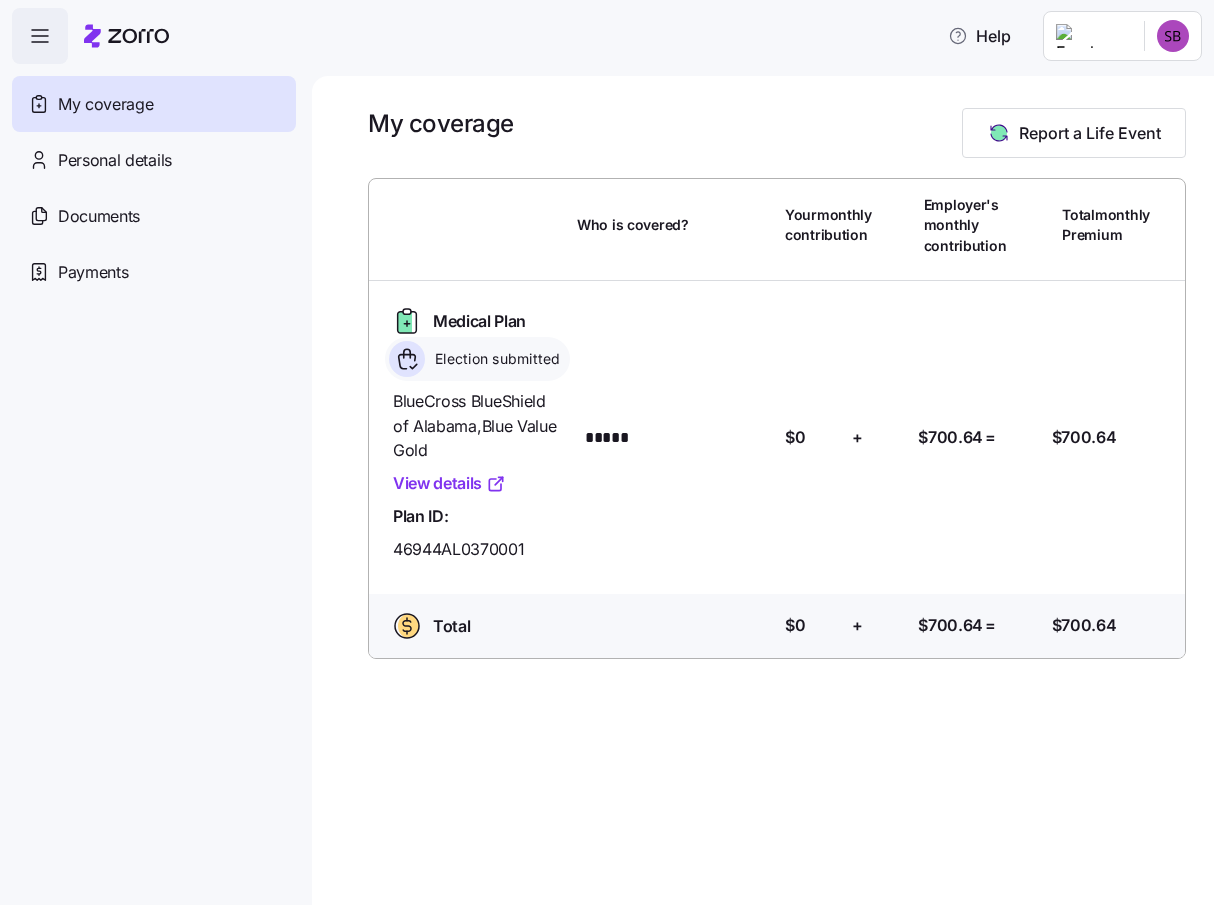 click on "View details" at bounding box center (449, 483) 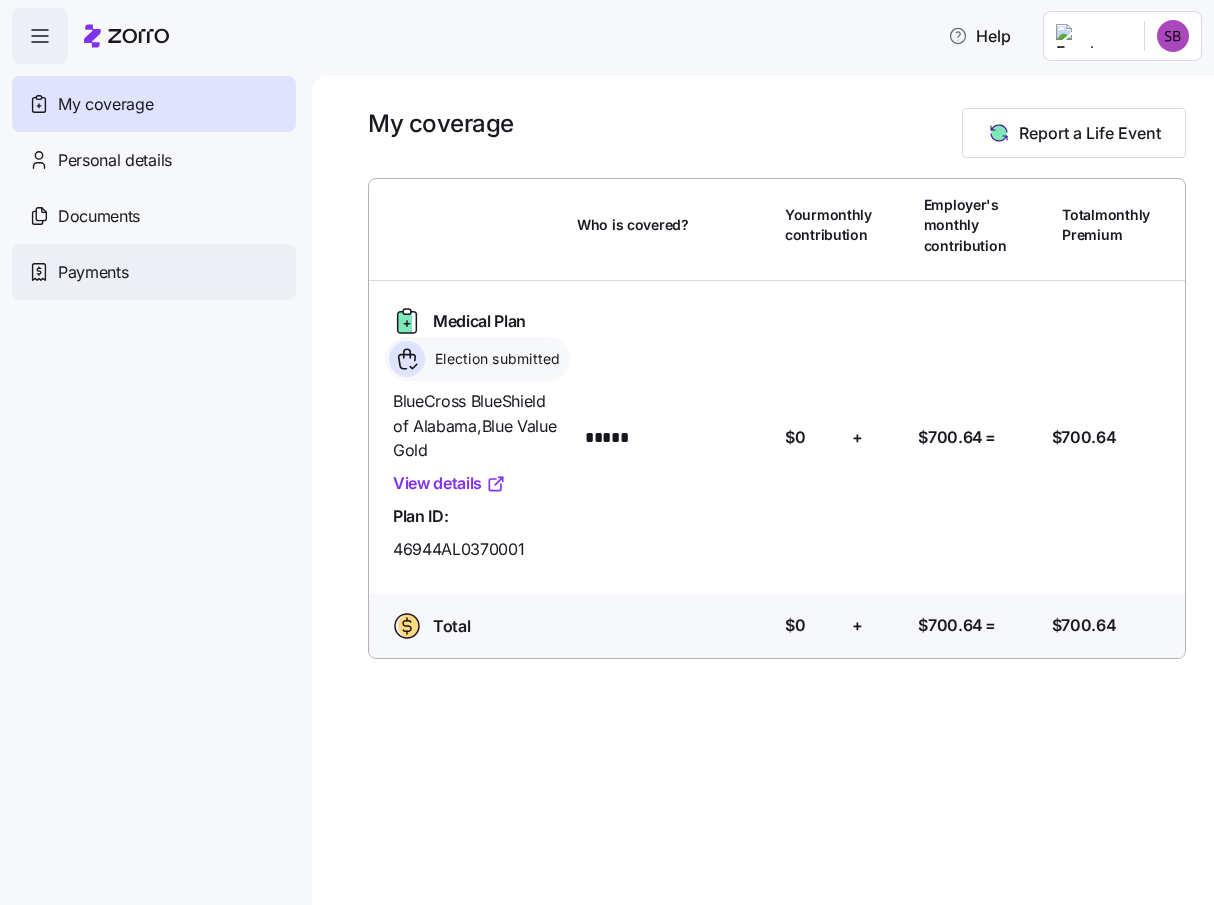 click on "Payments" at bounding box center [93, 272] 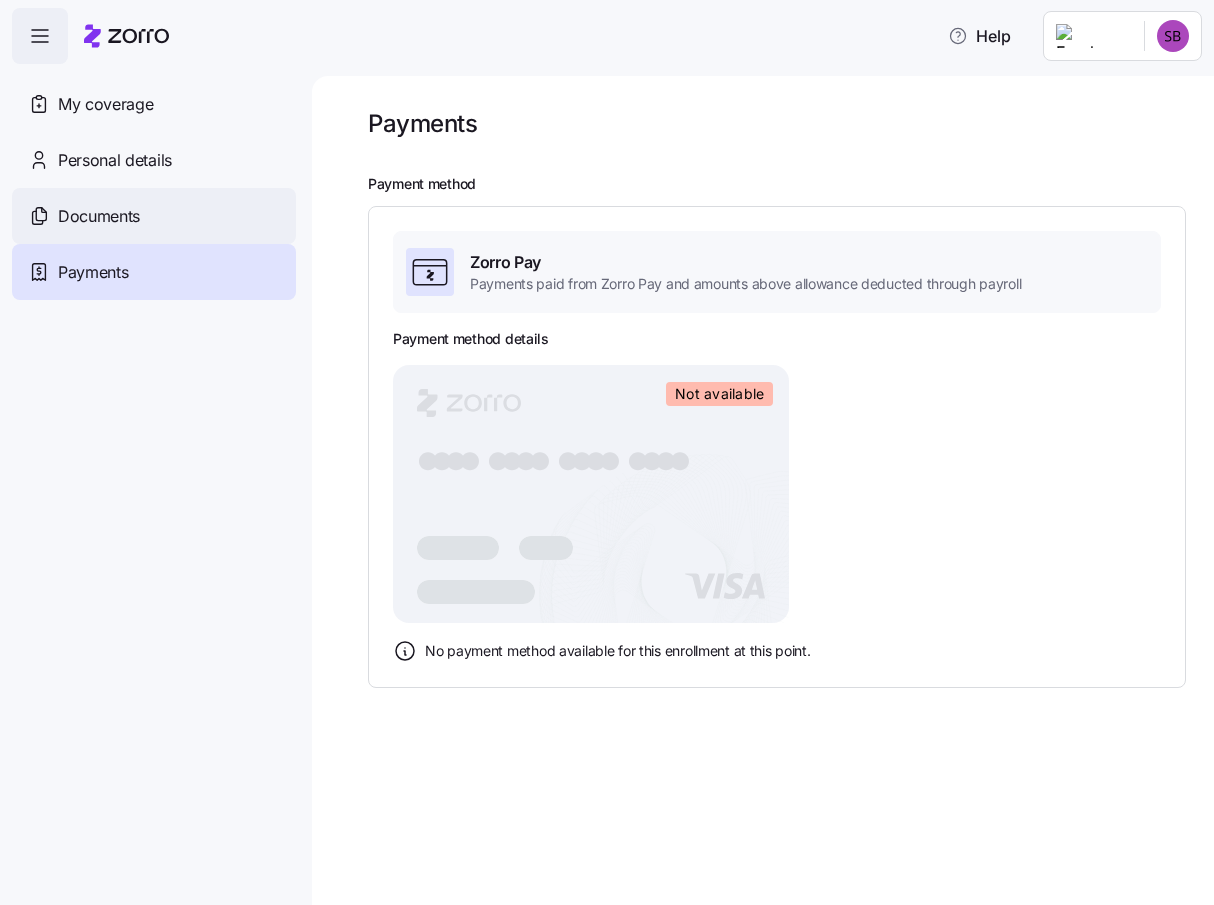 click on "Documents" at bounding box center (99, 216) 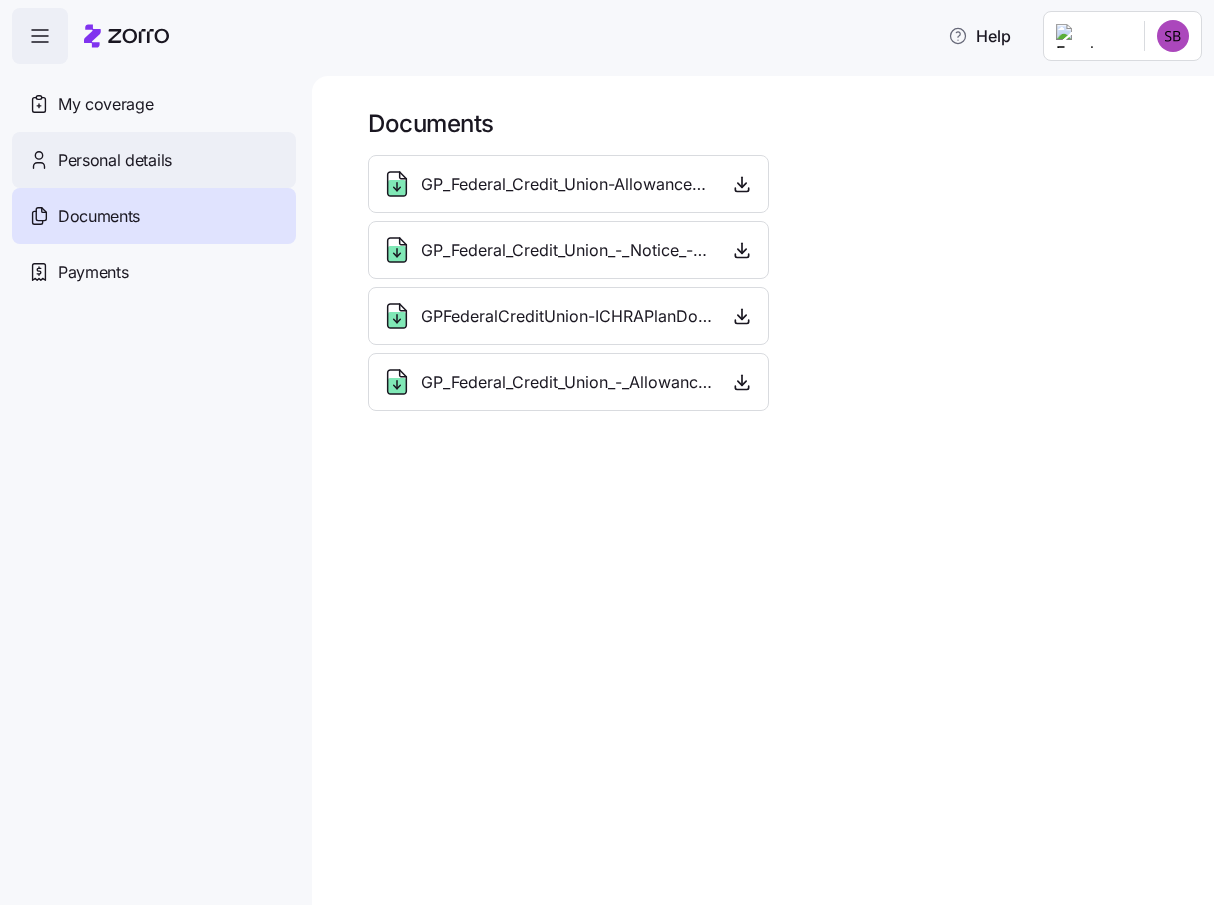 click on "Personal details" at bounding box center [115, 160] 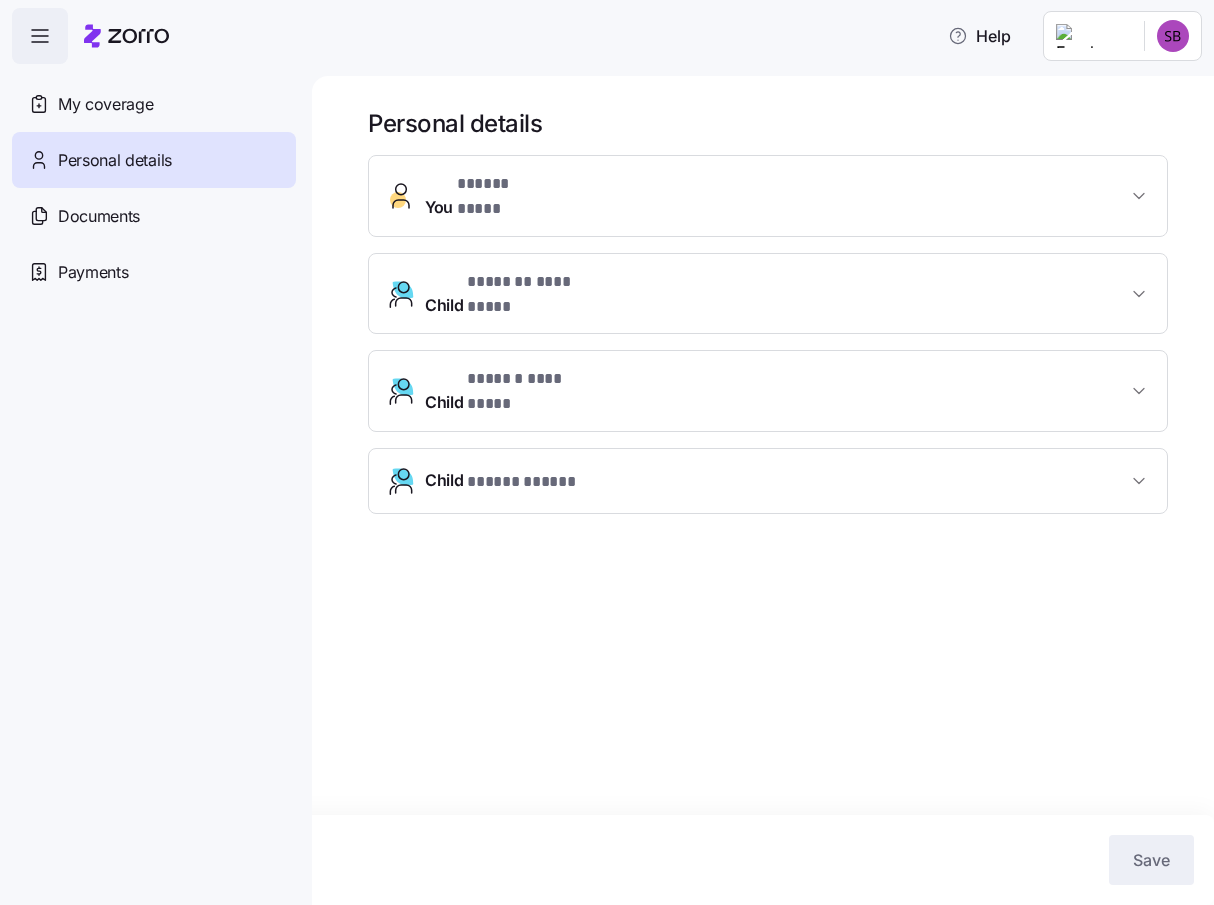 click 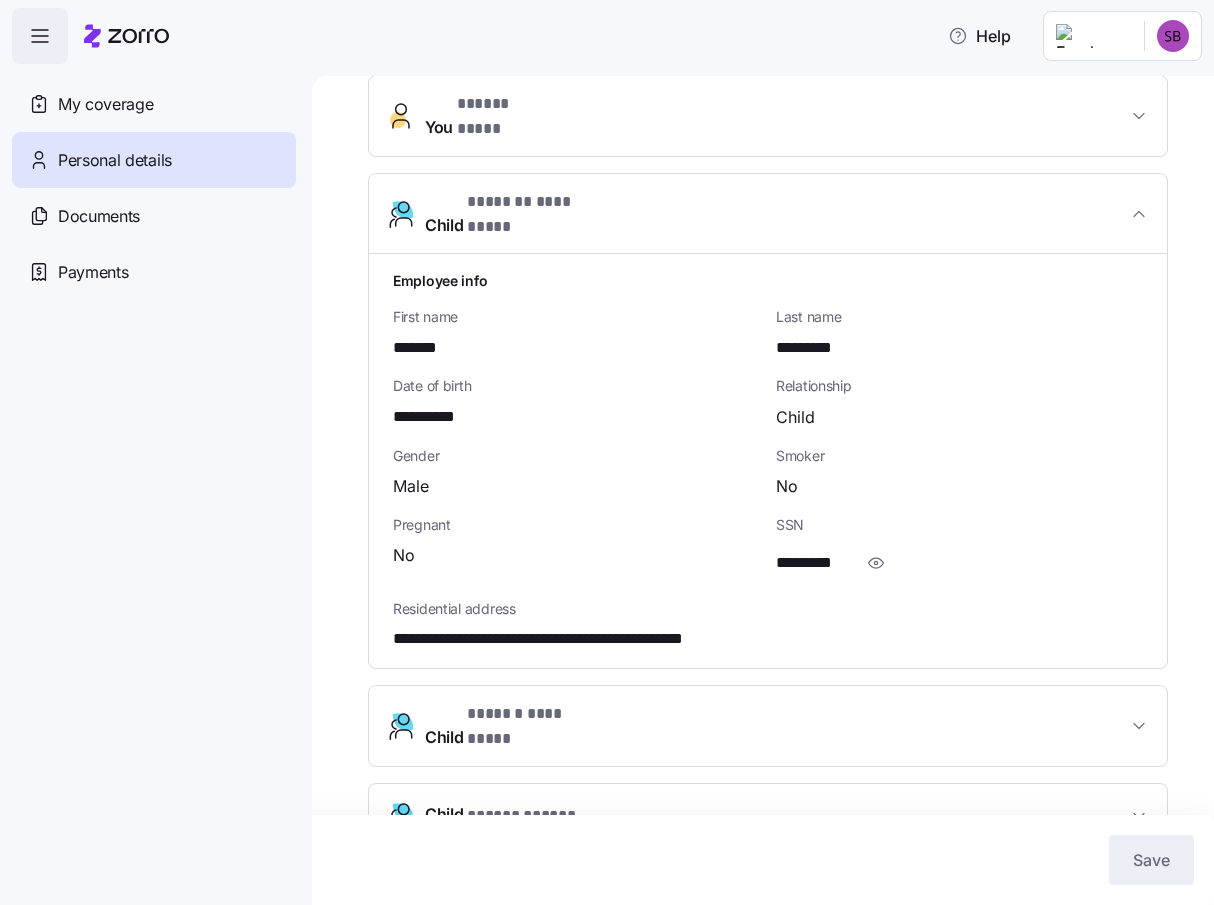 click 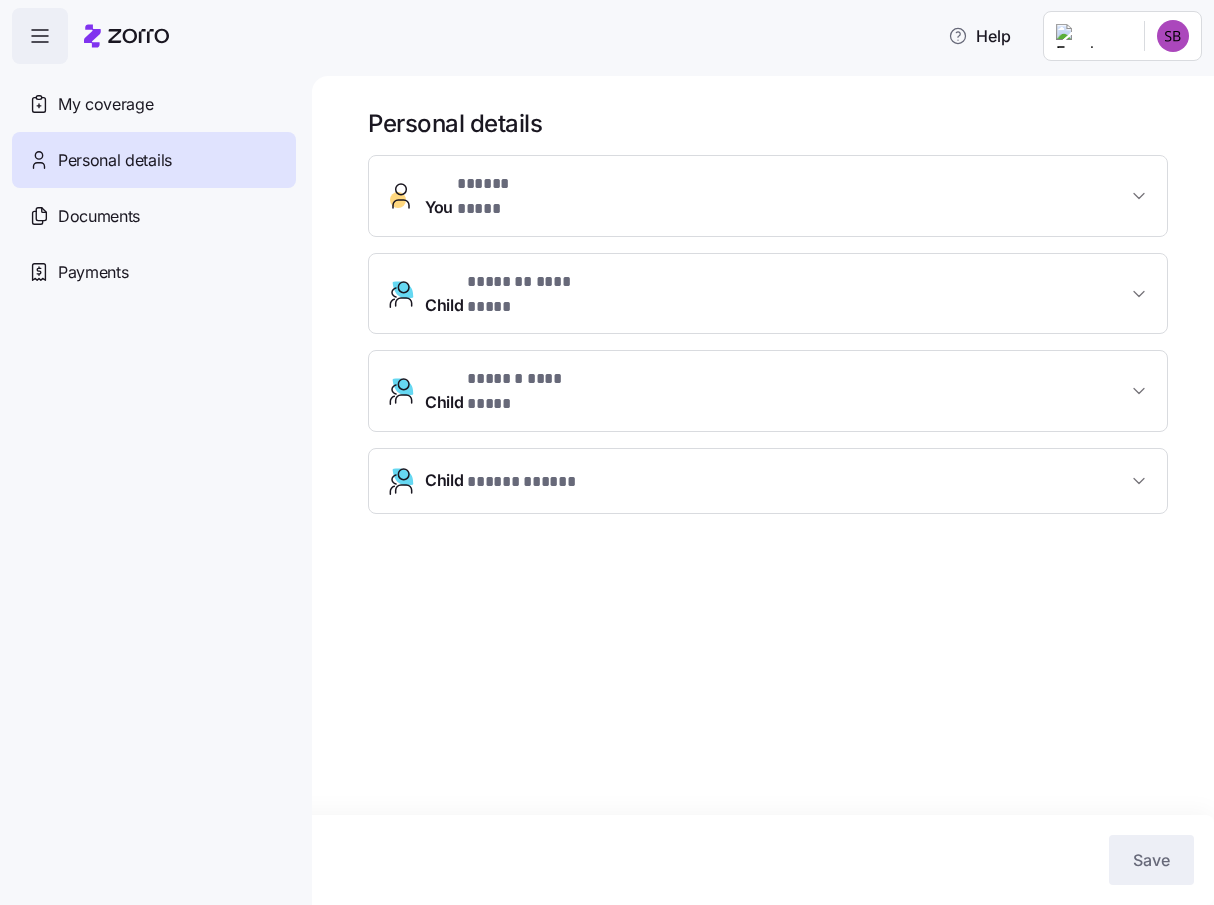 click 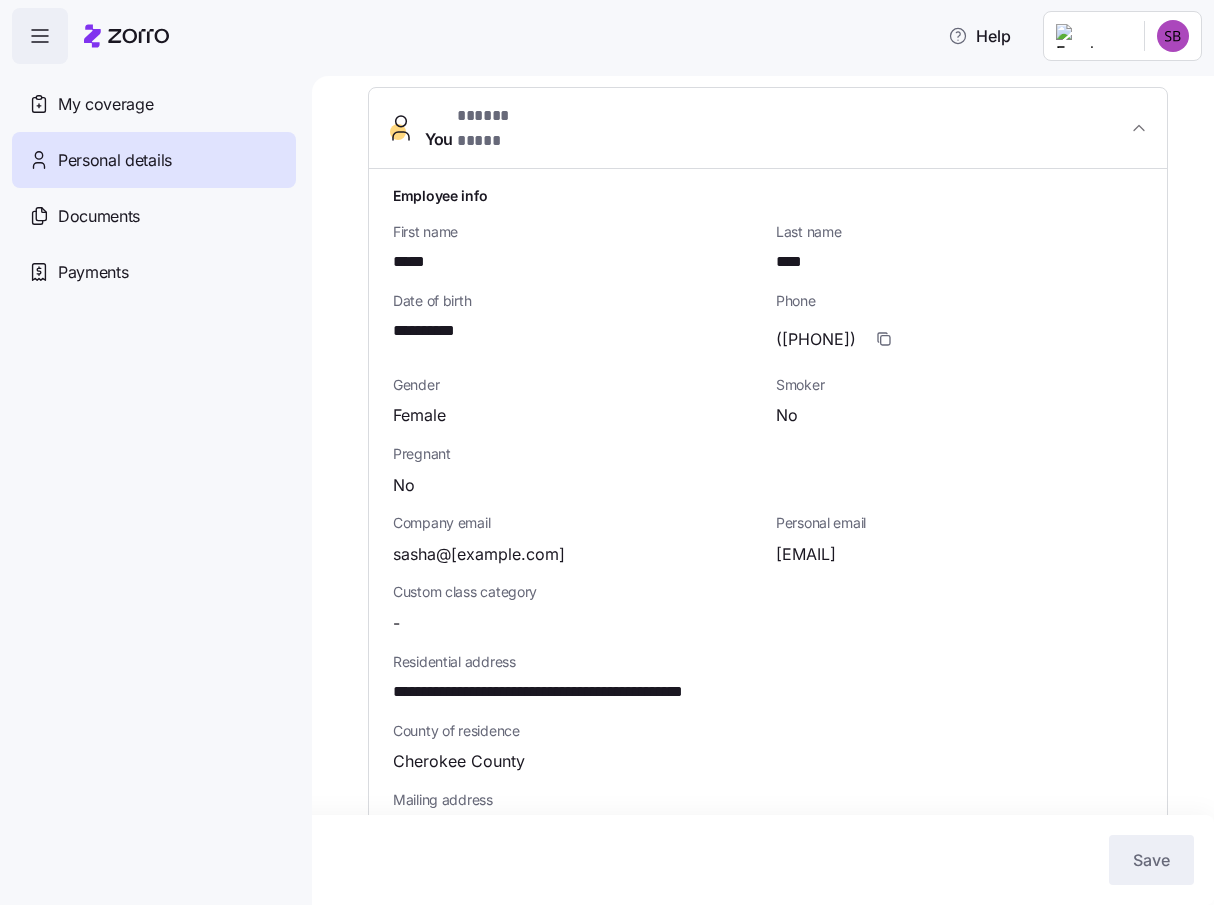 scroll, scrollTop: 0, scrollLeft: 0, axis: both 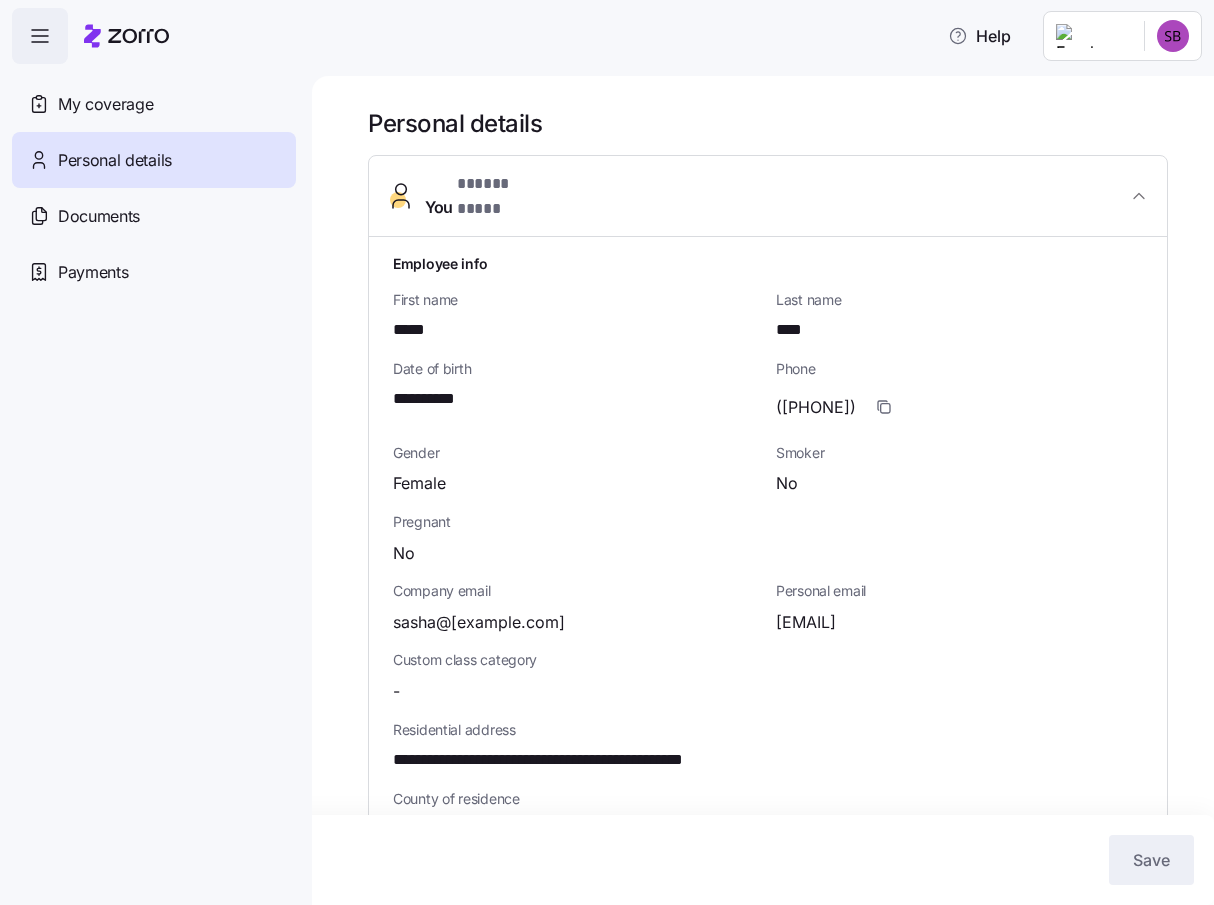 click 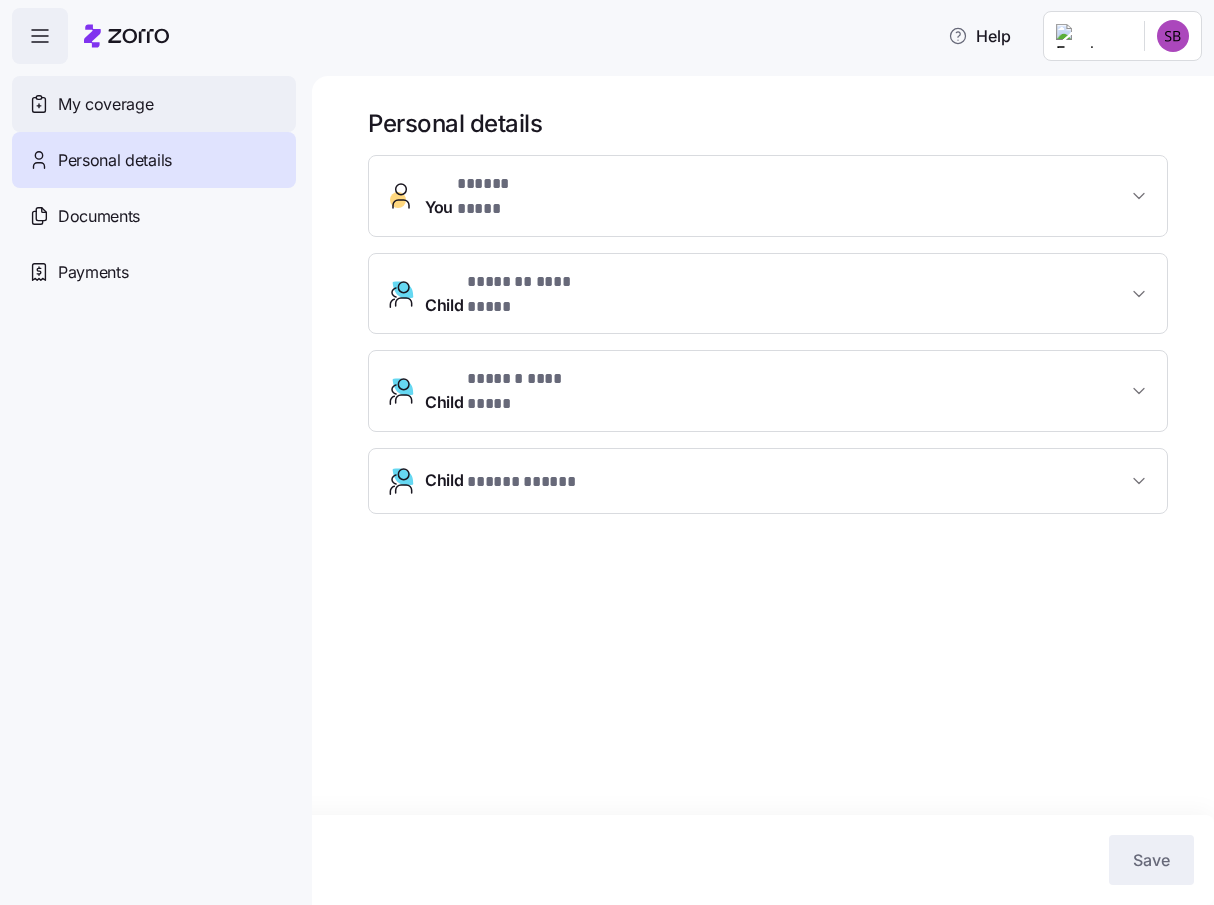 click on "My coverage" at bounding box center (105, 104) 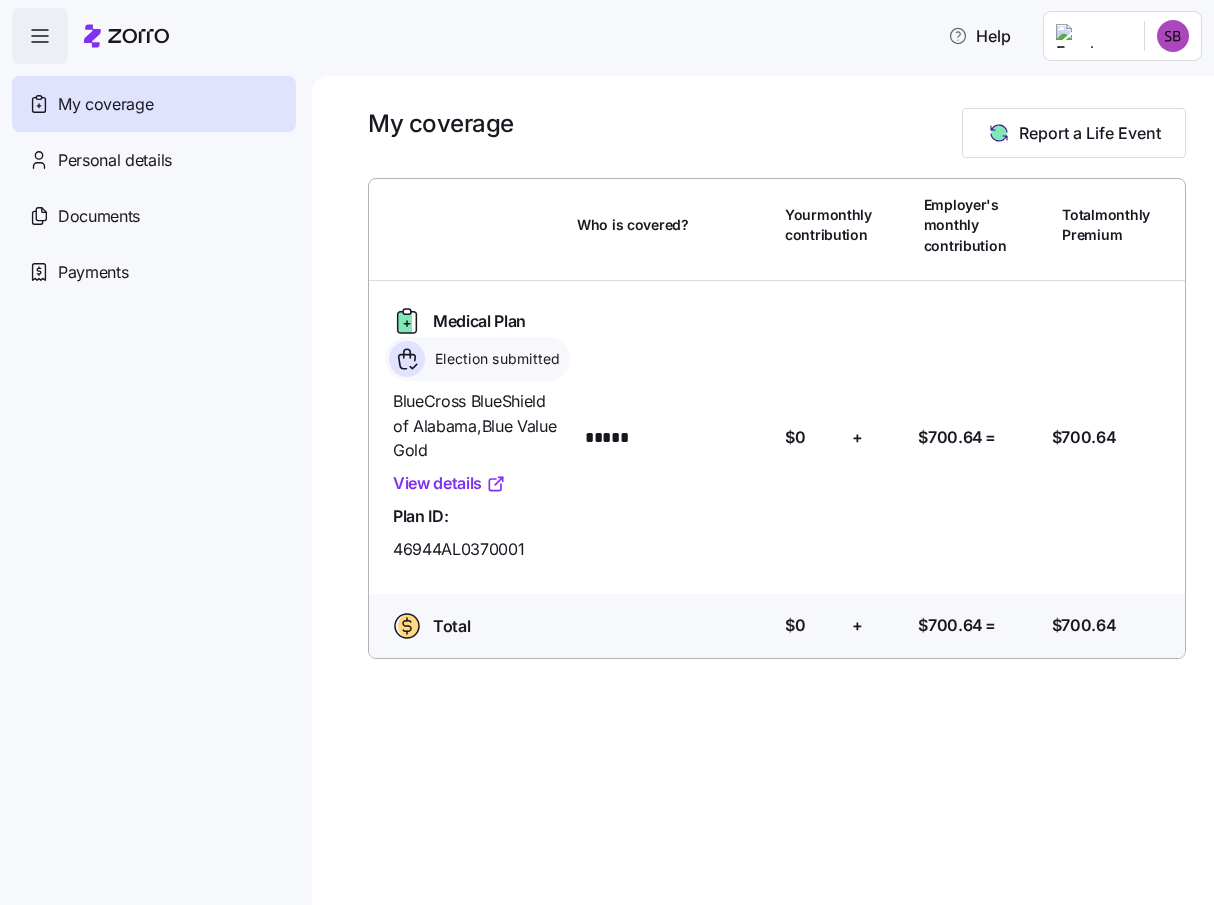 click 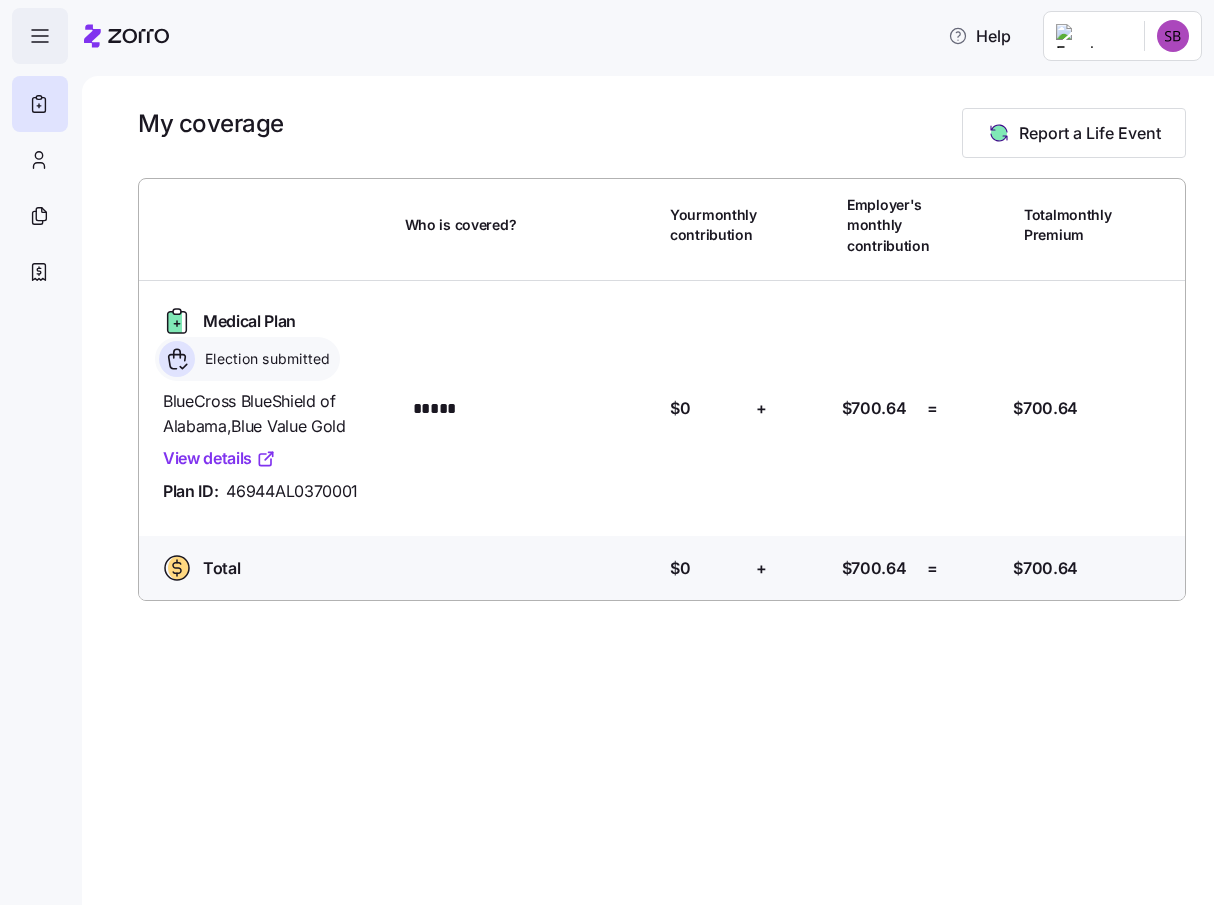 click 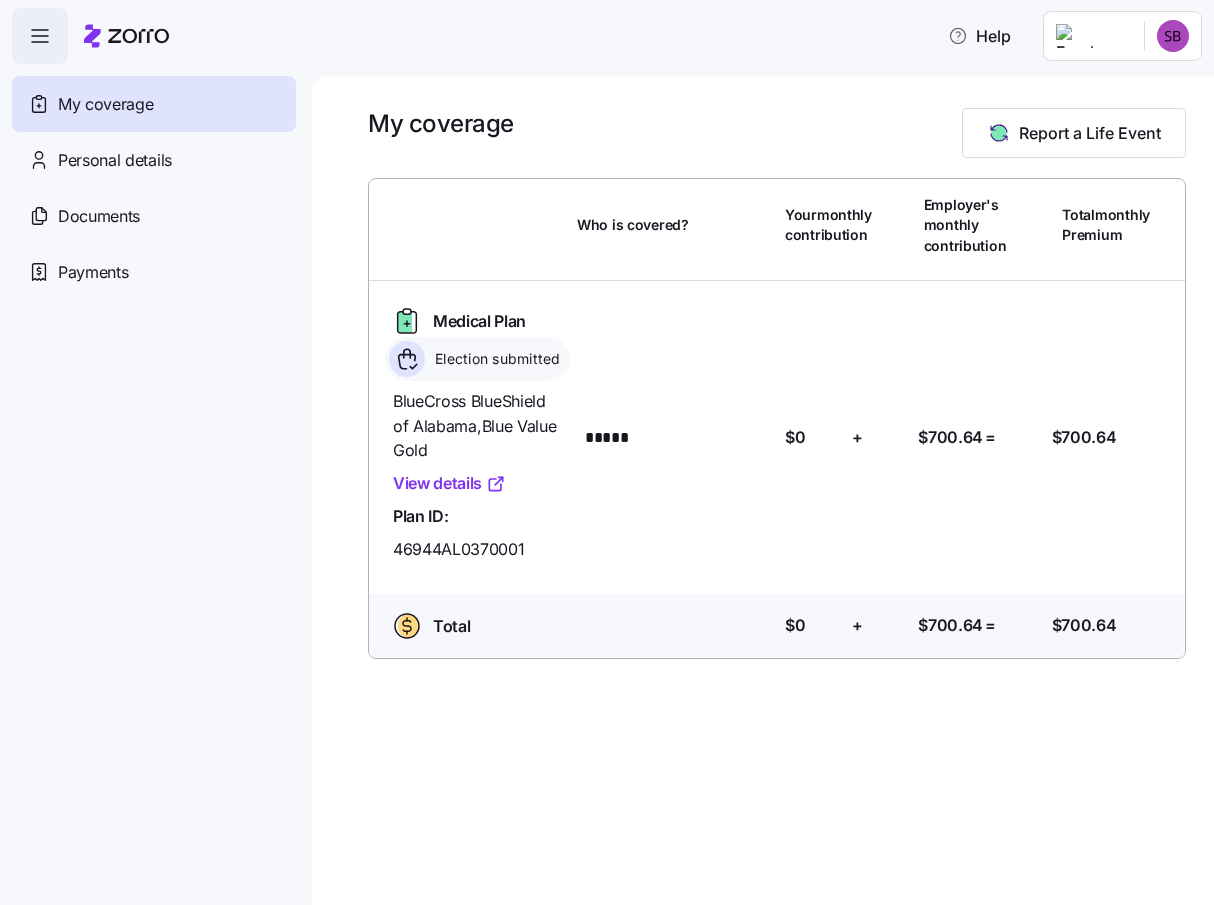 click on "My Coverage | Zorro" at bounding box center [607, 446] 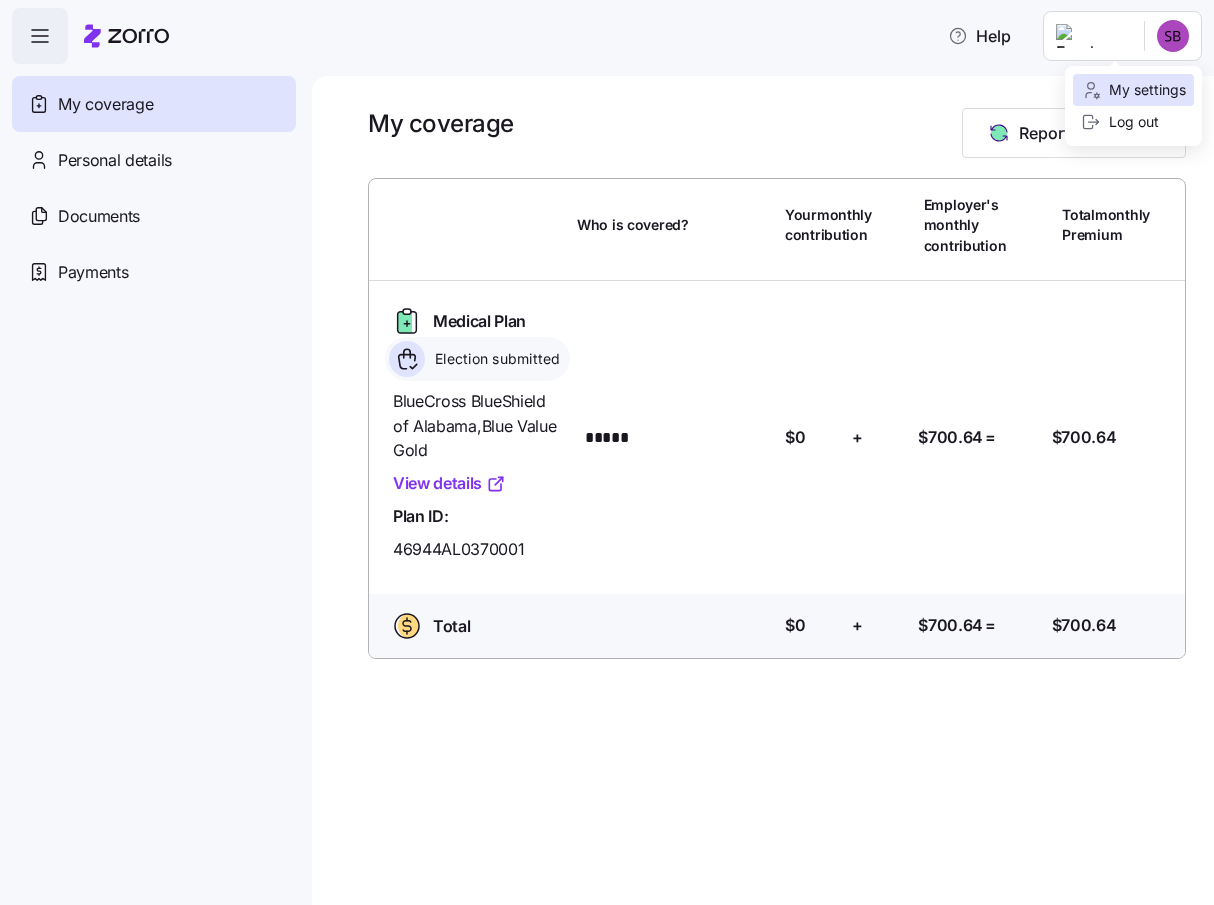 click on "My settings" at bounding box center (1133, 90) 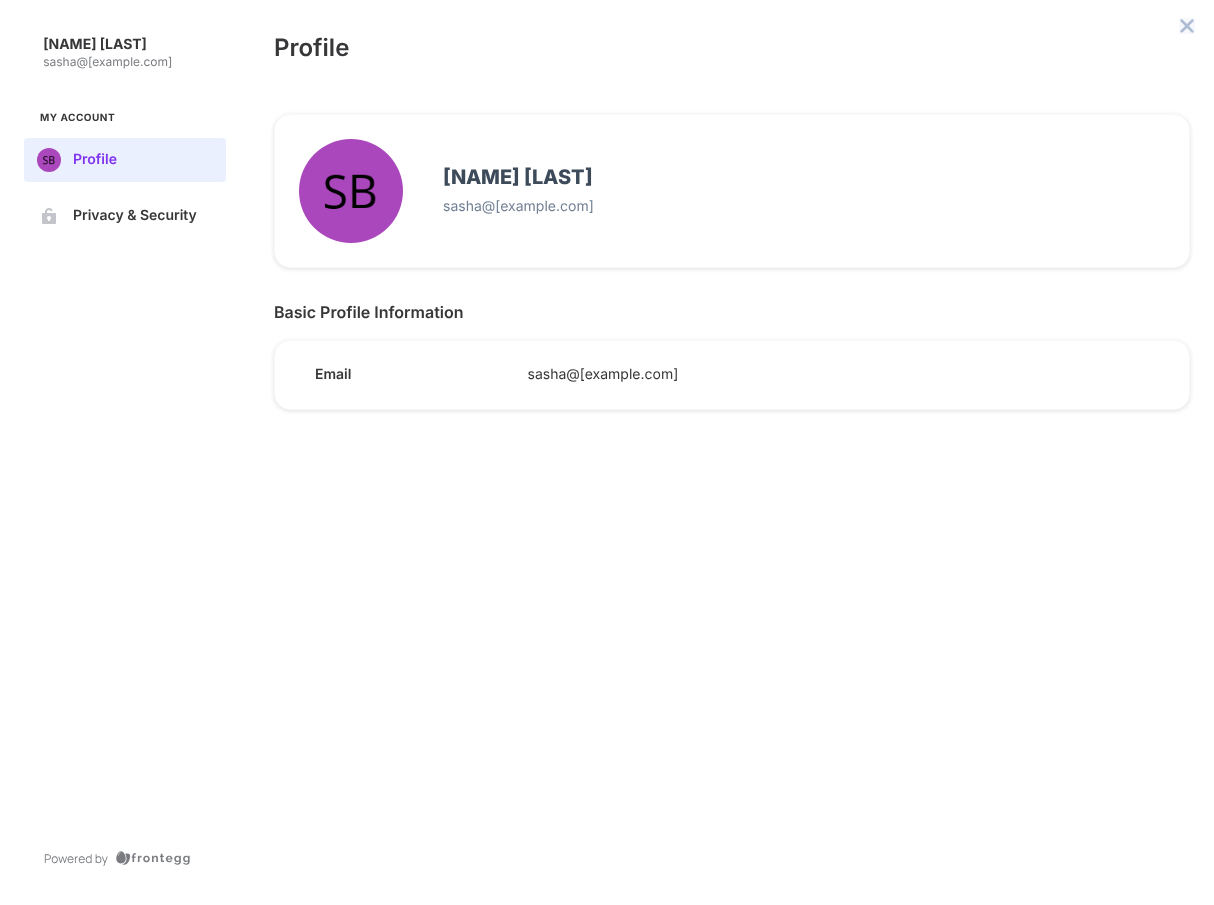 click 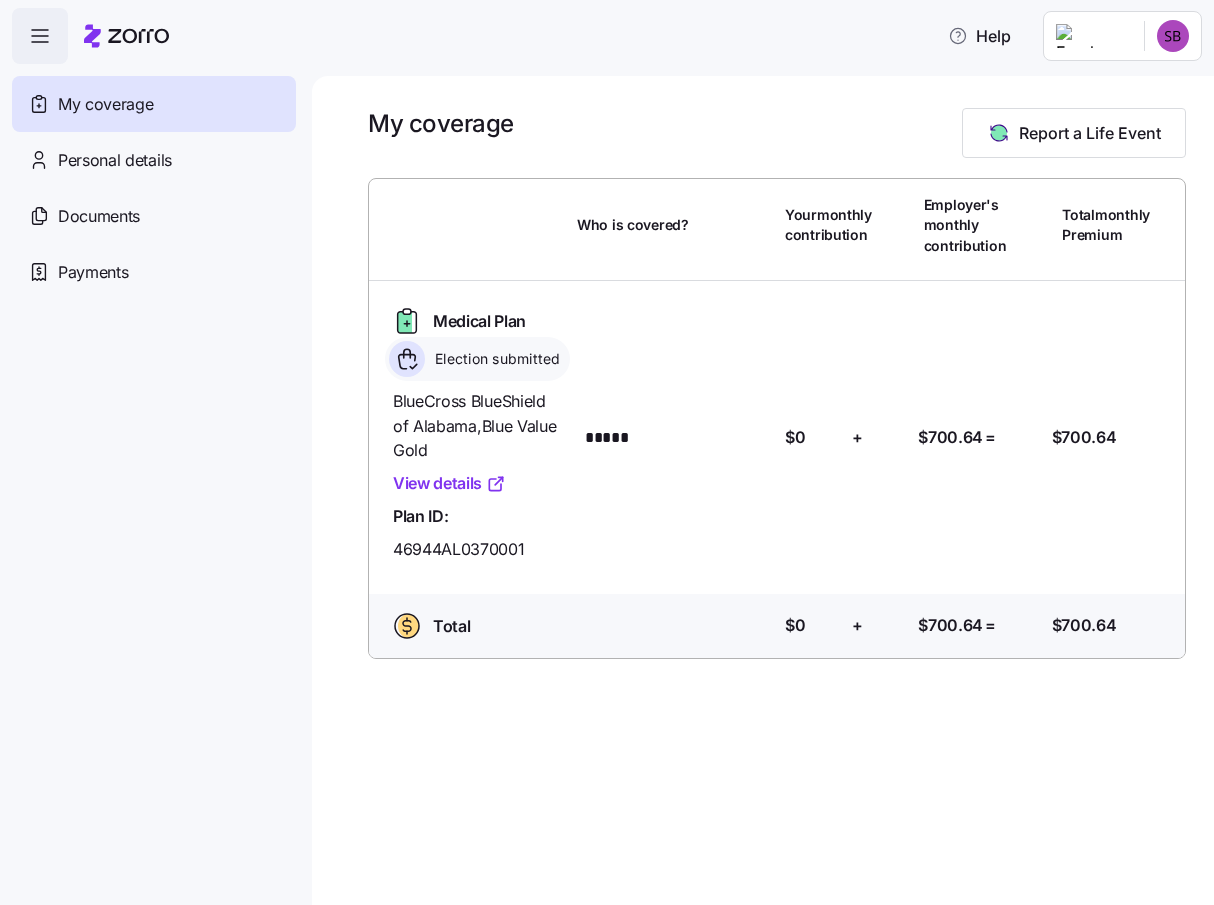 click on "My Coverage | Zorro" at bounding box center (607, 446) 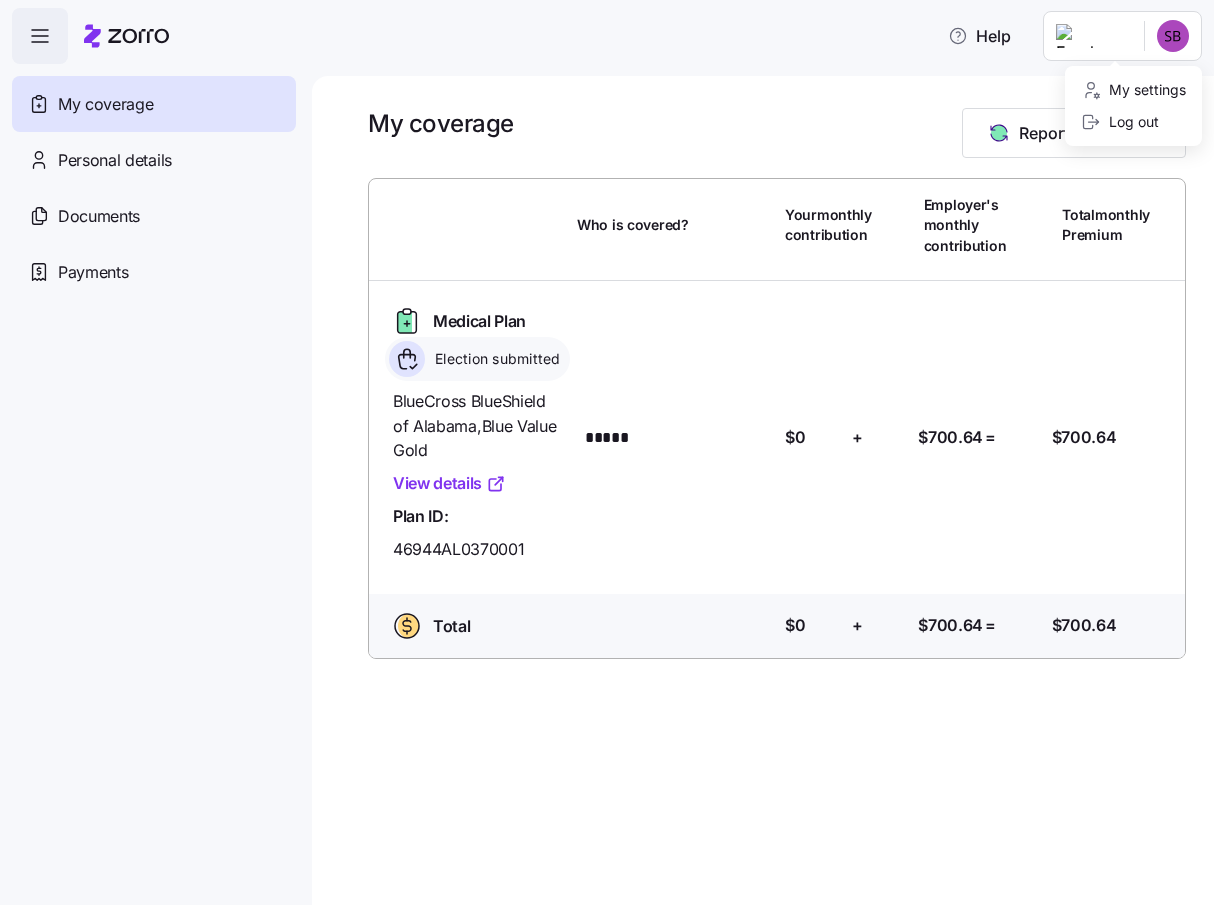 click on "My Coverage | Zorro My settings Log out" at bounding box center (607, 446) 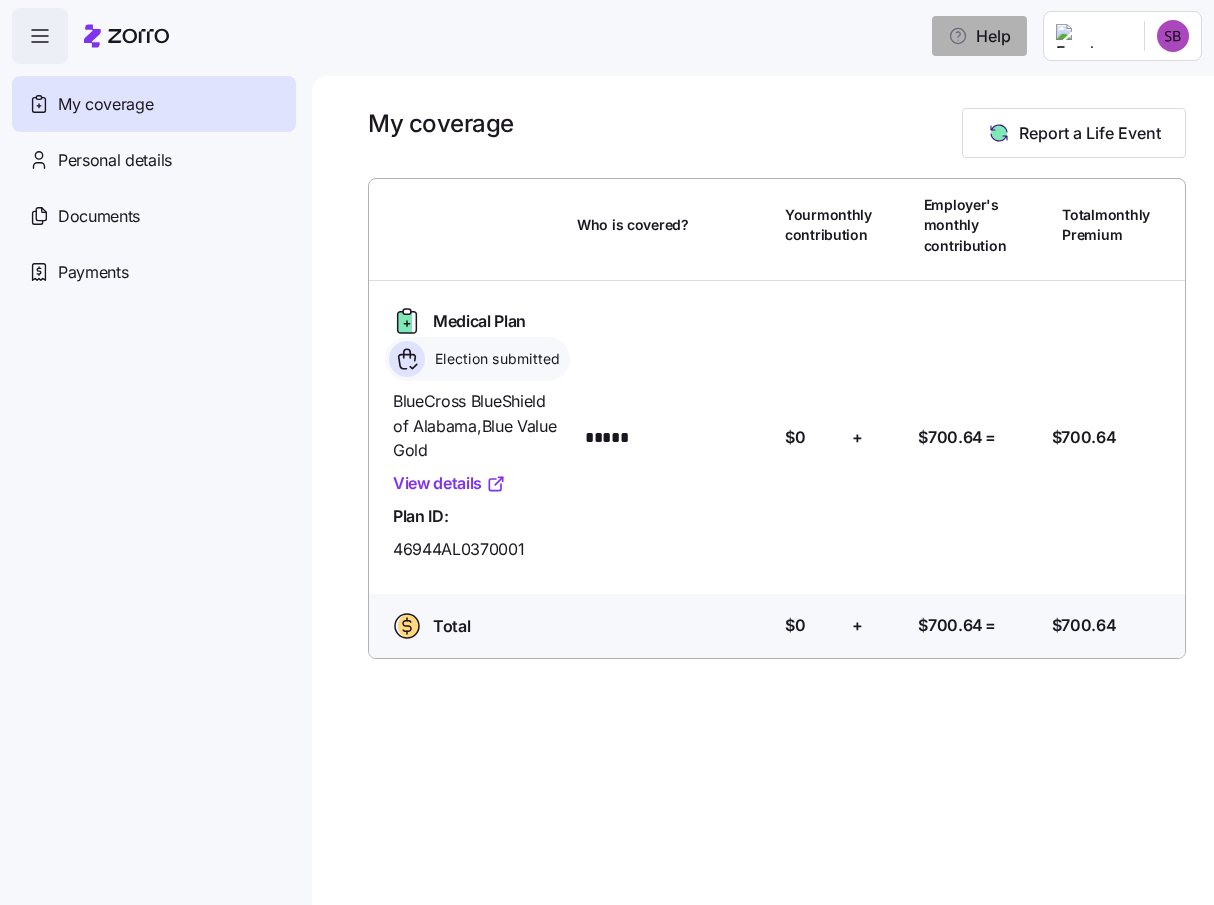 click on "Help" at bounding box center [979, 36] 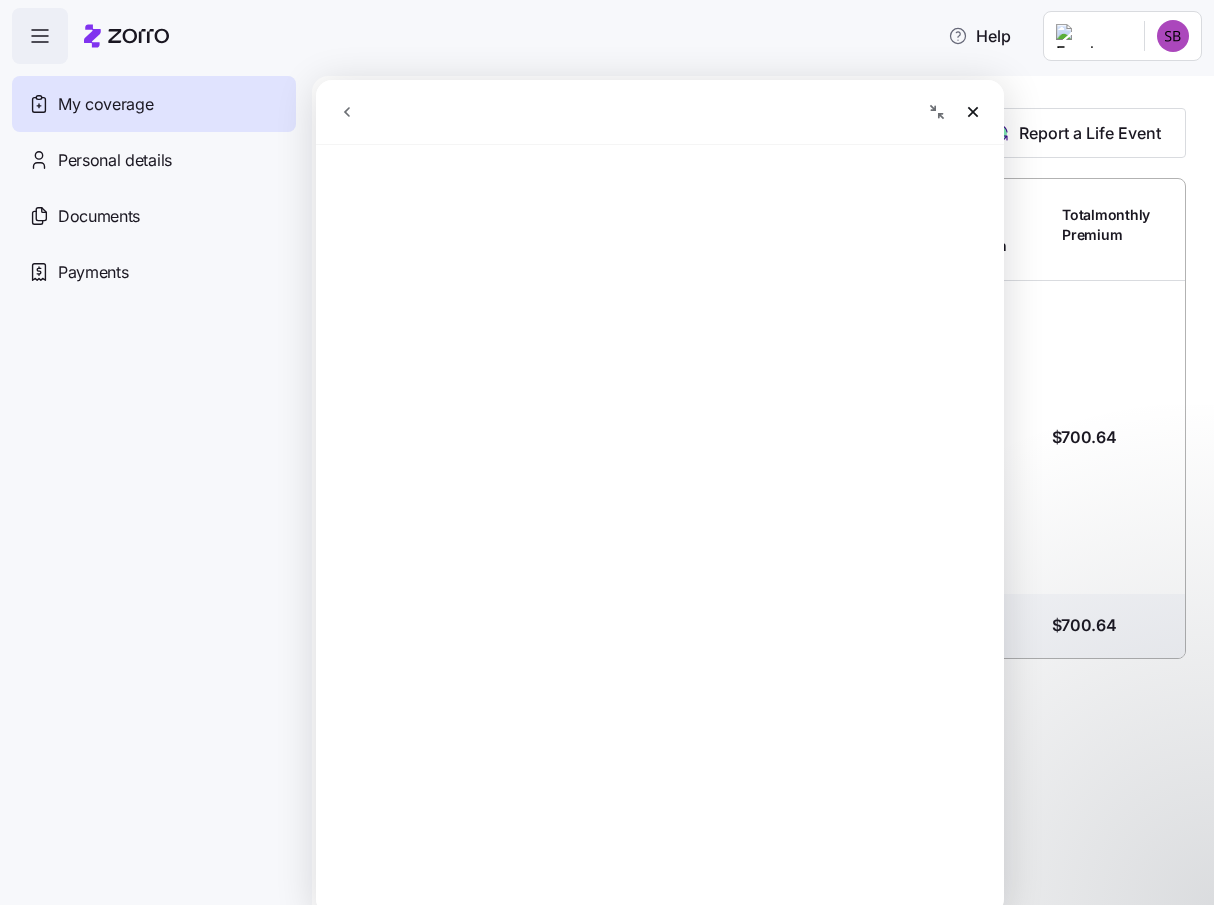 scroll, scrollTop: 0, scrollLeft: 0, axis: both 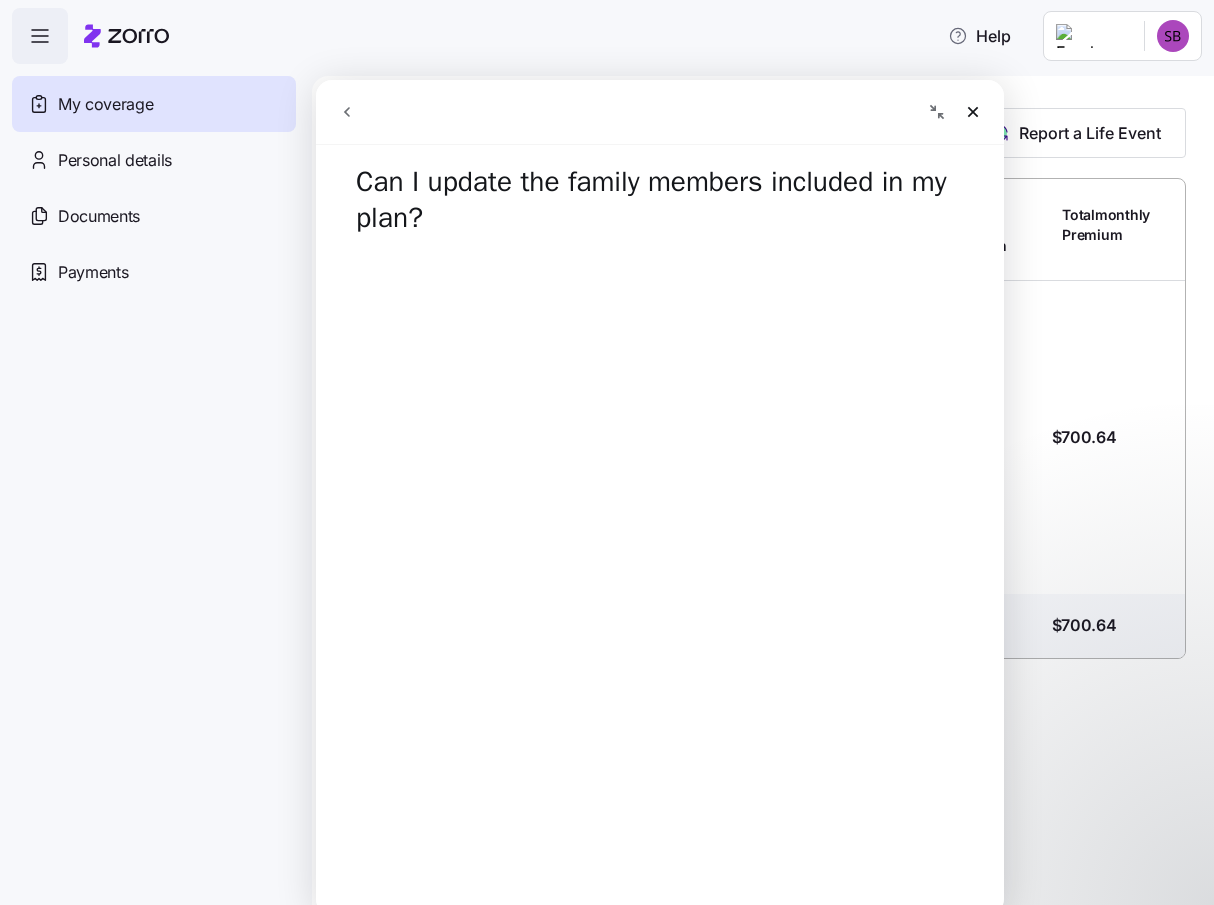 click 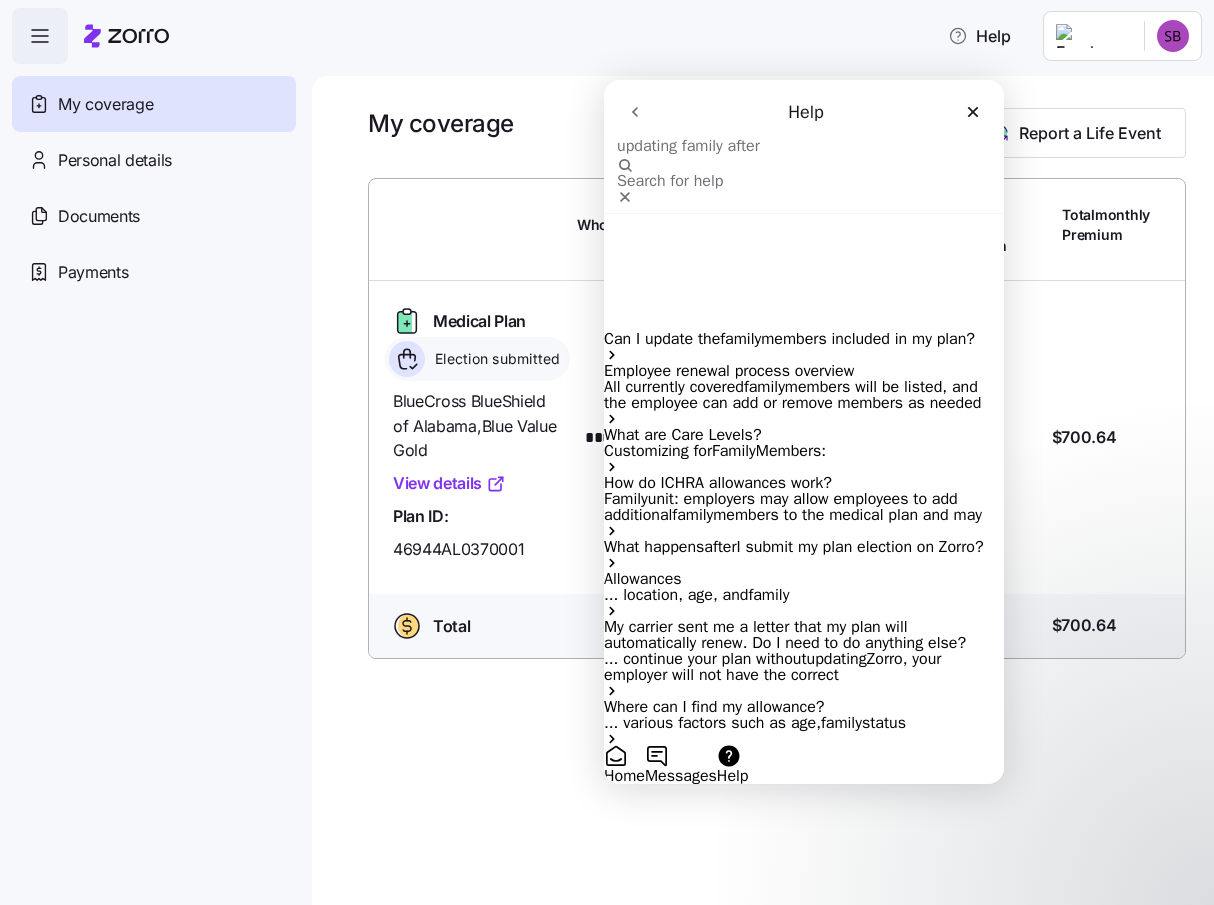 scroll, scrollTop: 200, scrollLeft: 0, axis: vertical 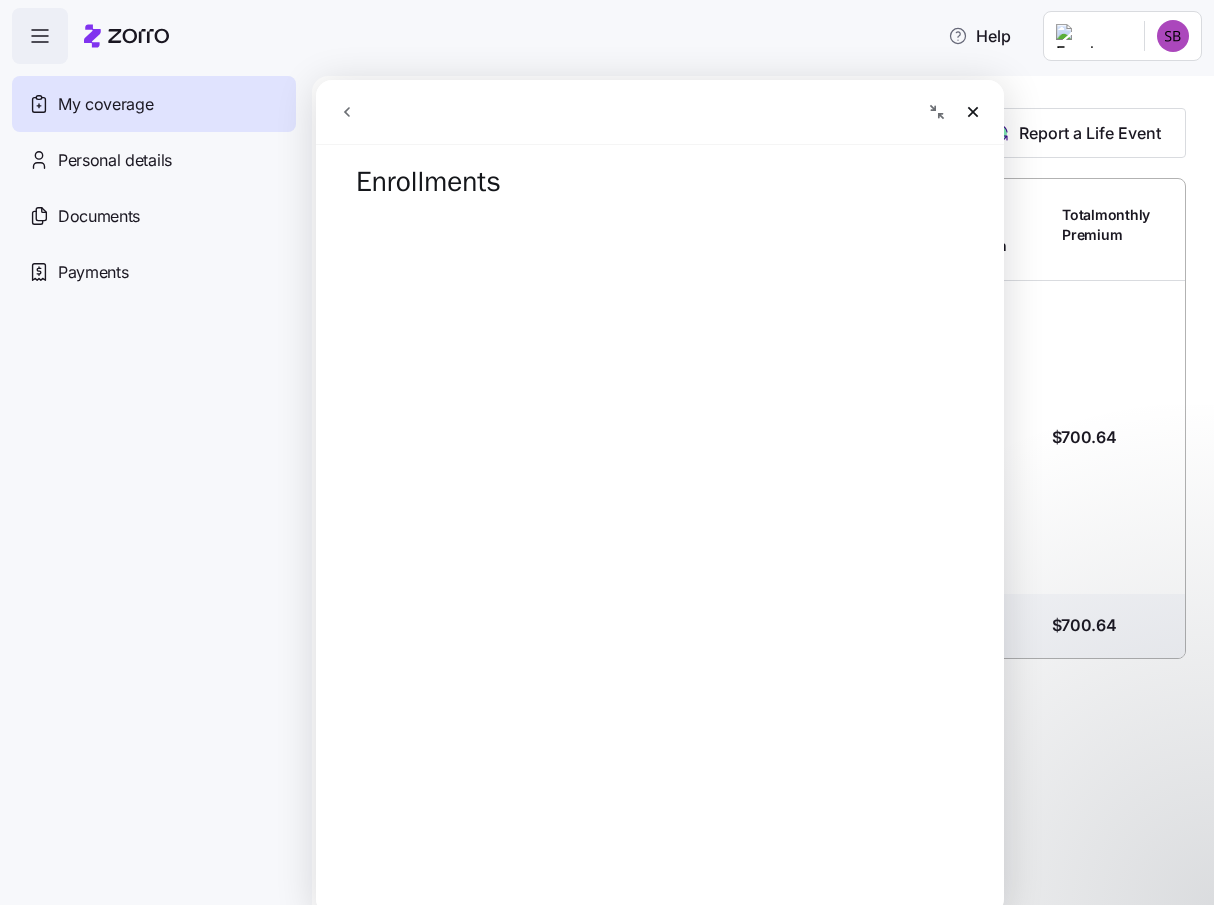 click 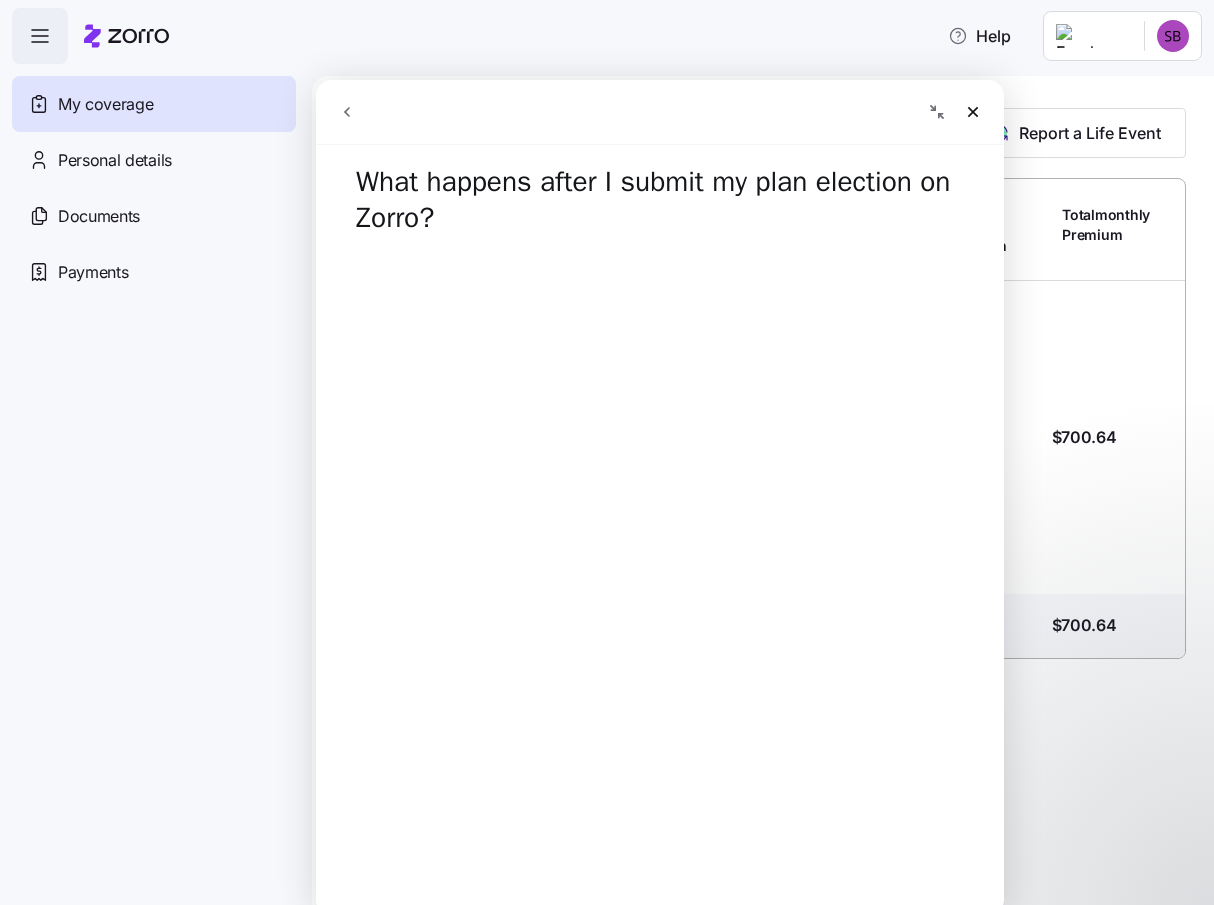 click 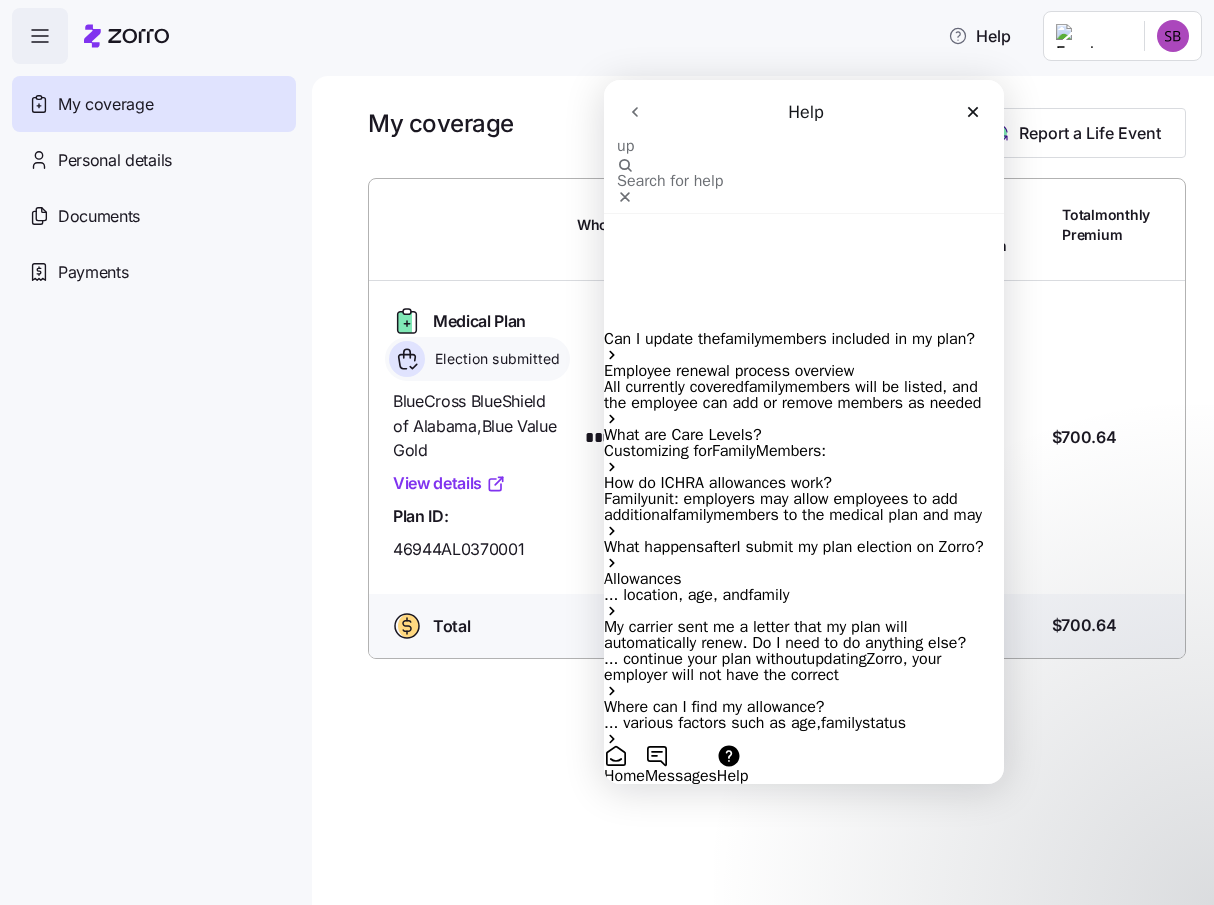 type on "u" 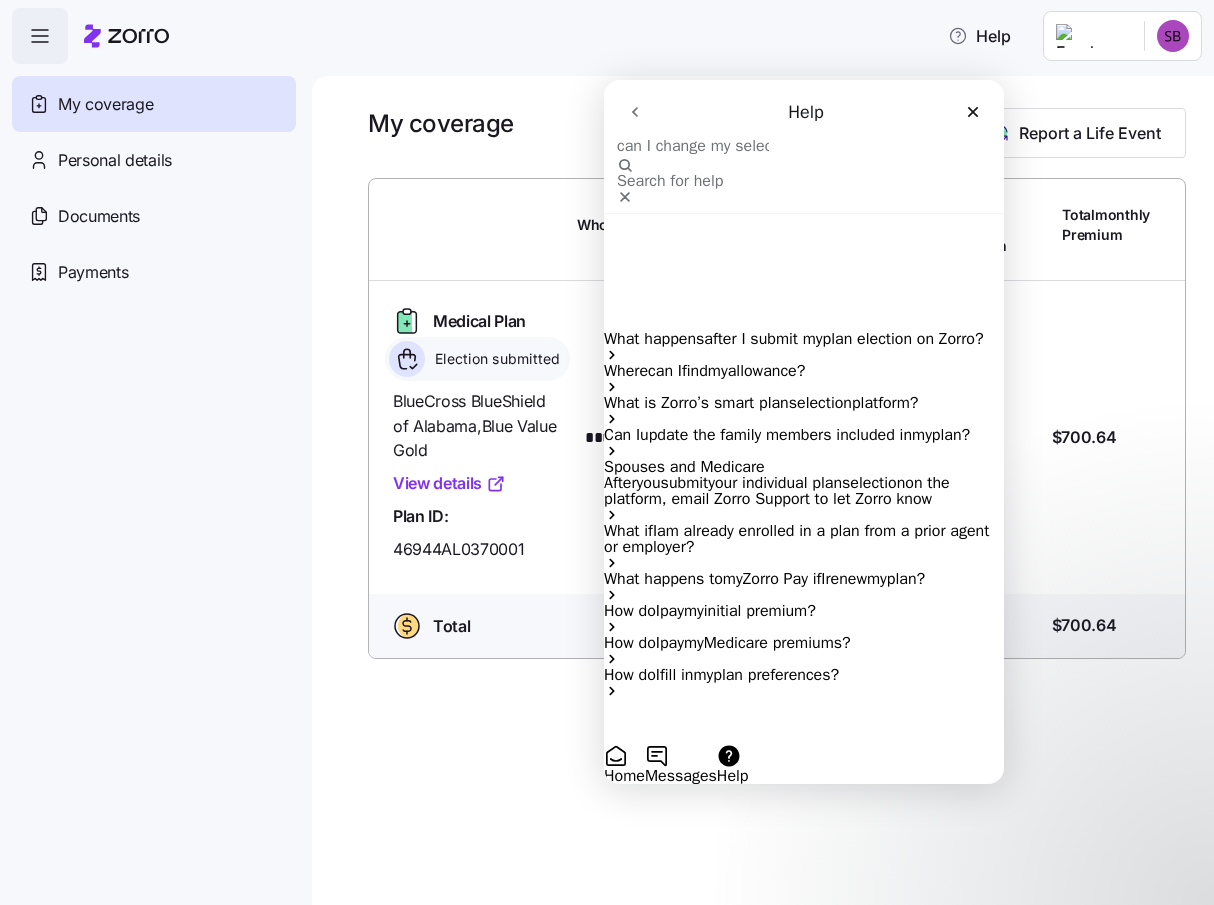 type on "can I change my selection after I hit submit?" 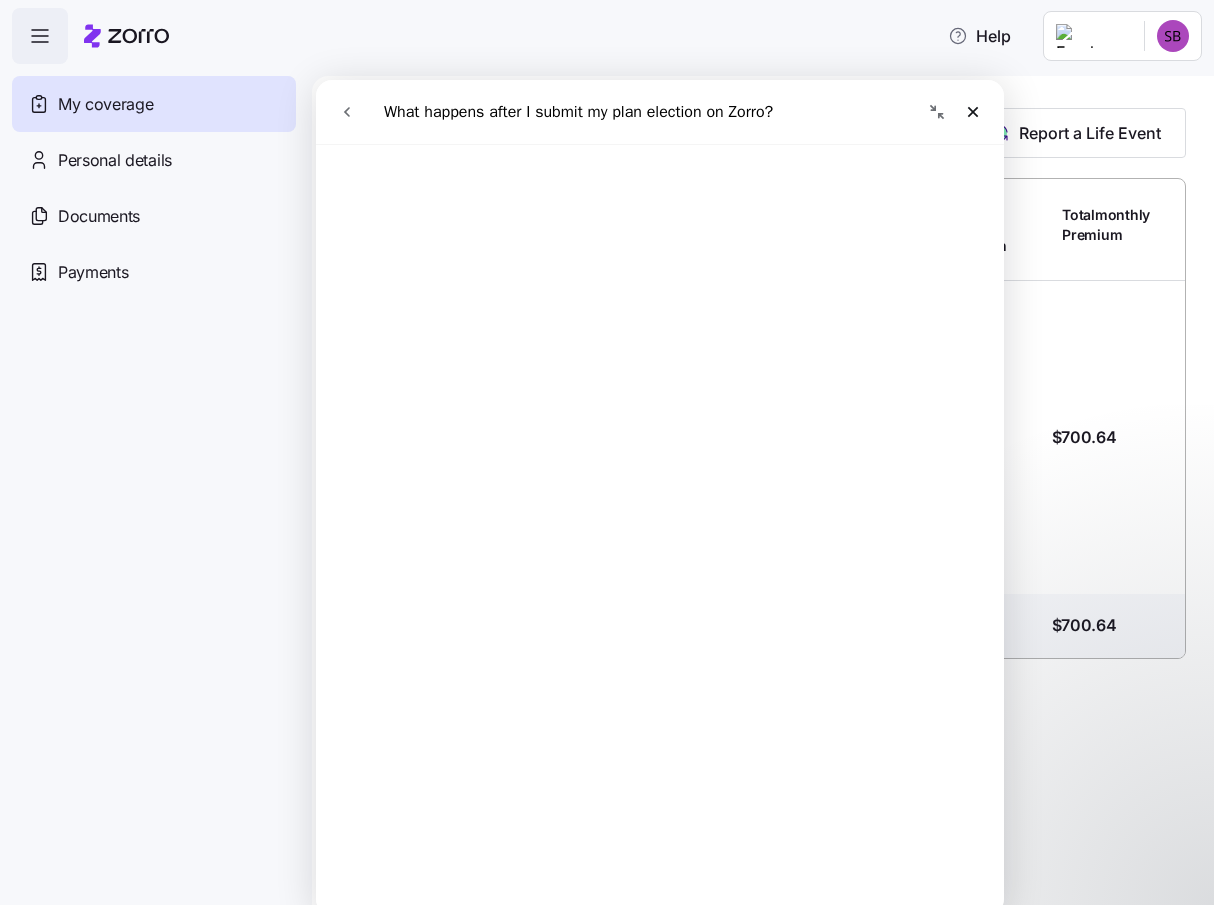 scroll, scrollTop: 0, scrollLeft: 0, axis: both 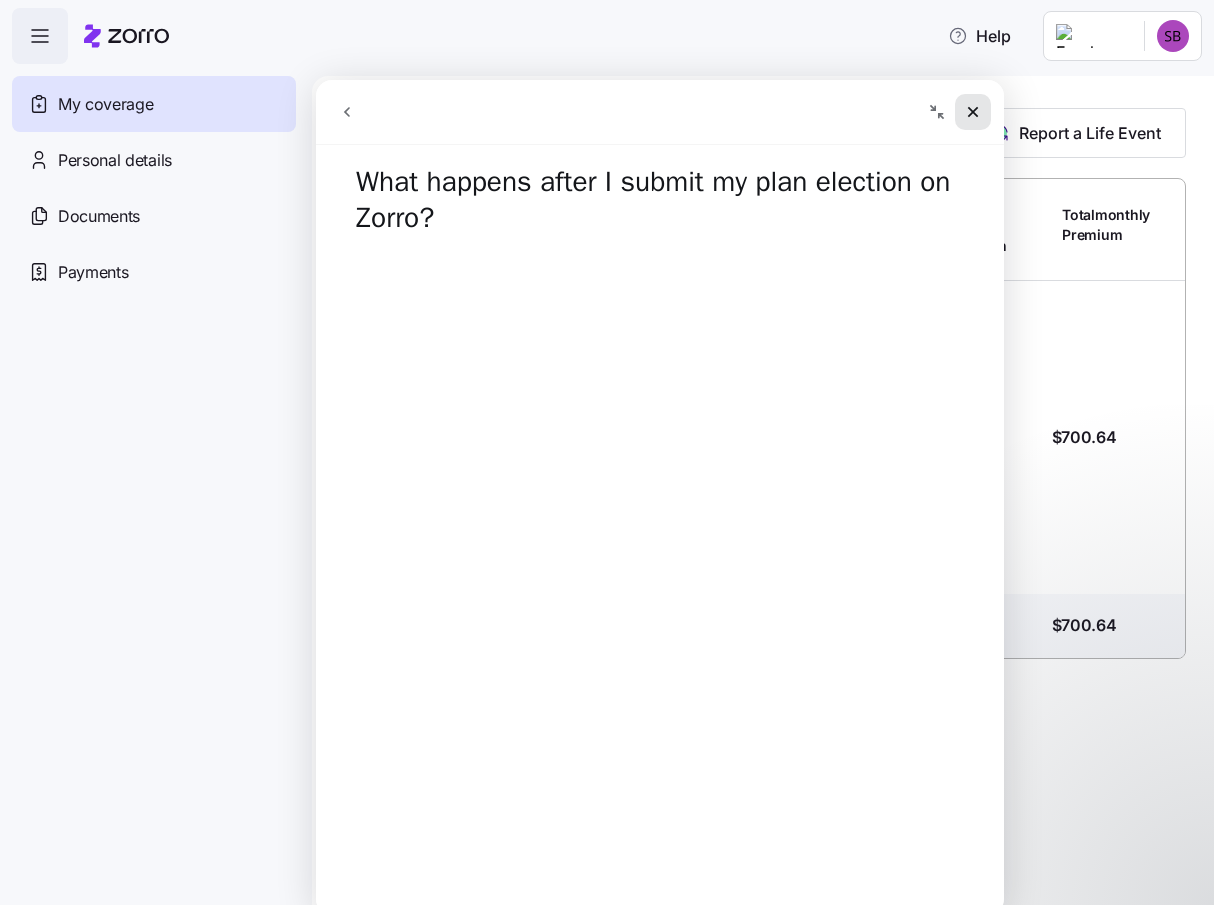 click at bounding box center (973, 112) 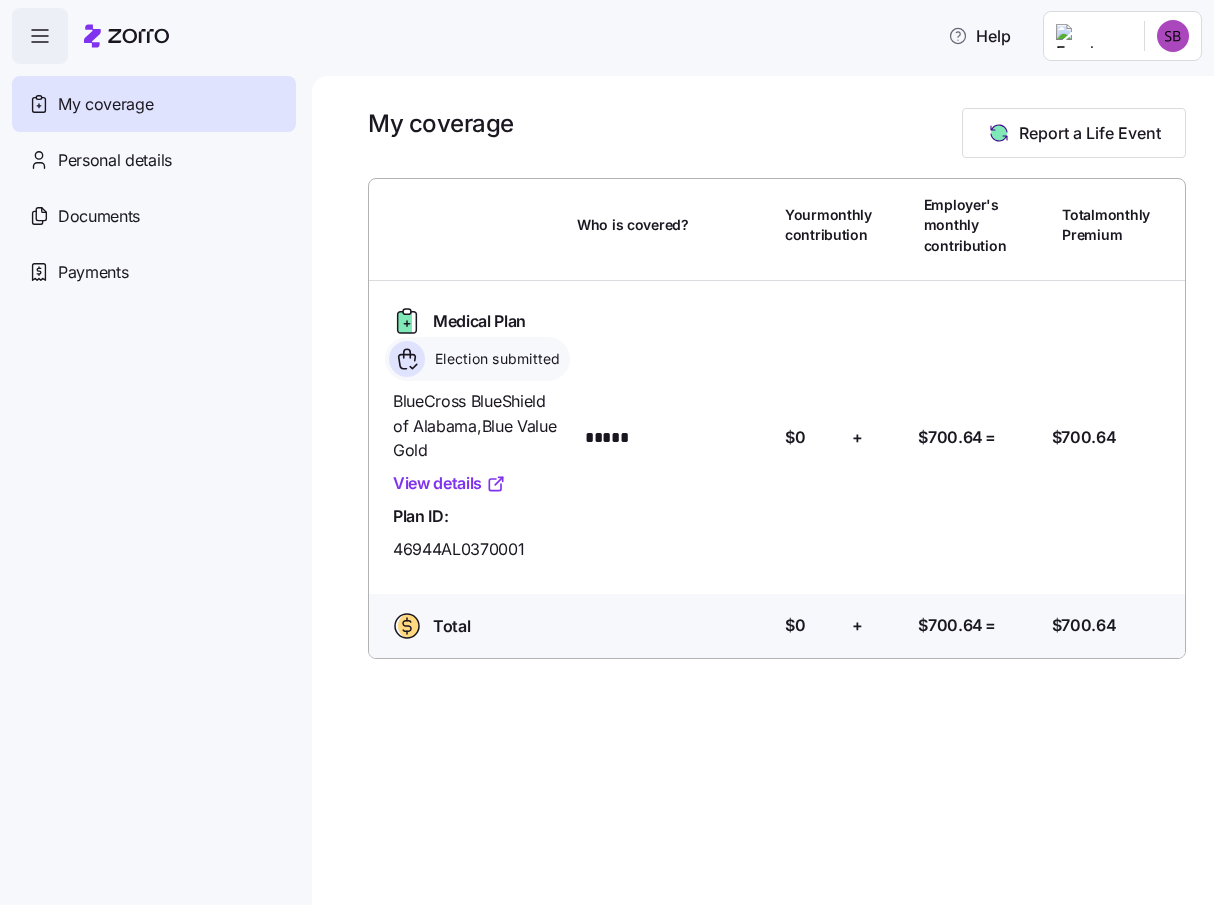 click on "My coverage Report a Life Event Who is covered? Your monthly contribution Employer's monthly contribution Total monthly Premium Medical Plan Election submitted BlueCross BlueShield of Alabama , Blue Value Gold View details Plan ID: 46944AL0370001 Who is covered? ***** Your contribution: $0 + Employer's contribution: $700.64 = Total Premium: $700.64 Total Who is covered? Your contribution: $0 + Employer's contribution: $700.64 = Total Premium: $700.64" at bounding box center (607, 446) 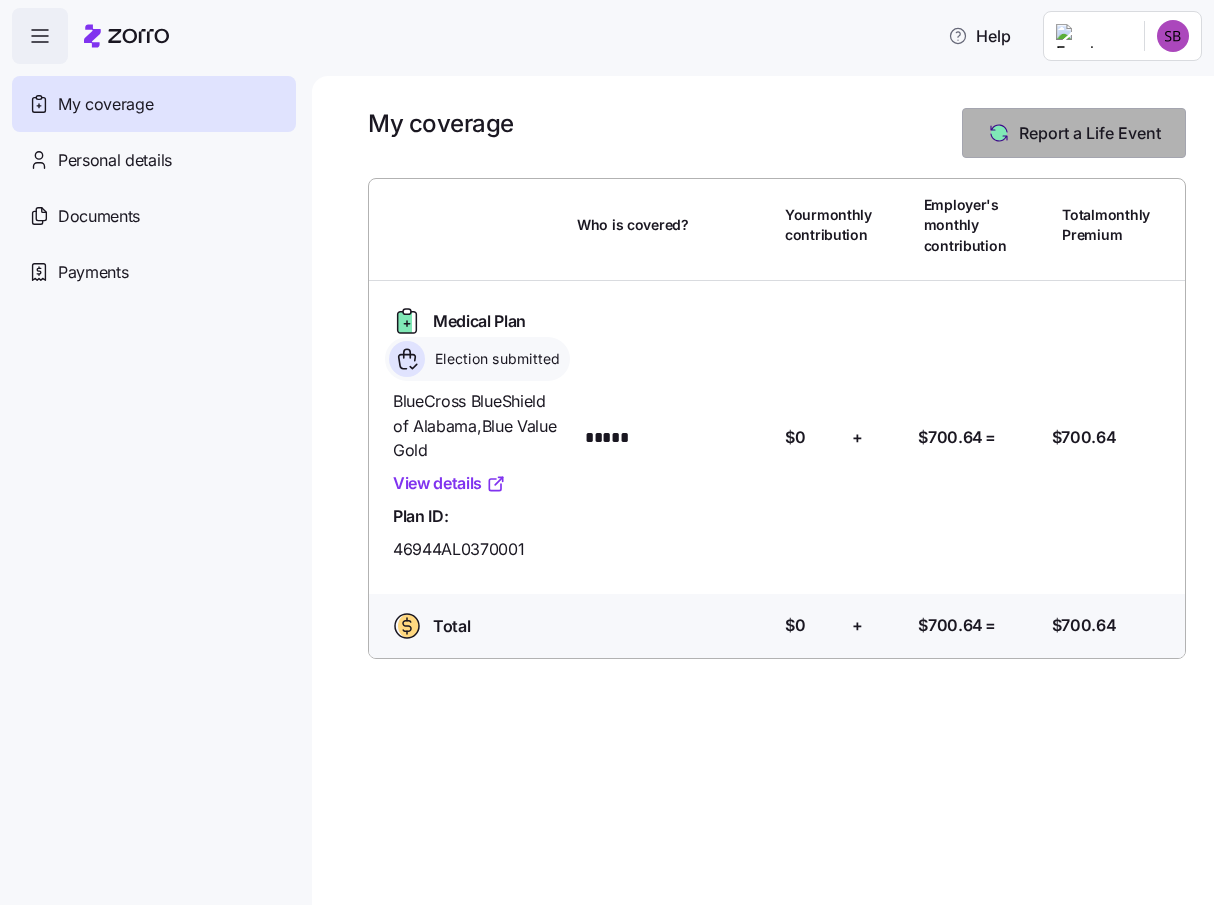 click on "Report a Life Event" at bounding box center [1090, 133] 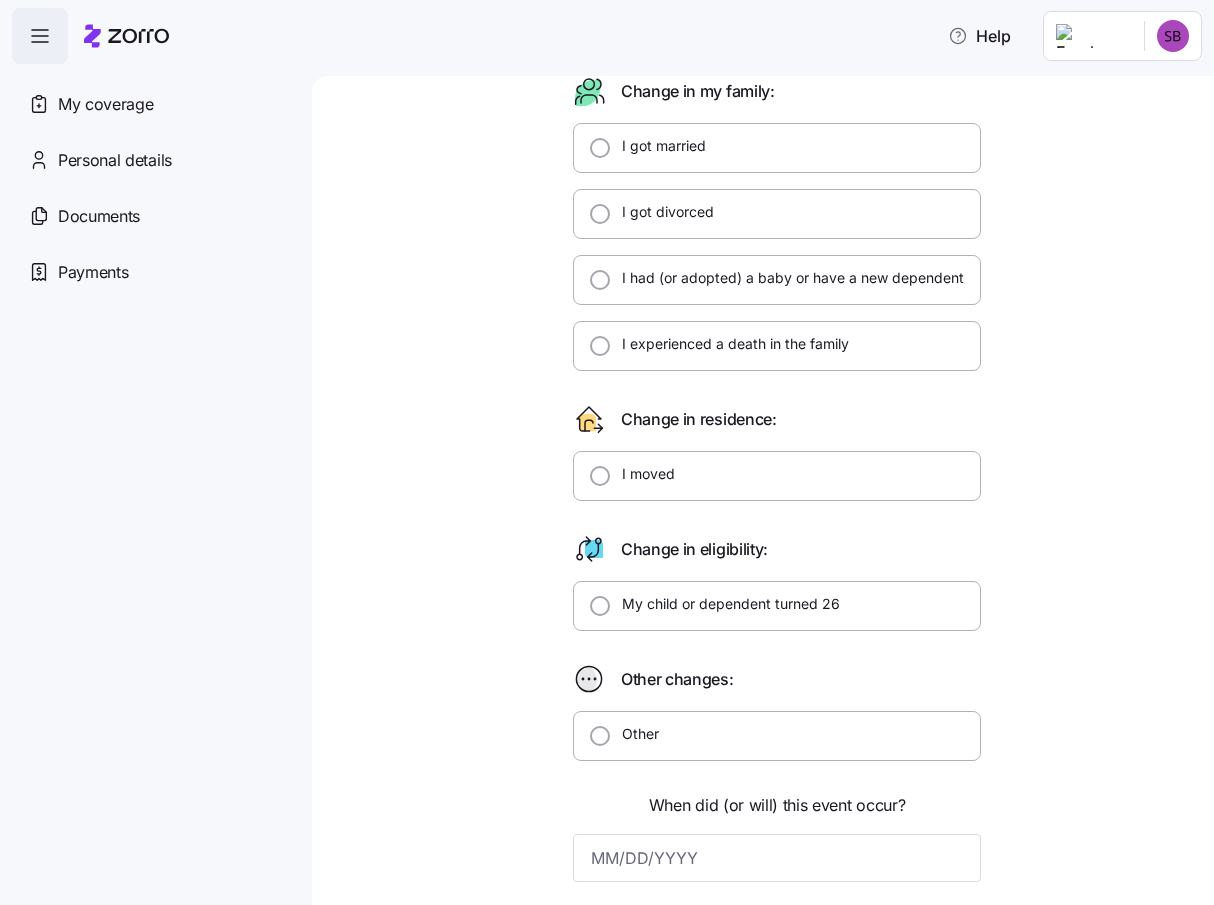 scroll, scrollTop: 258, scrollLeft: 0, axis: vertical 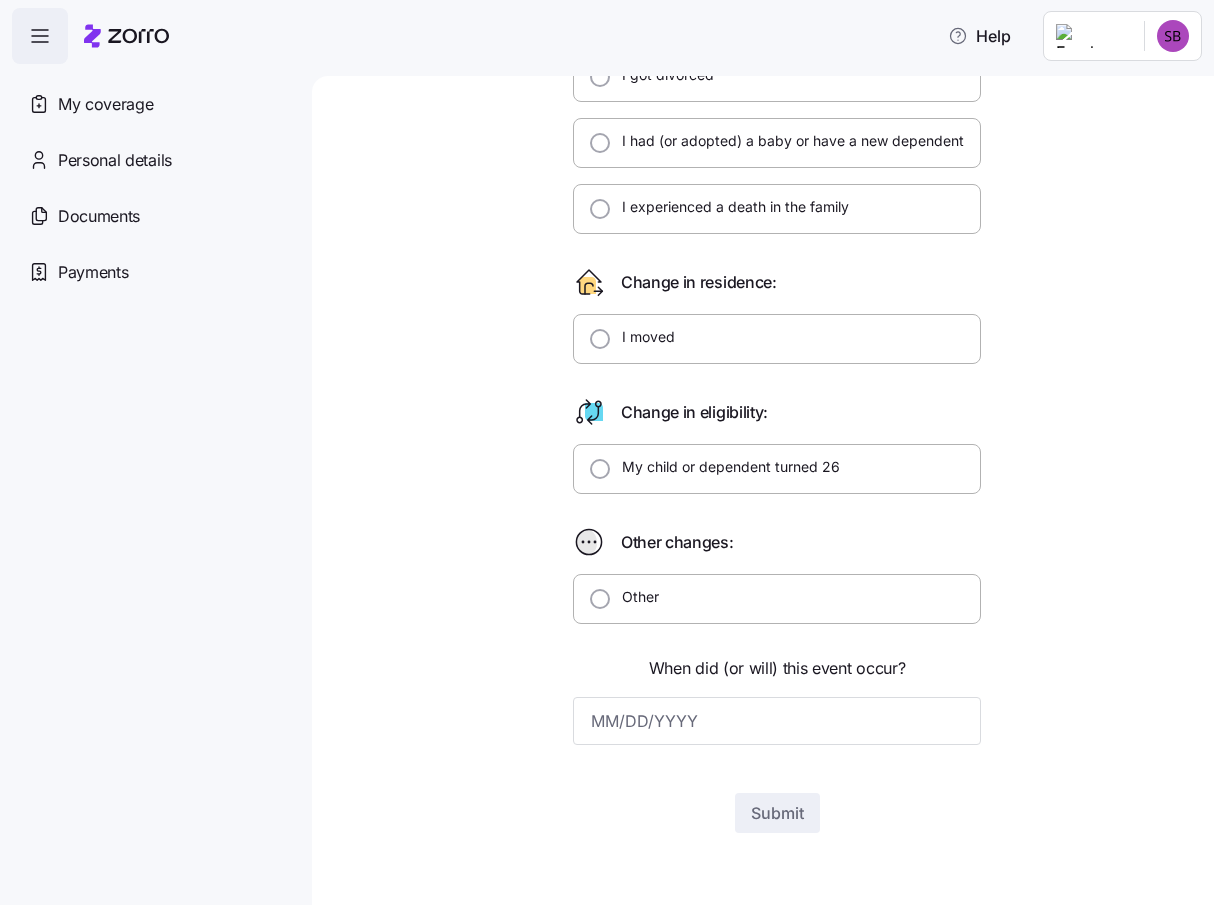 click on "Other" at bounding box center (634, 599) 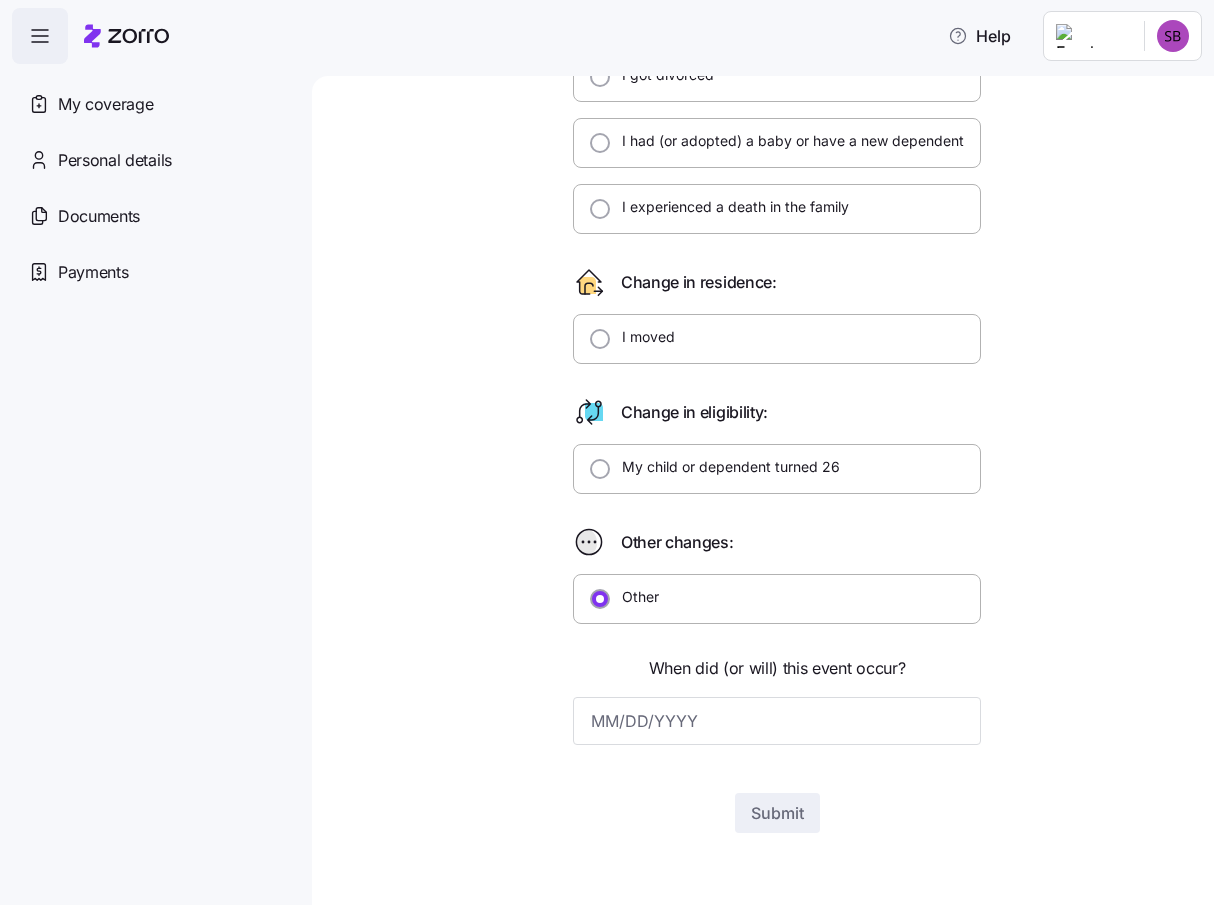 radio on "true" 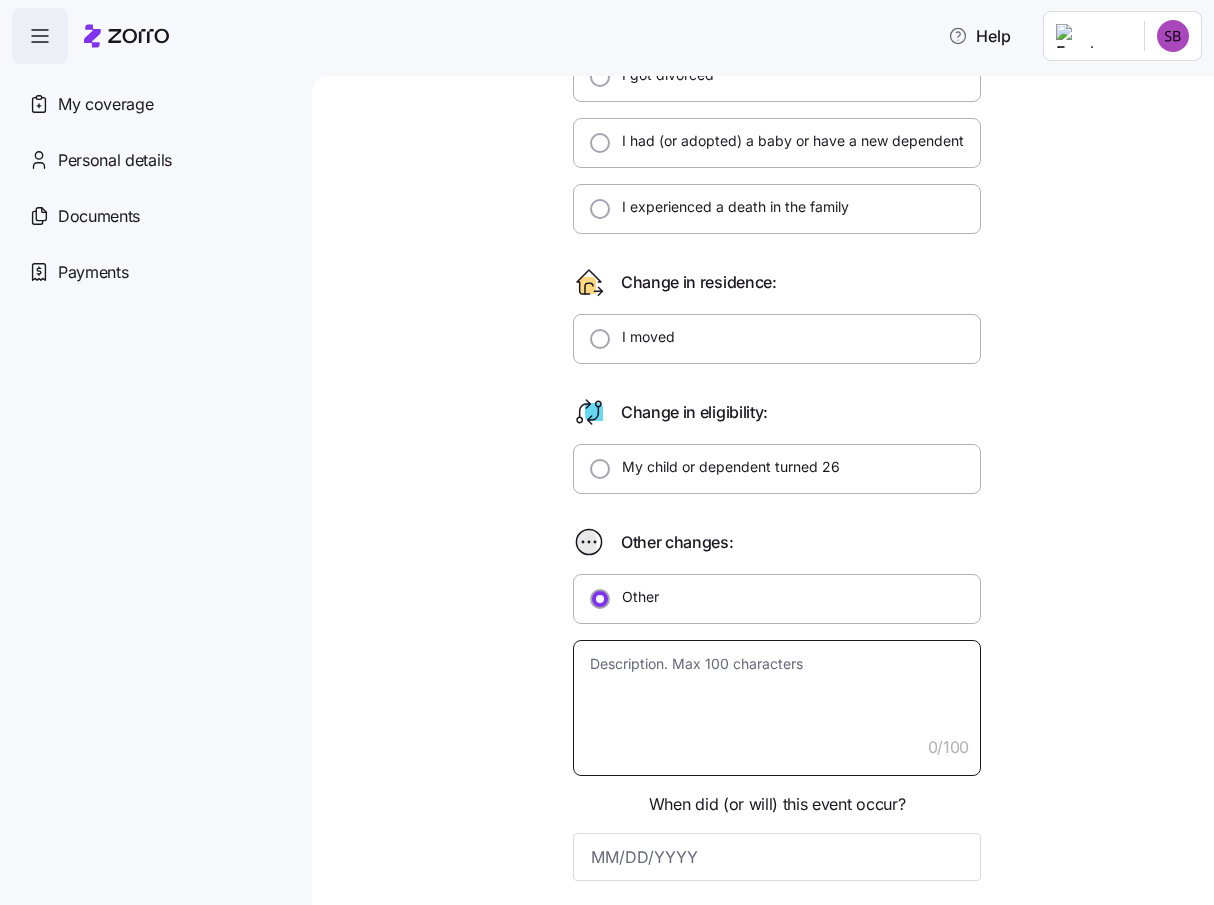 click at bounding box center (777, 708) 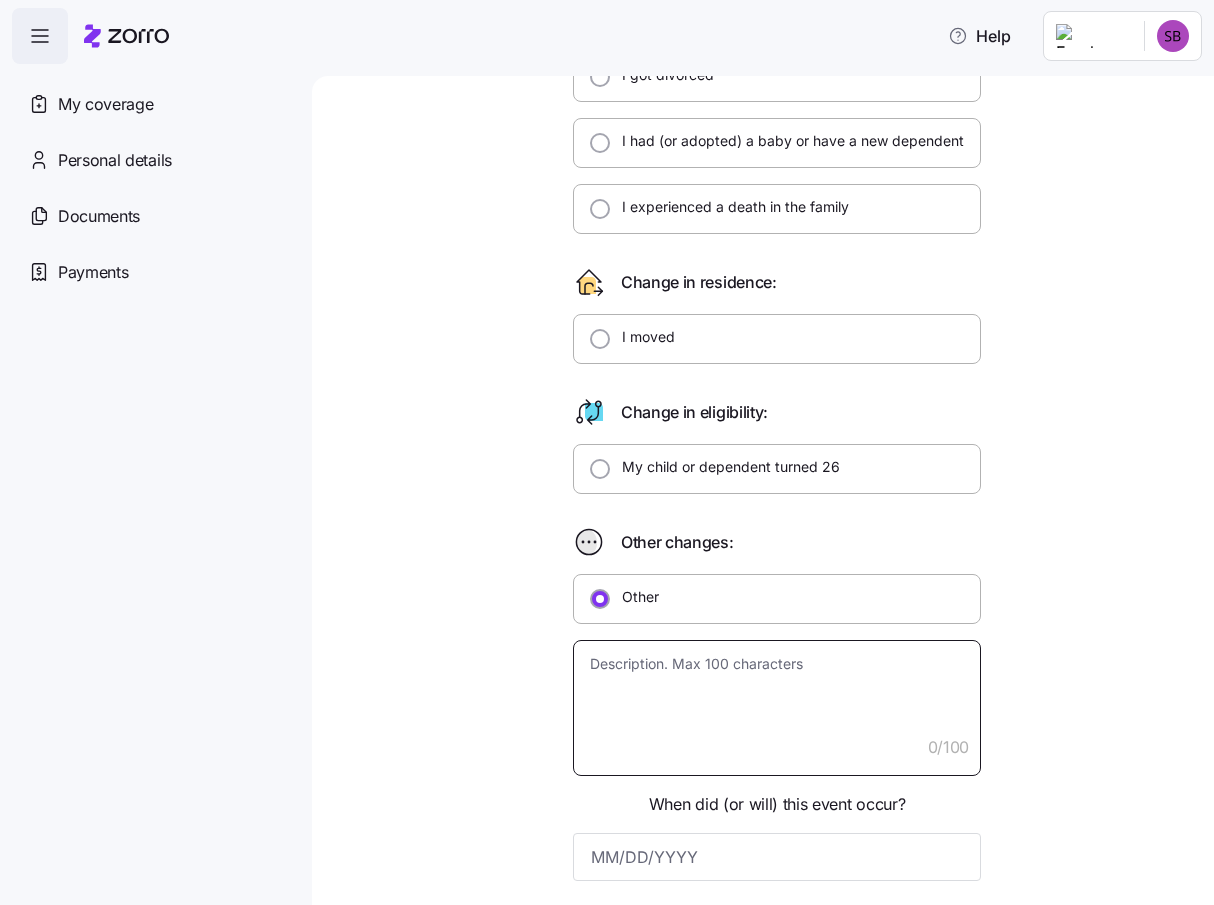 type on "x" 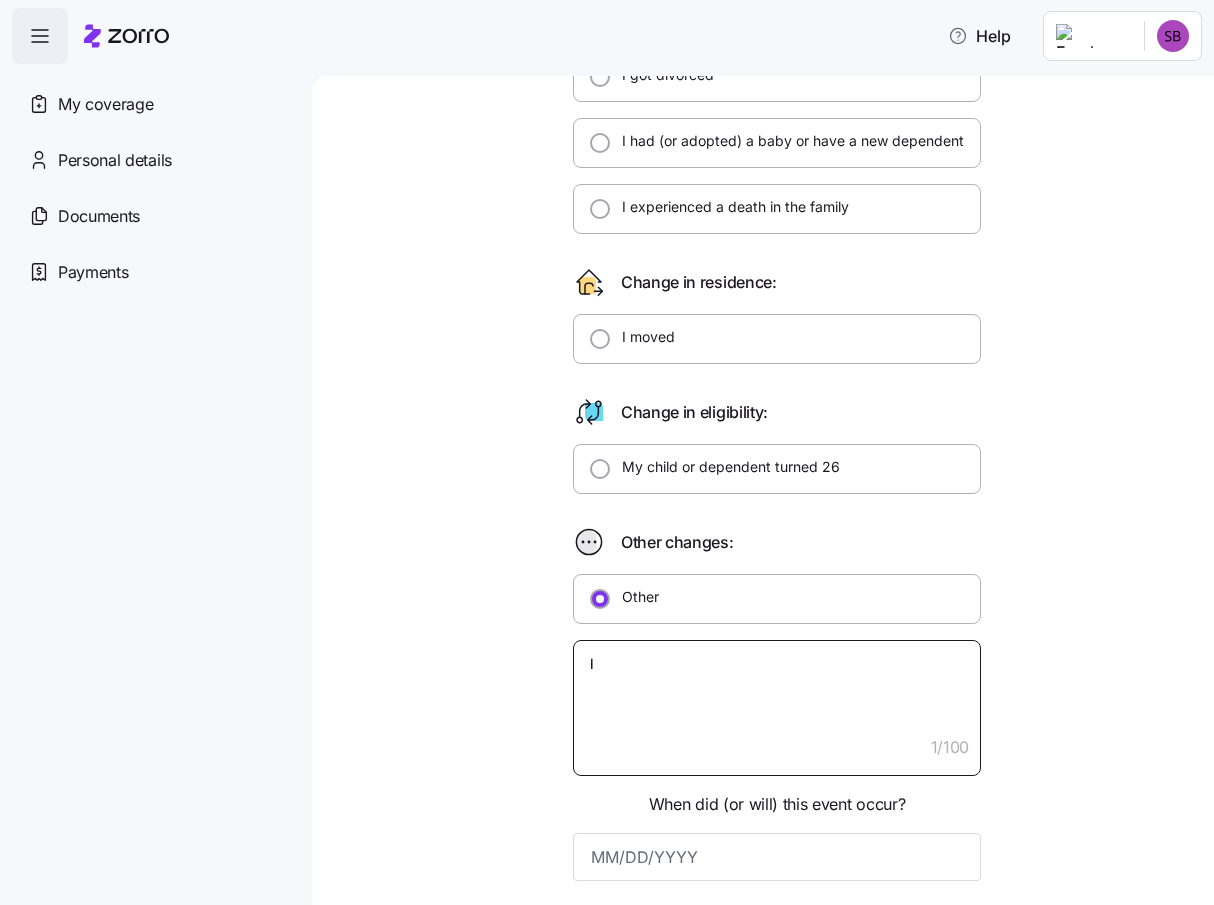 type on "x" 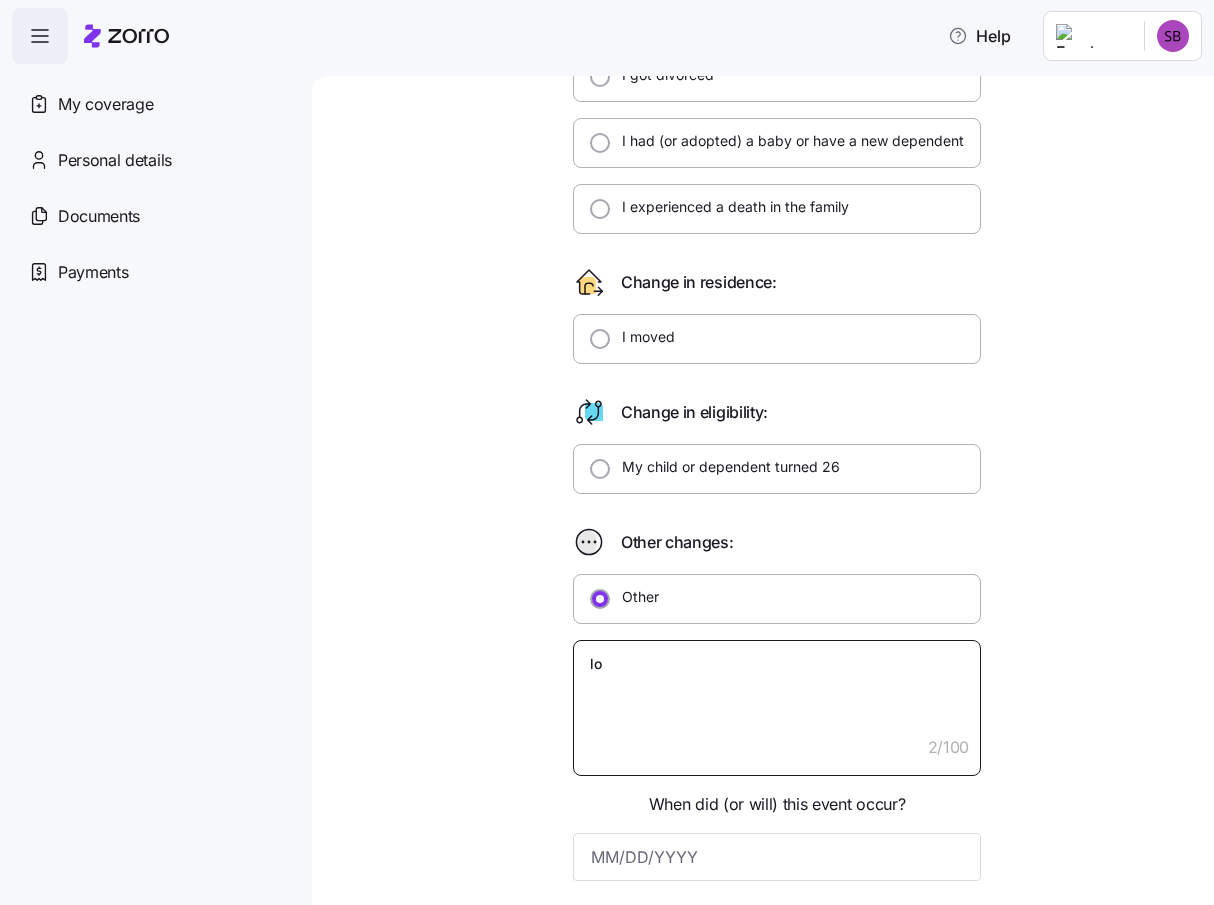 type on "x" 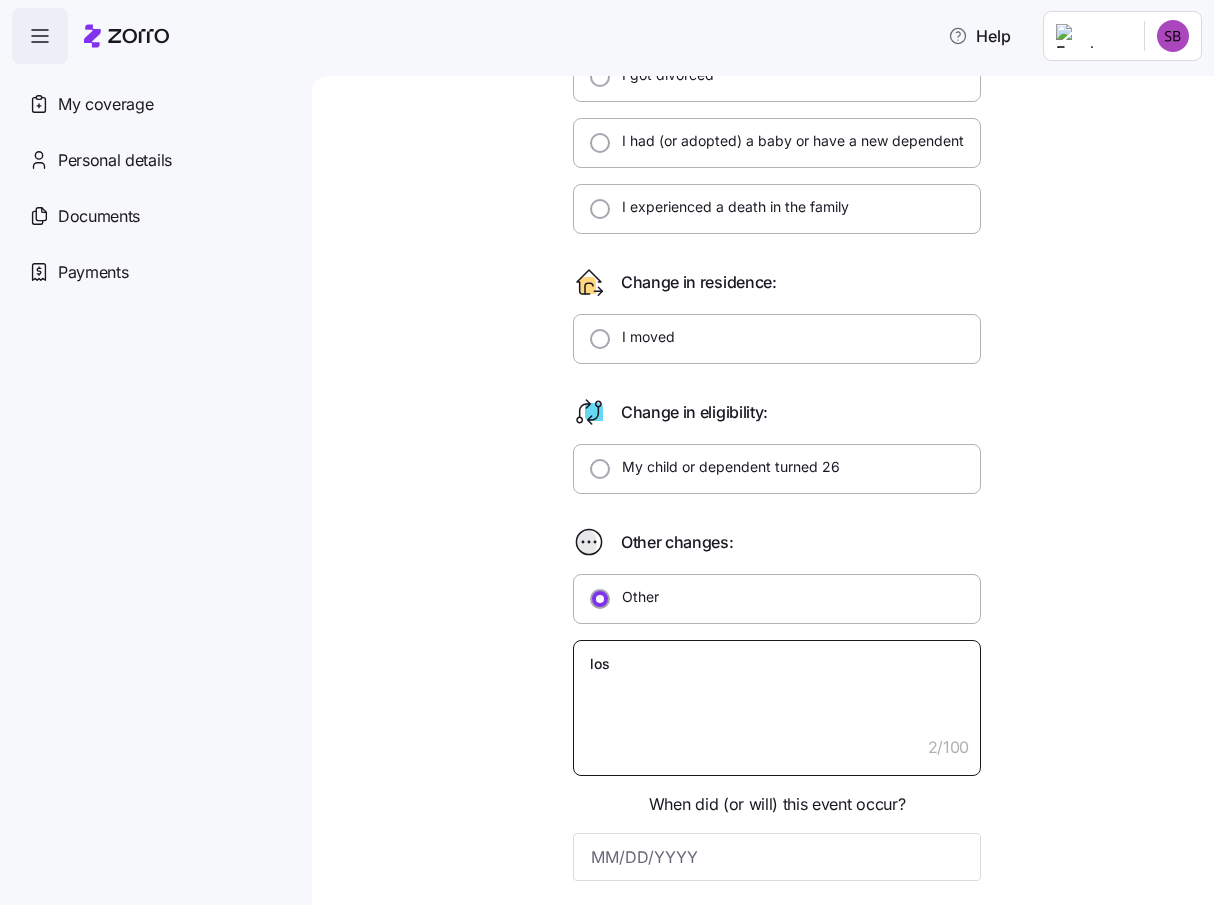 type on "x" 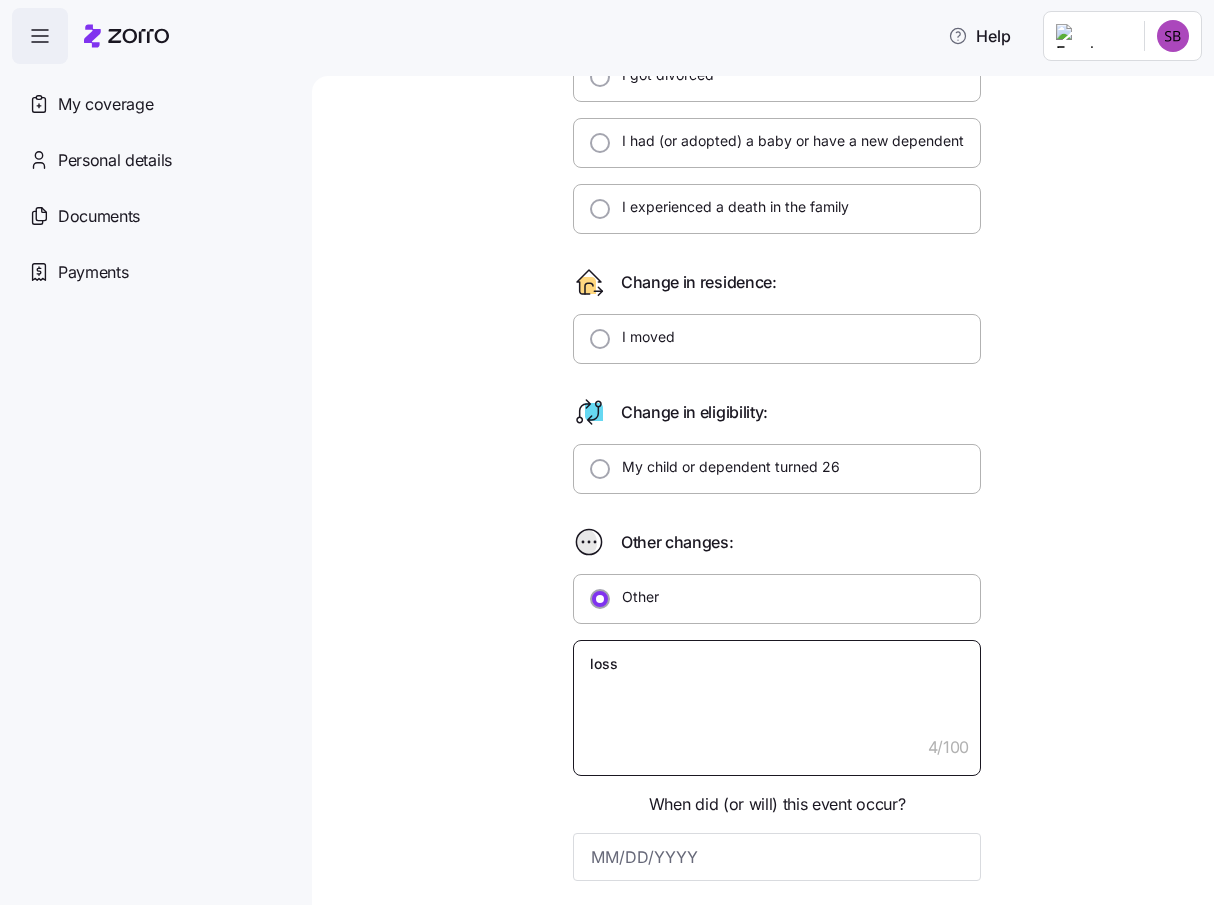 type on "x" 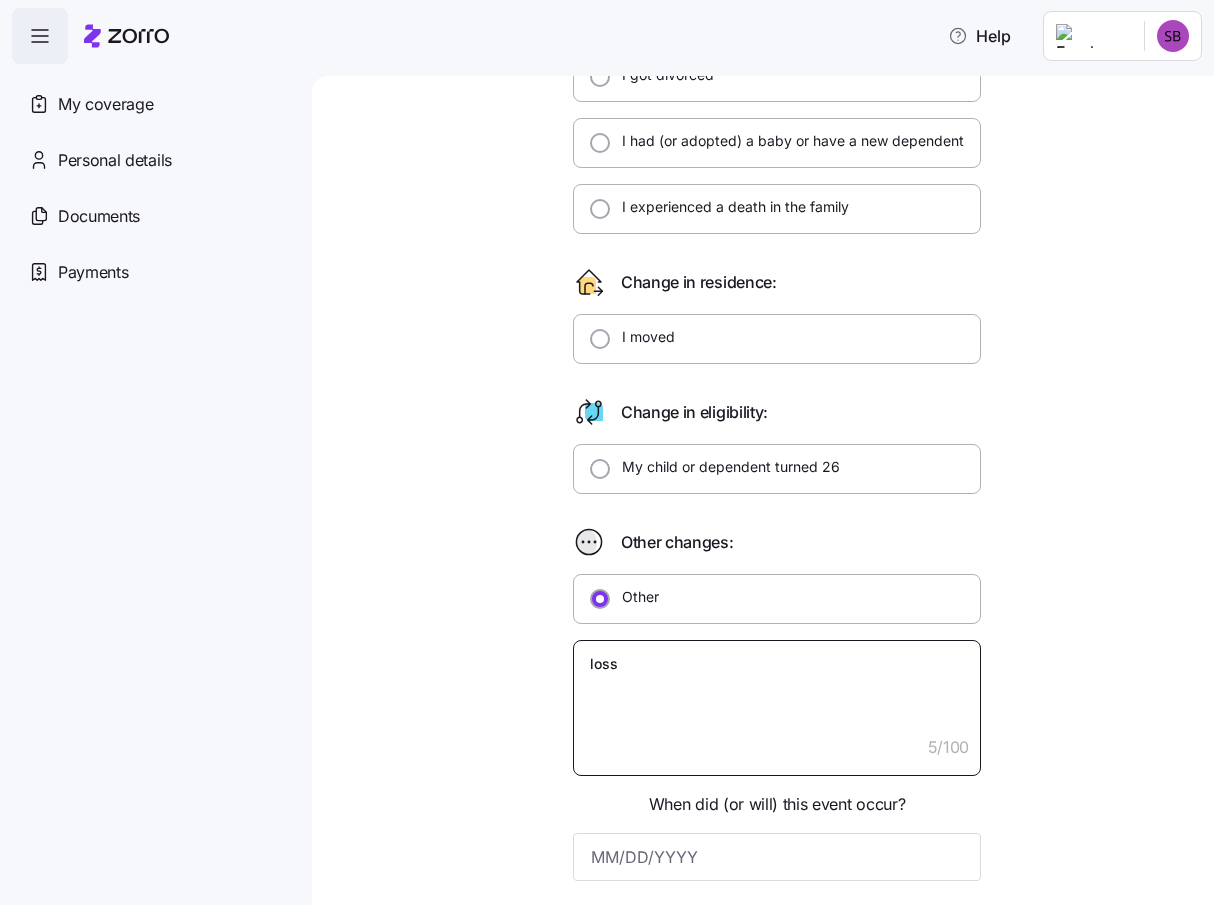 type on "x" 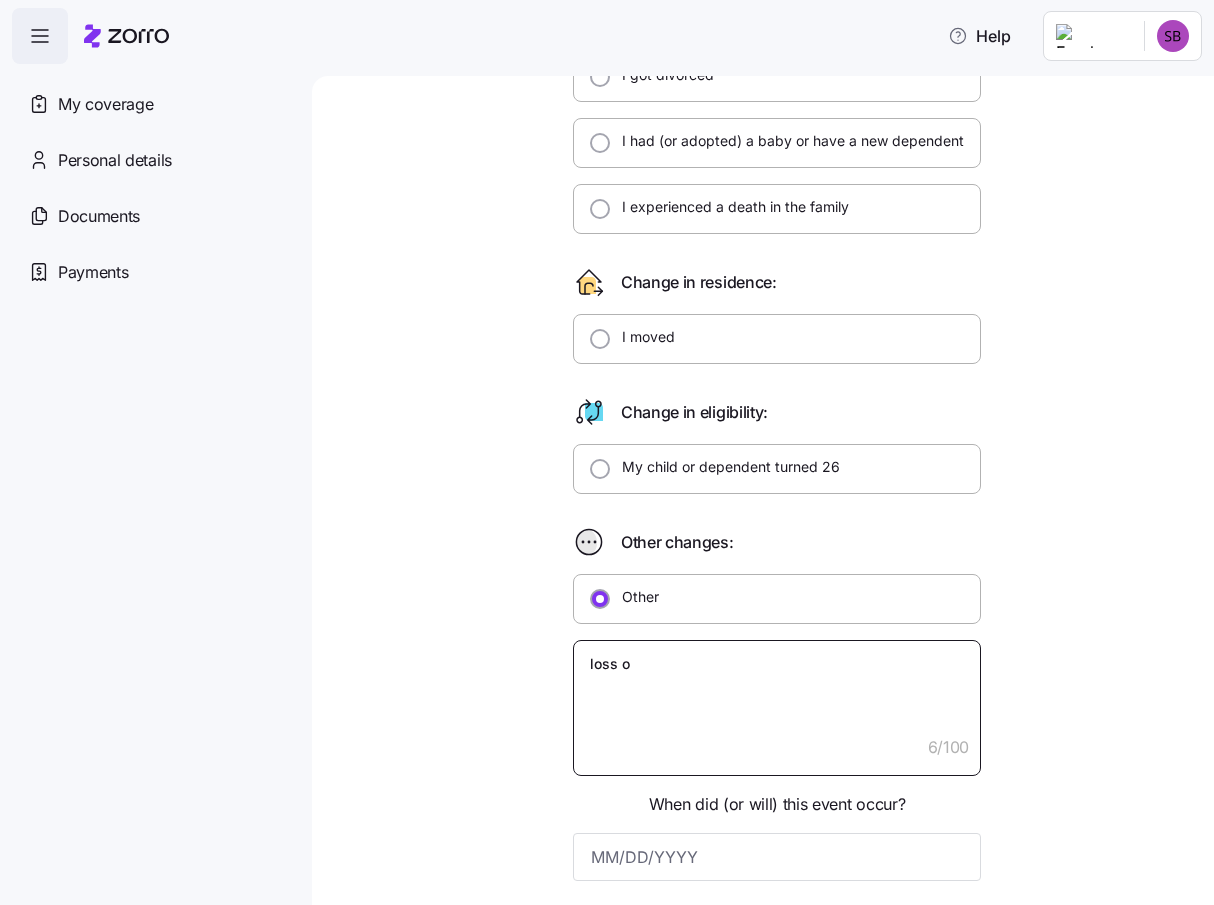 type on "x" 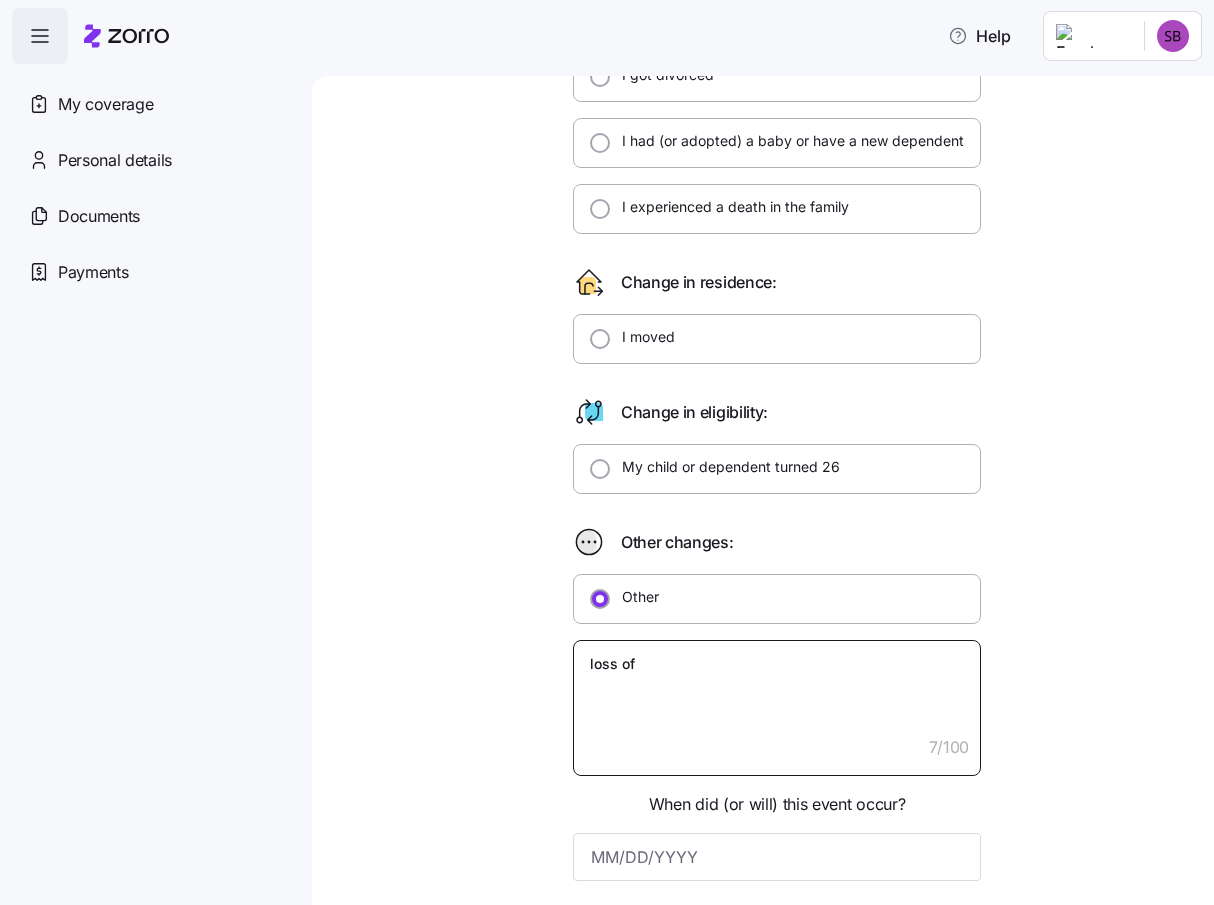 type on "x" 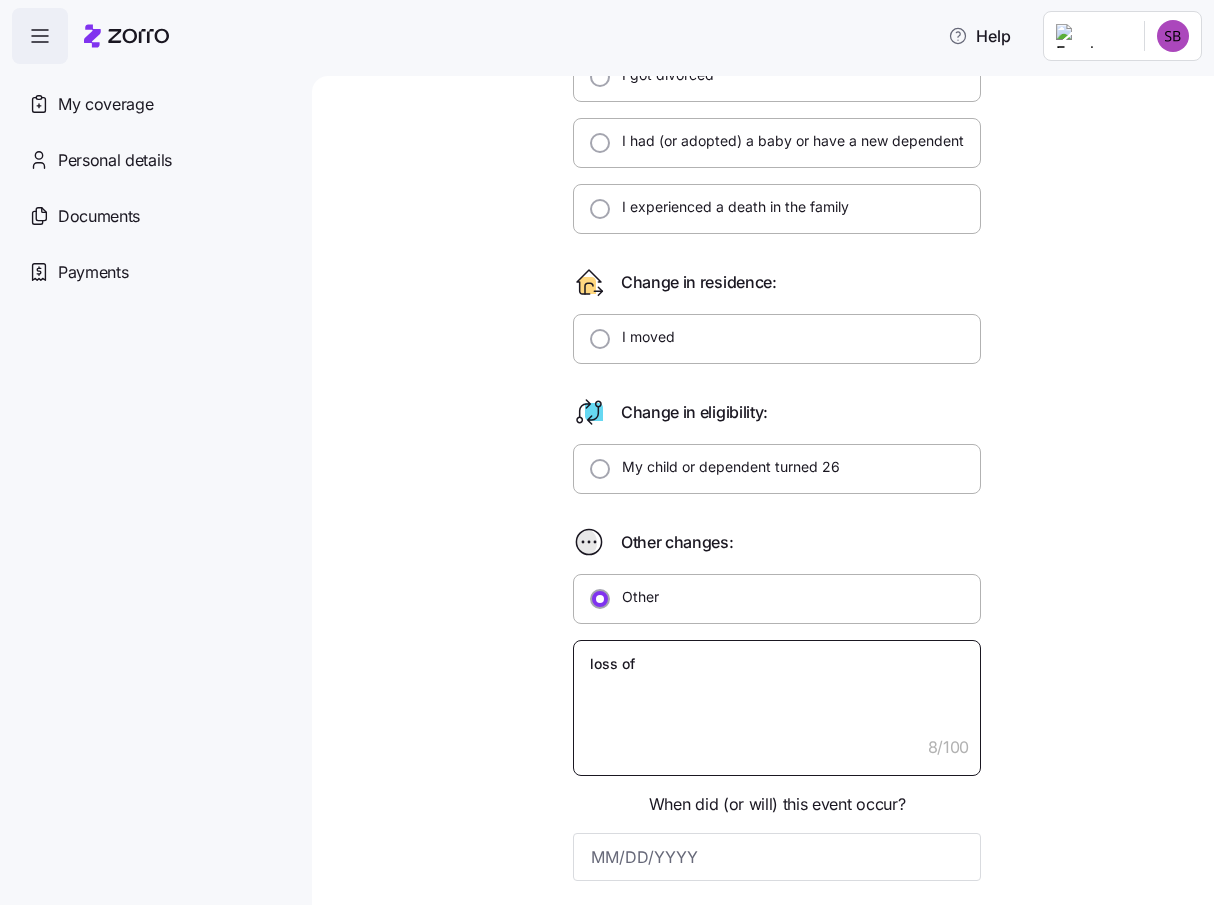 type on "x" 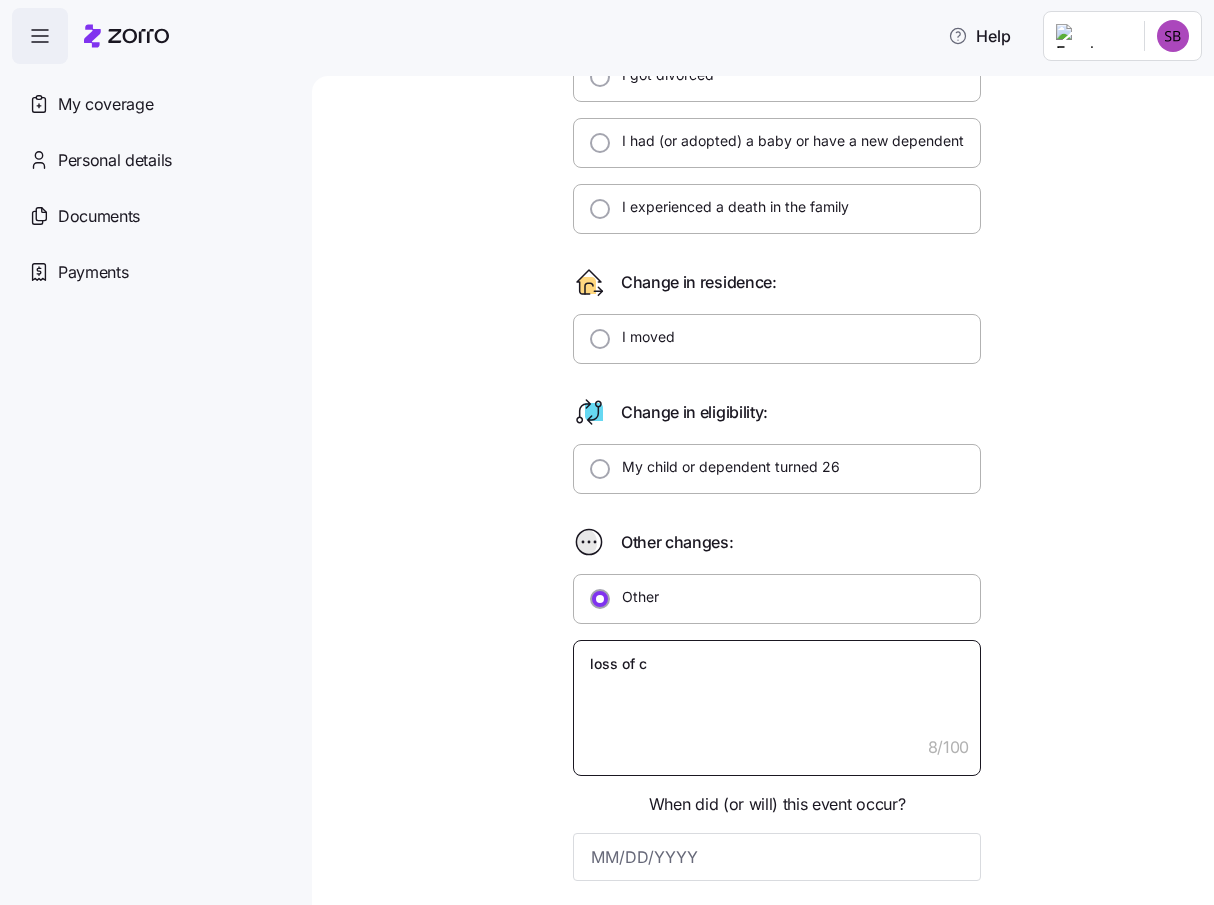 type on "x" 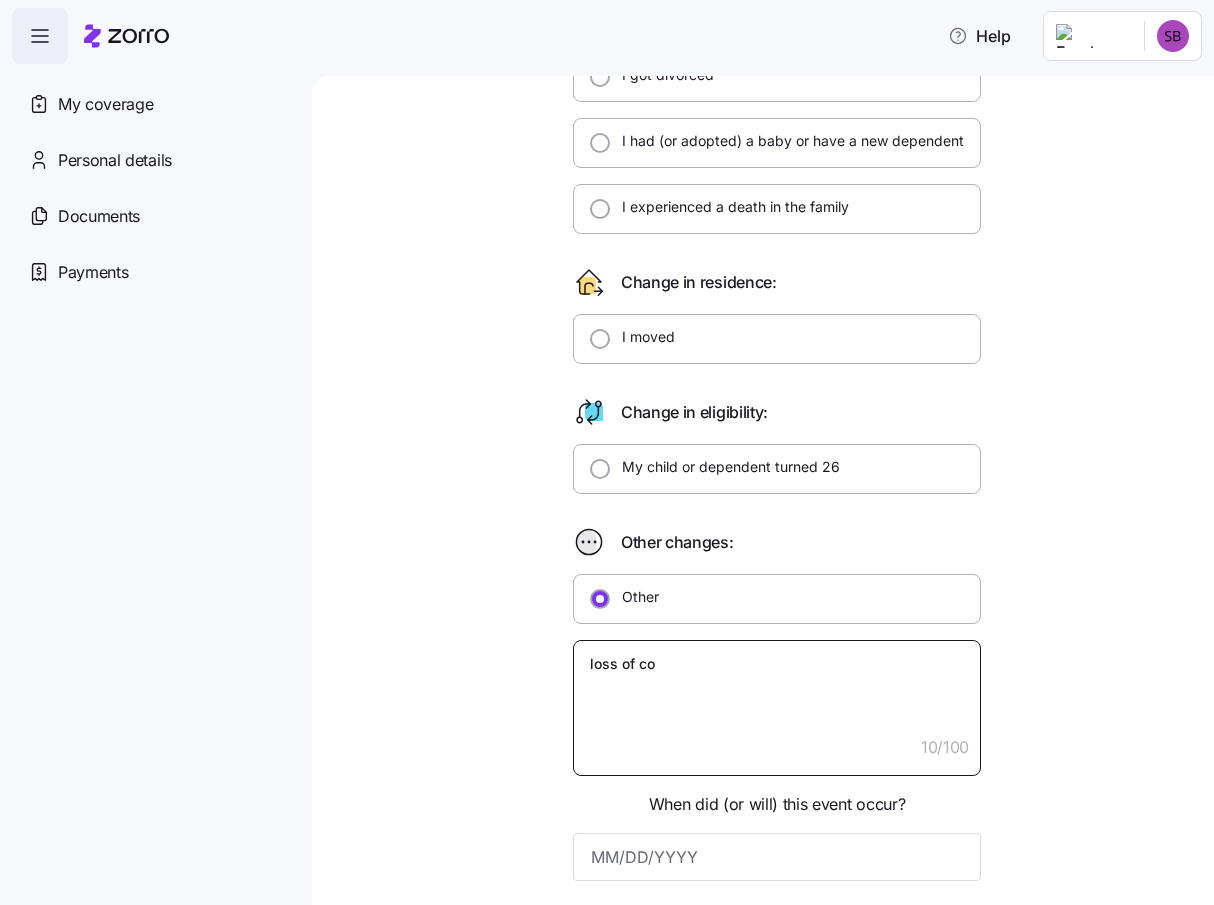 type on "x" 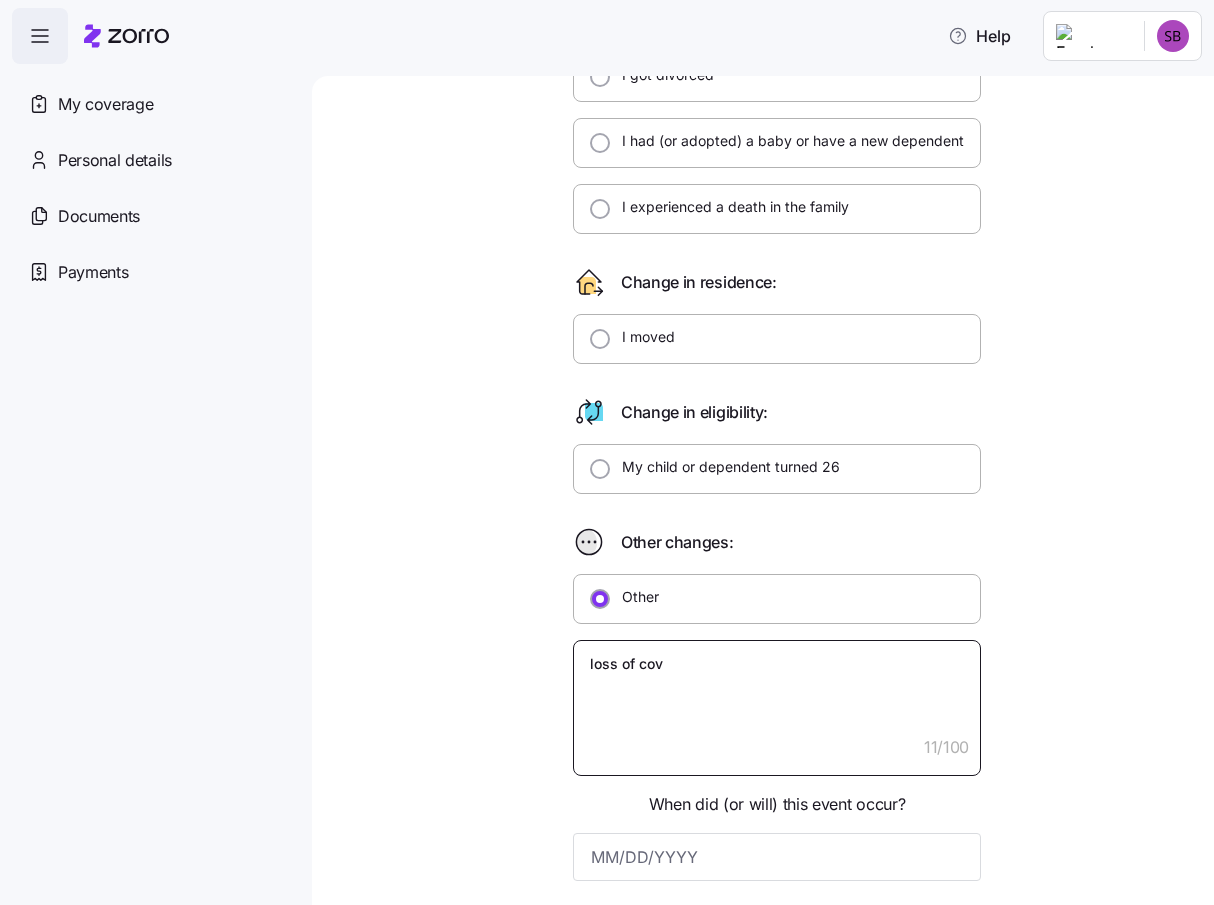type on "x" 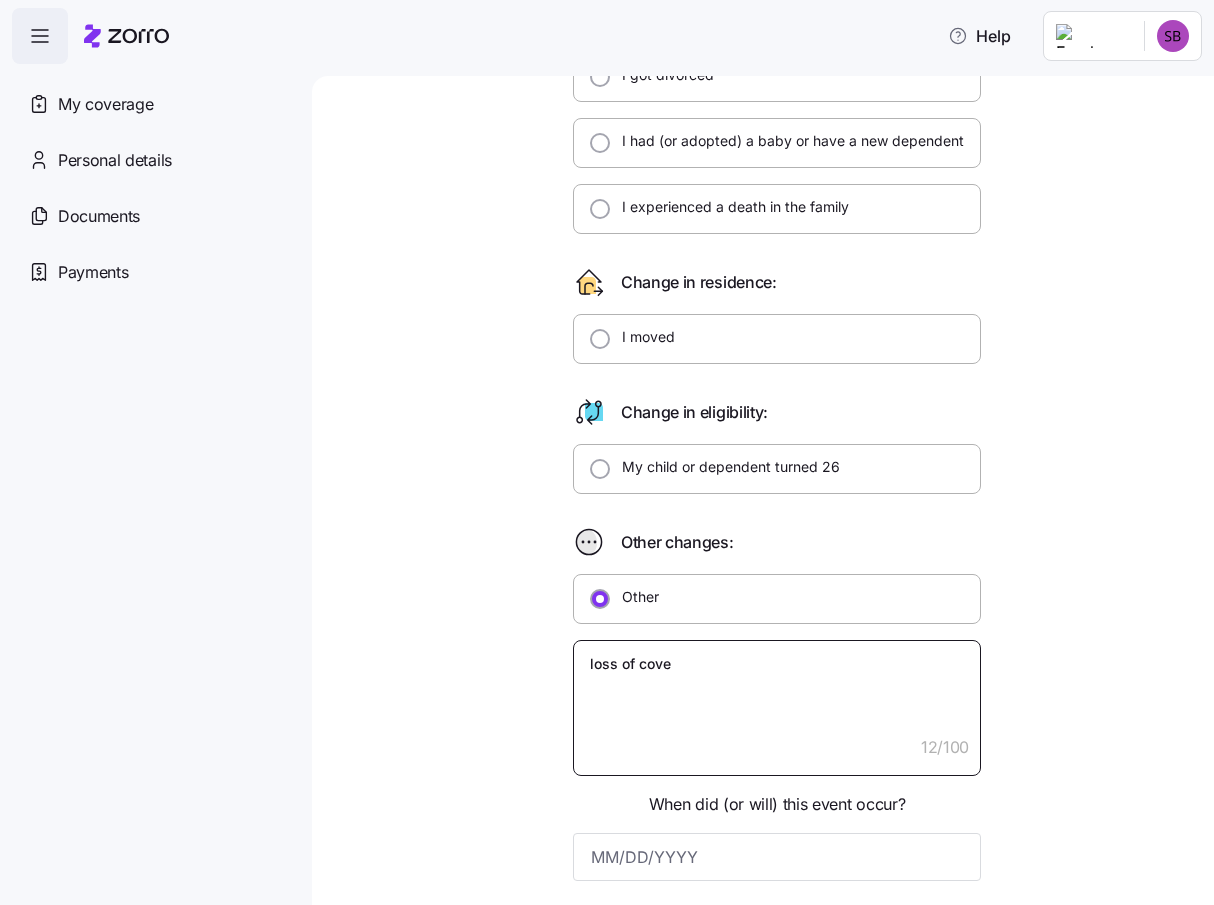 type on "x" 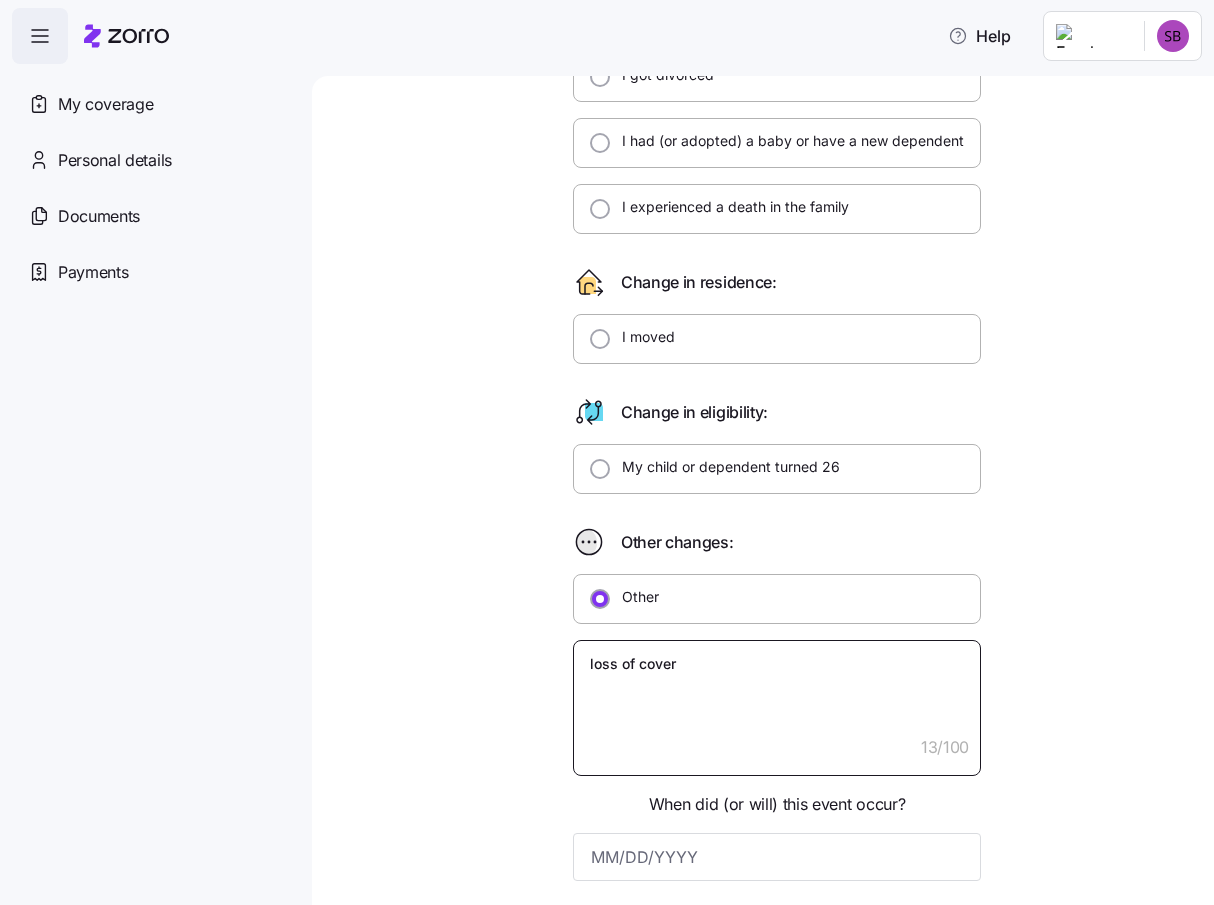 type on "x" 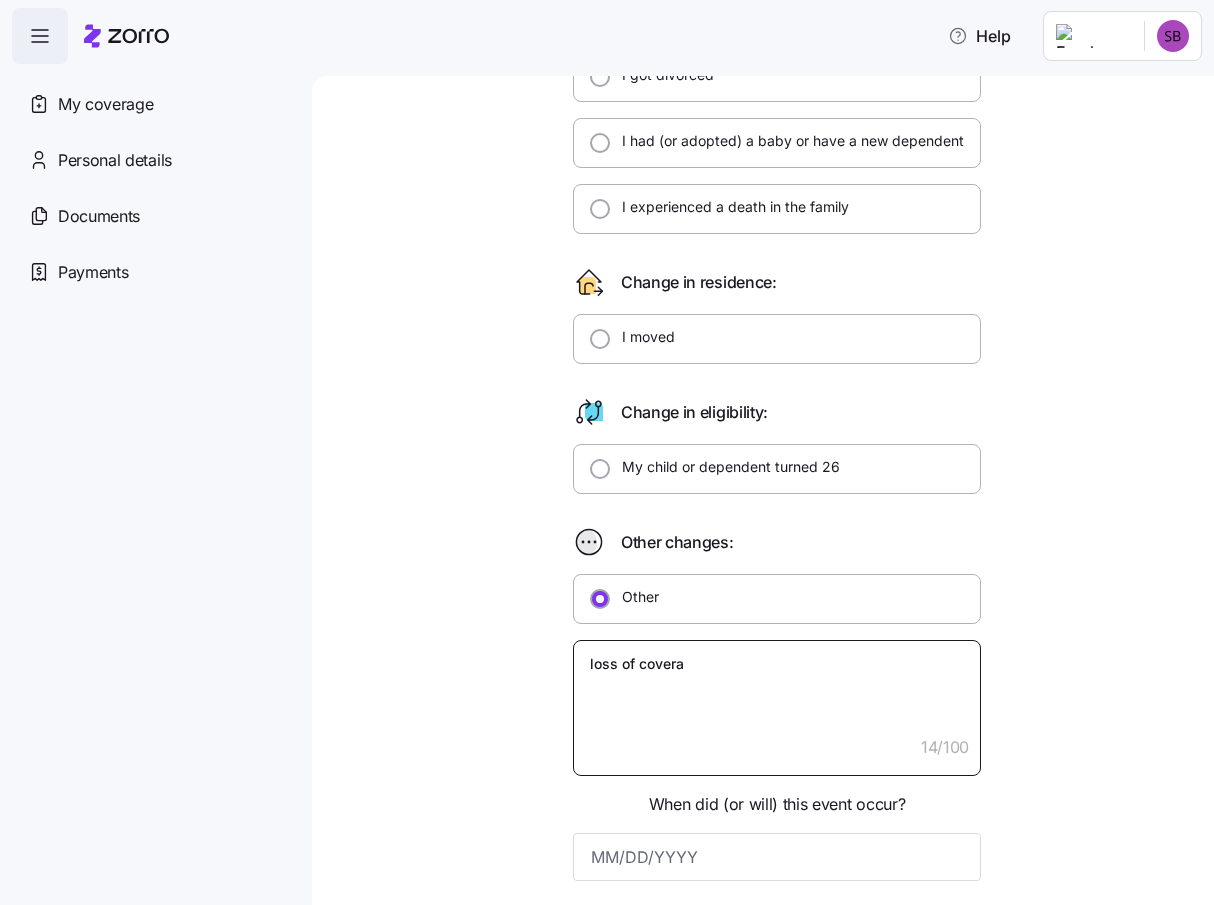type on "x" 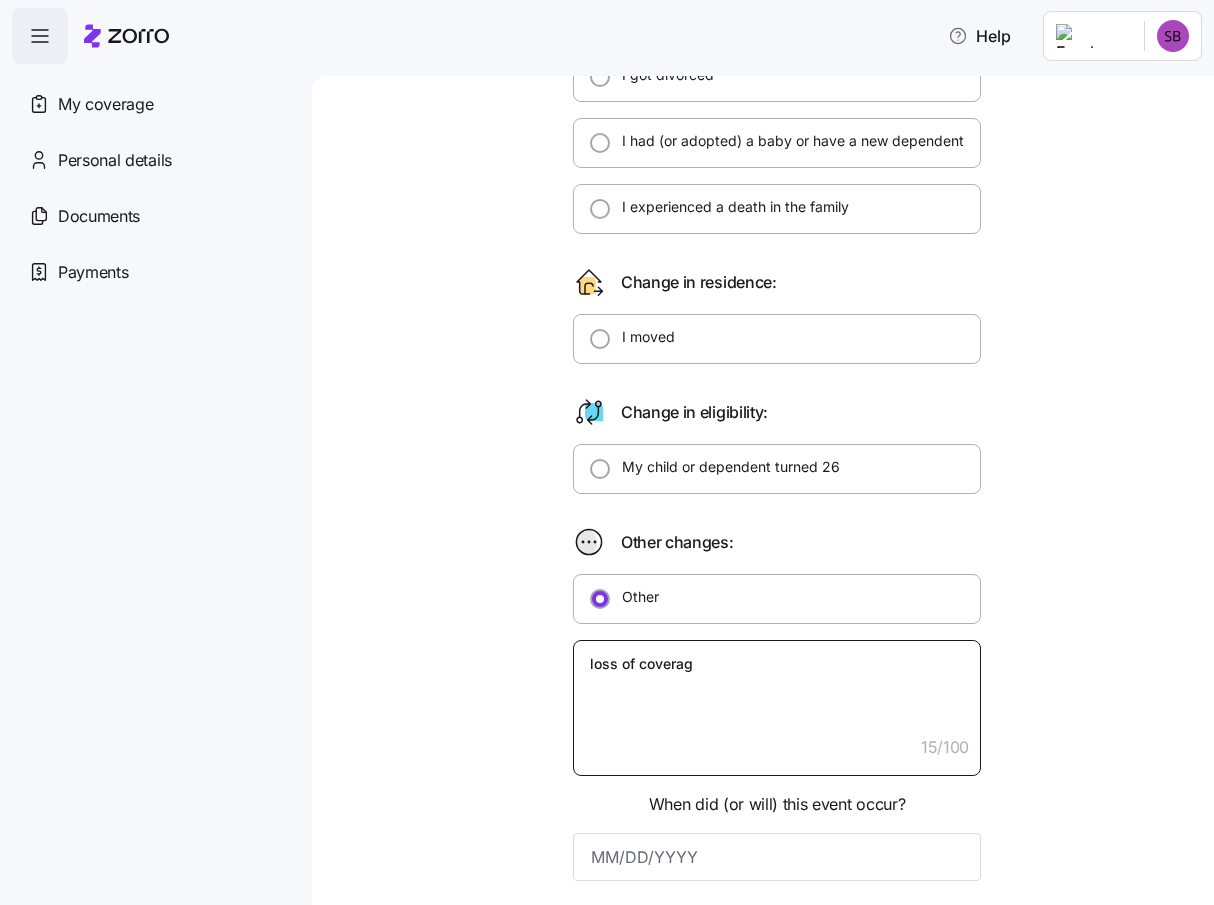 type on "x" 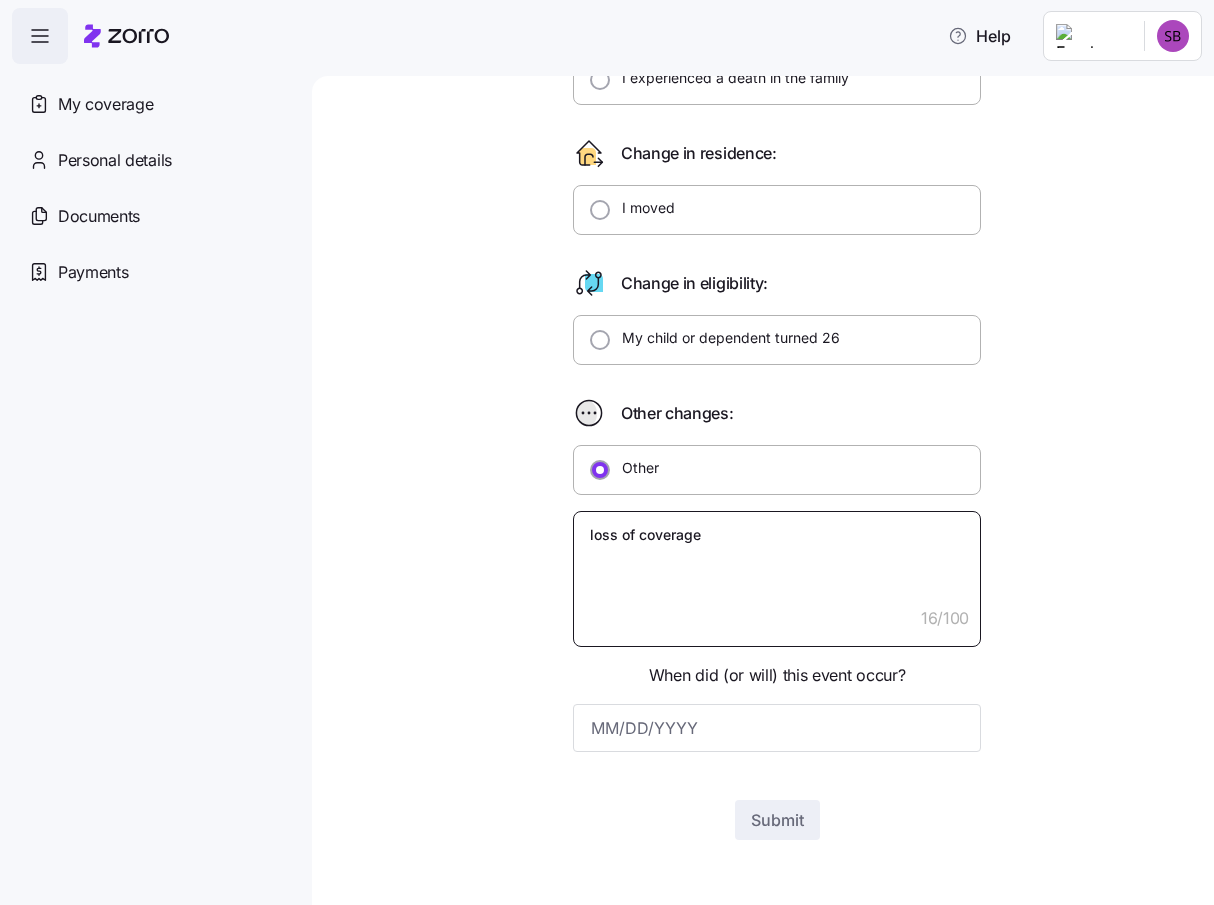 scroll, scrollTop: 394, scrollLeft: 0, axis: vertical 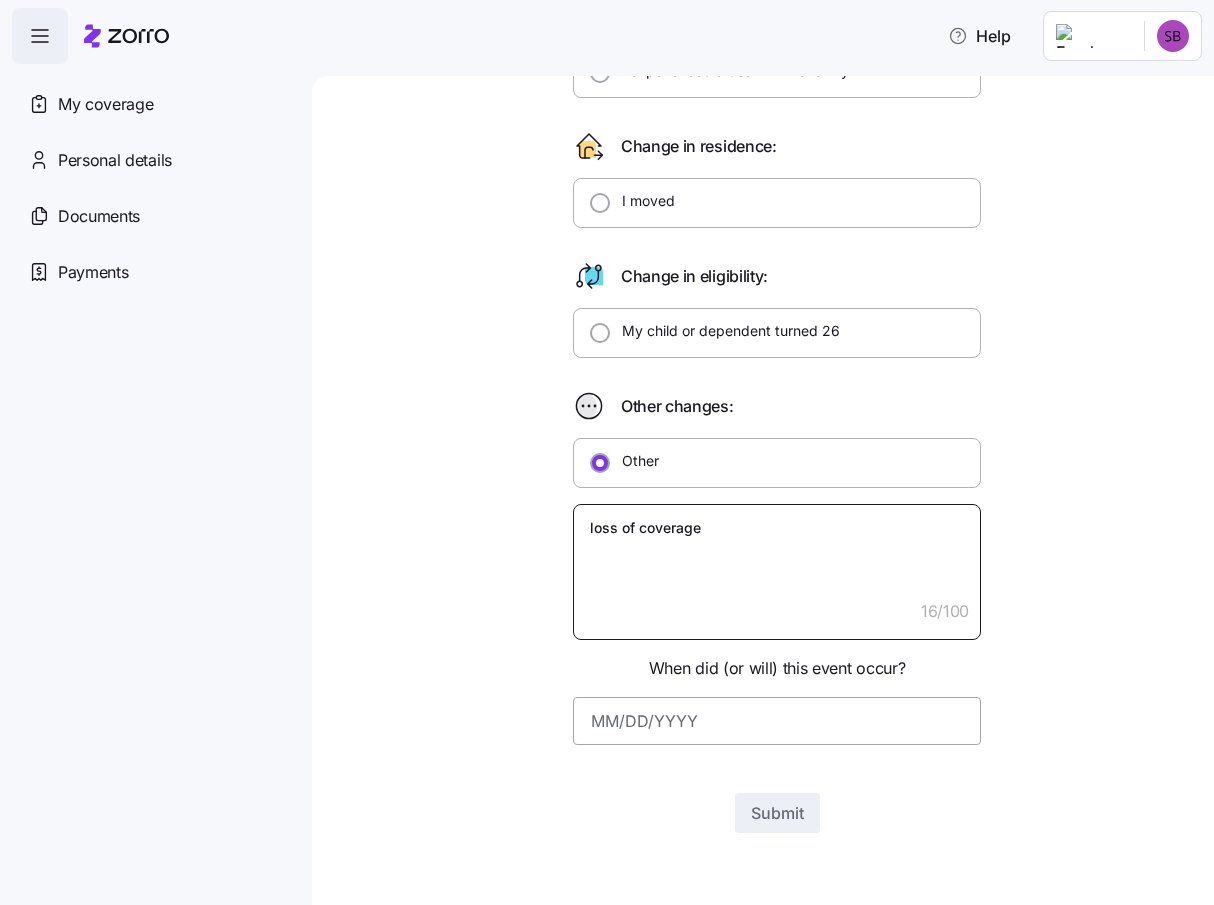 type on "loss of coverage" 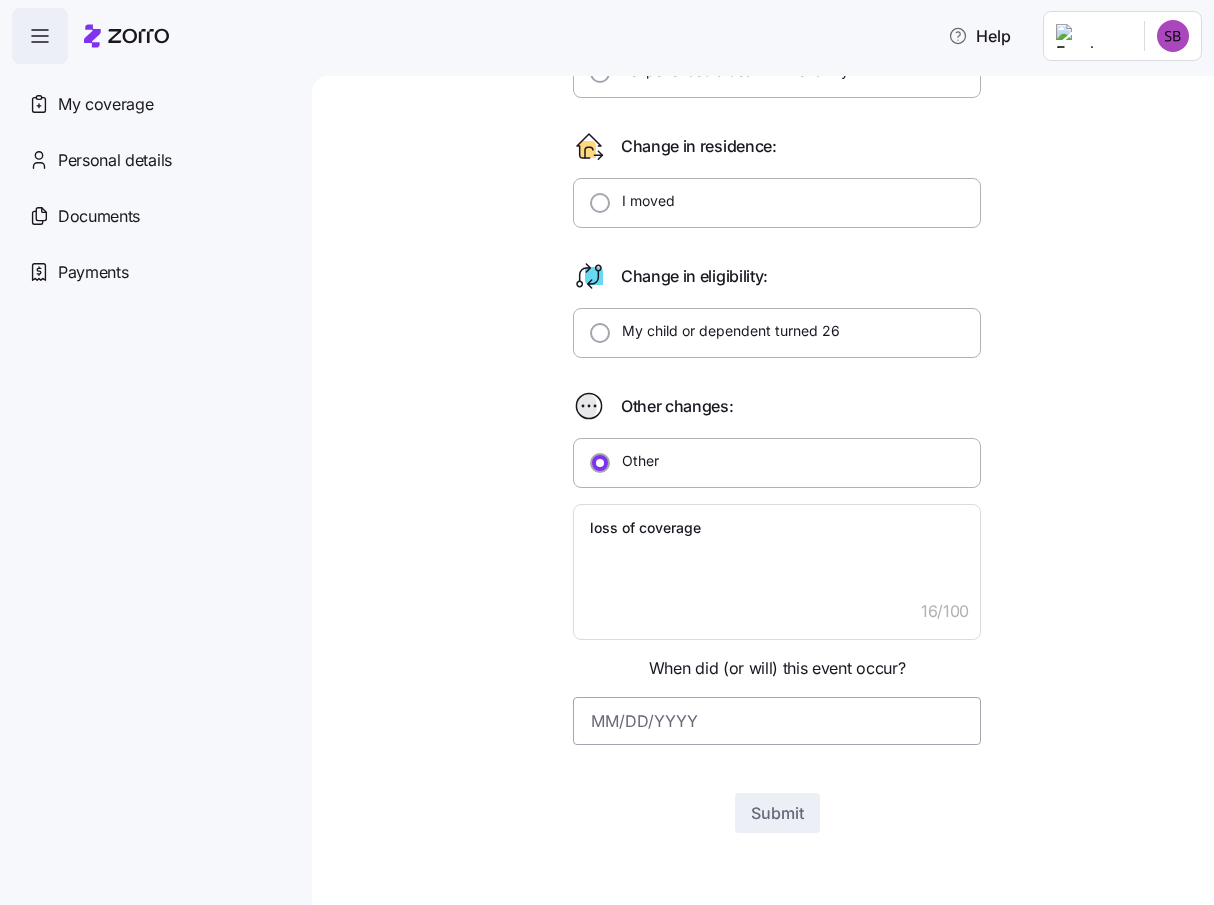 click at bounding box center [777, 721] 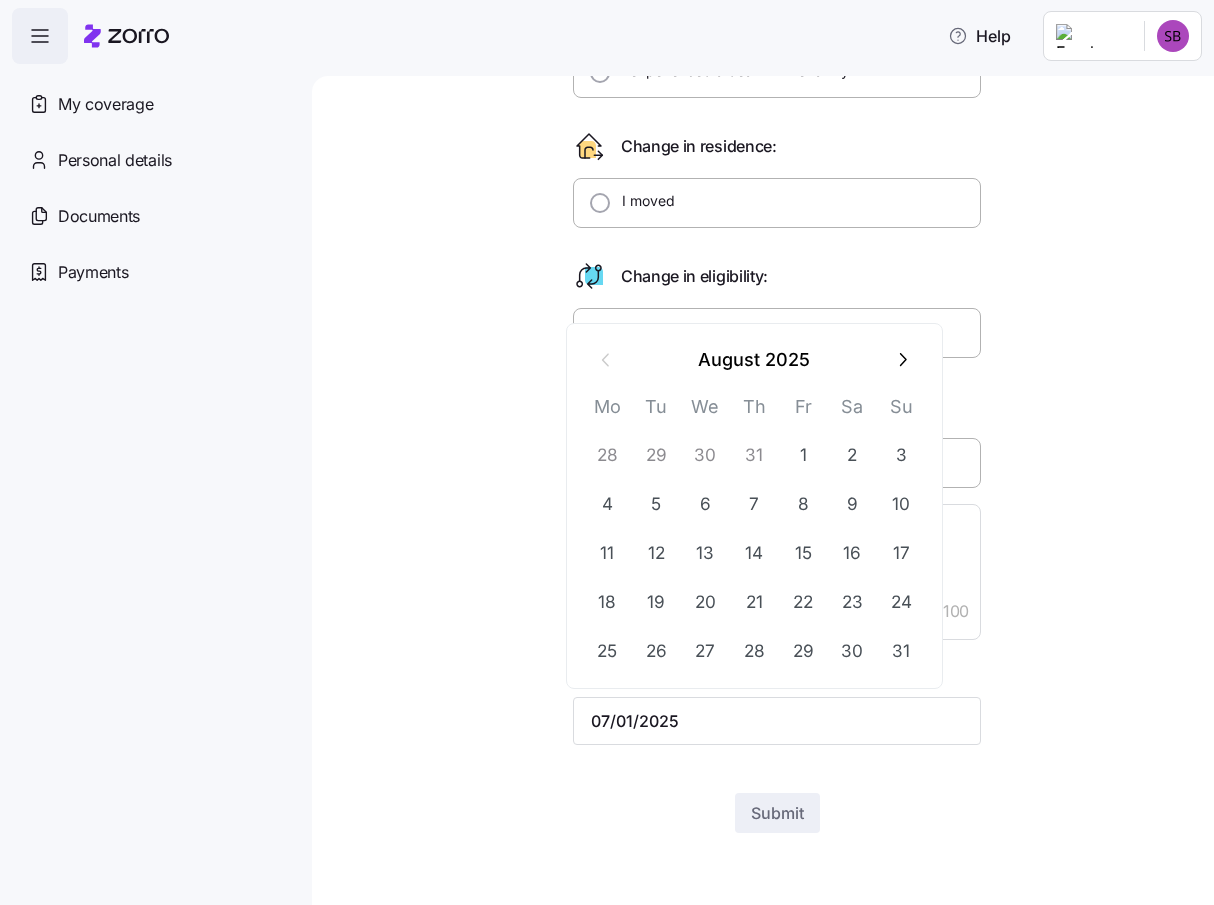 type on "07/01/2025" 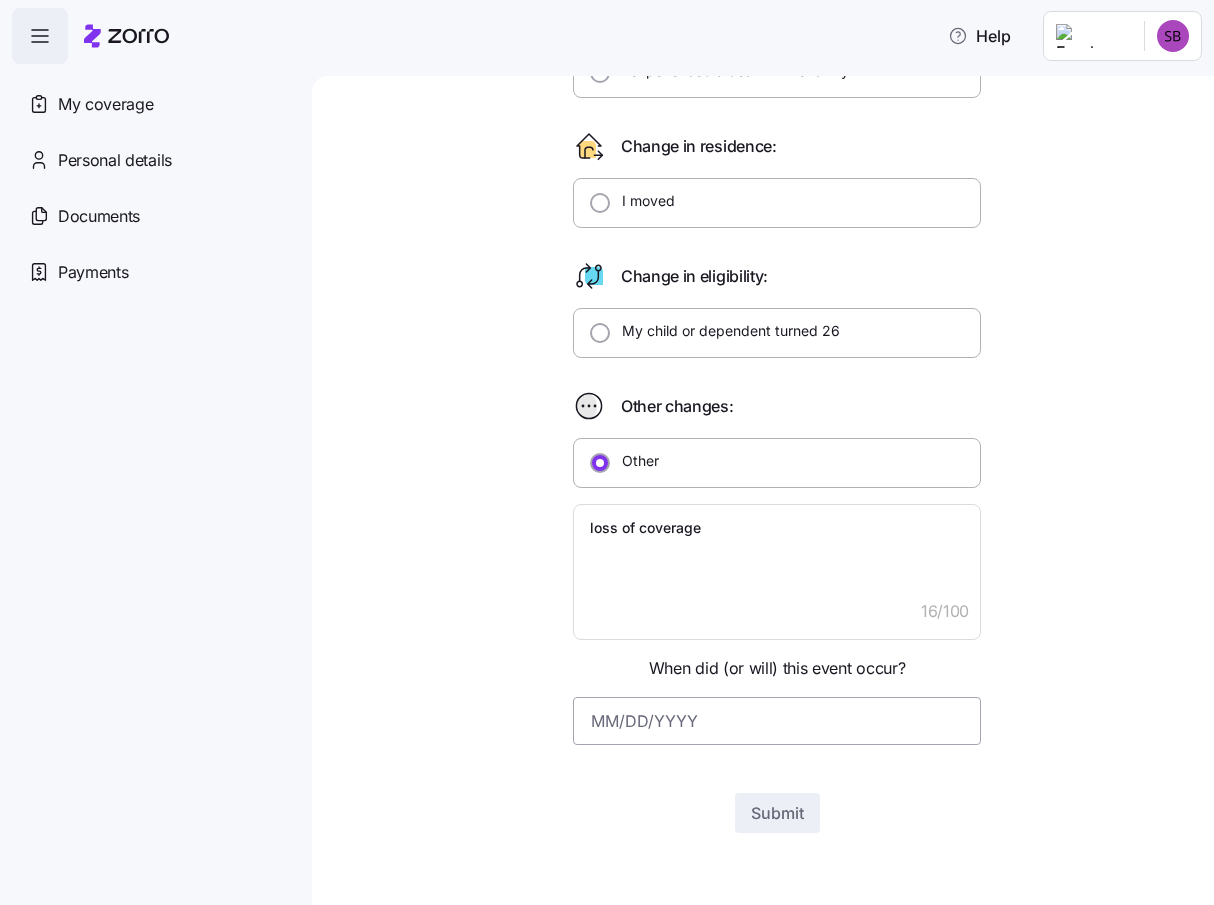 type on "x" 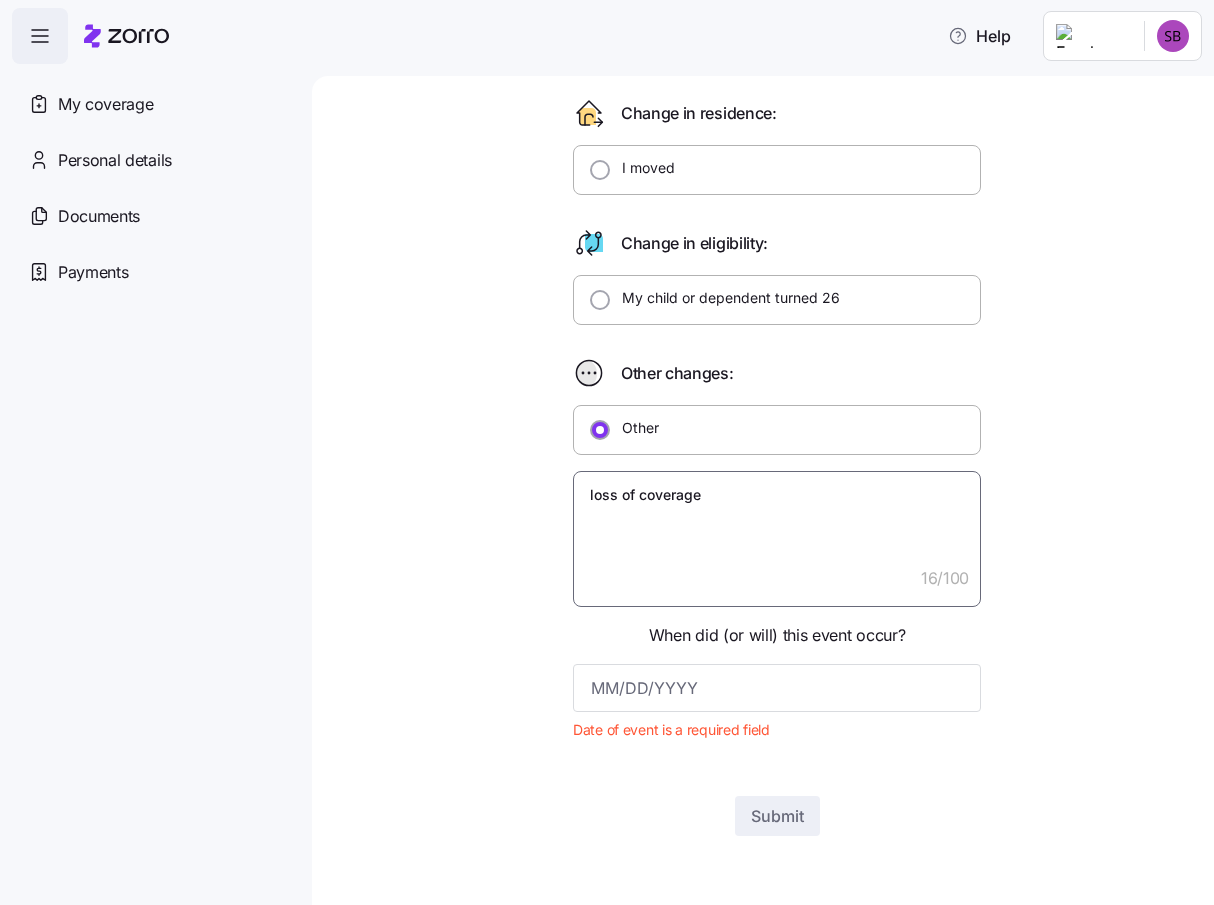 scroll, scrollTop: 430, scrollLeft: 0, axis: vertical 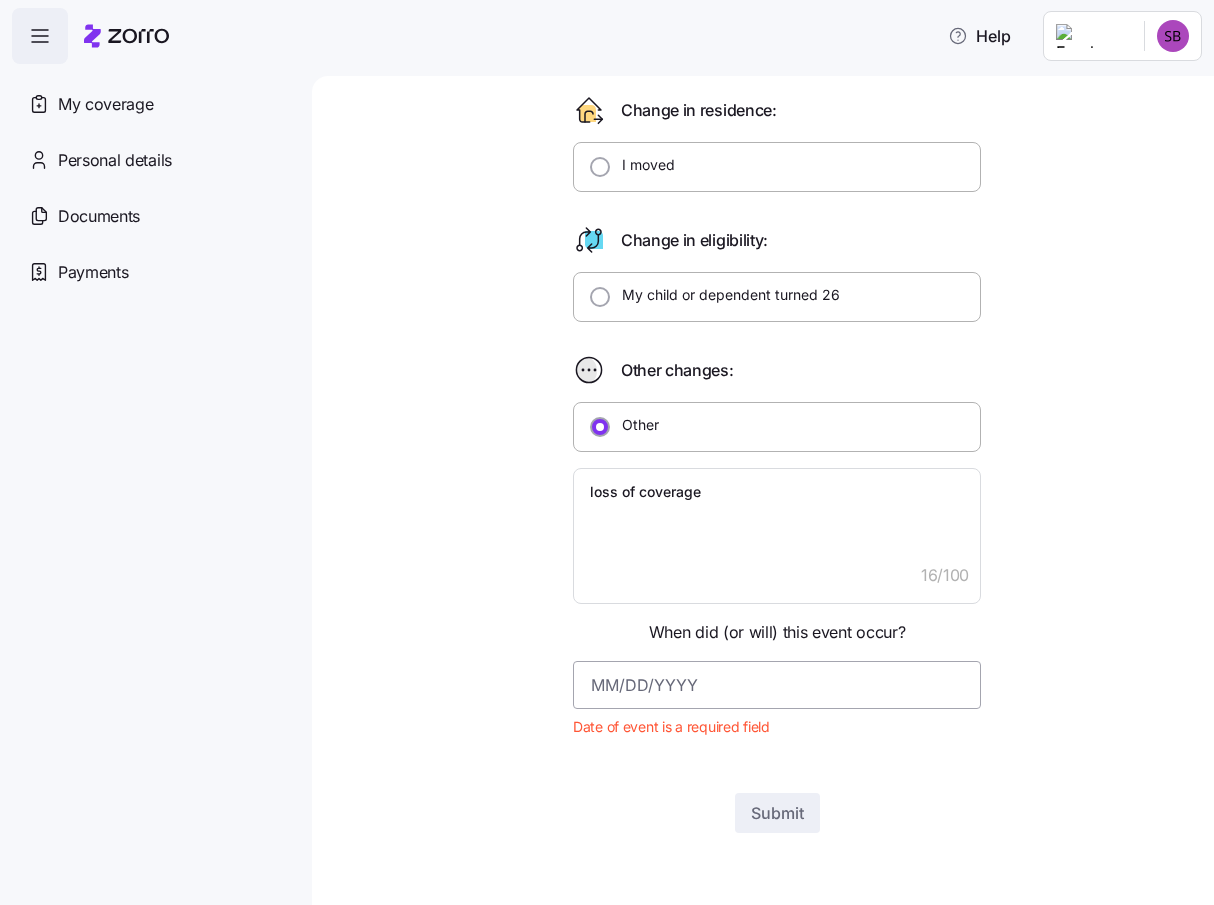 click at bounding box center (777, 685) 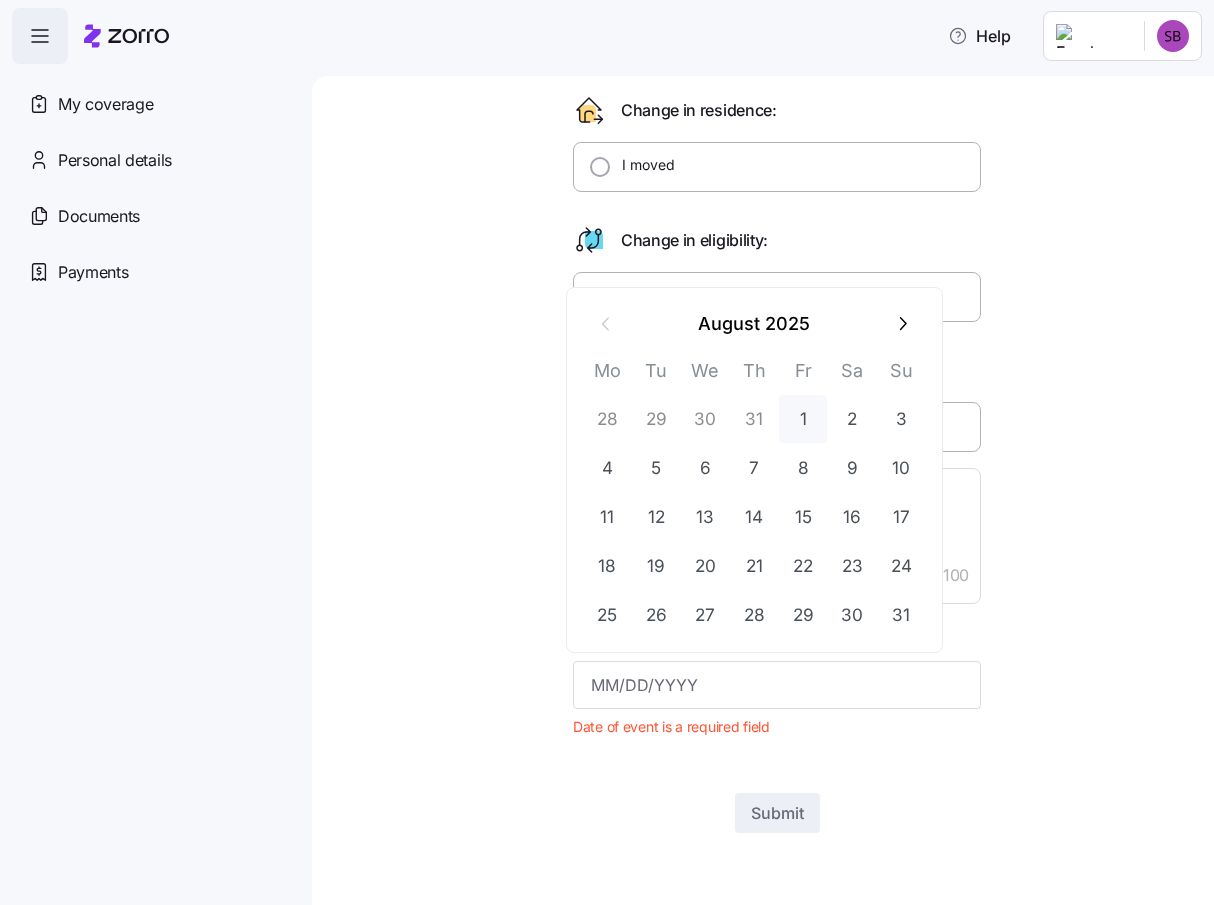 click on "1" at bounding box center [803, 419] 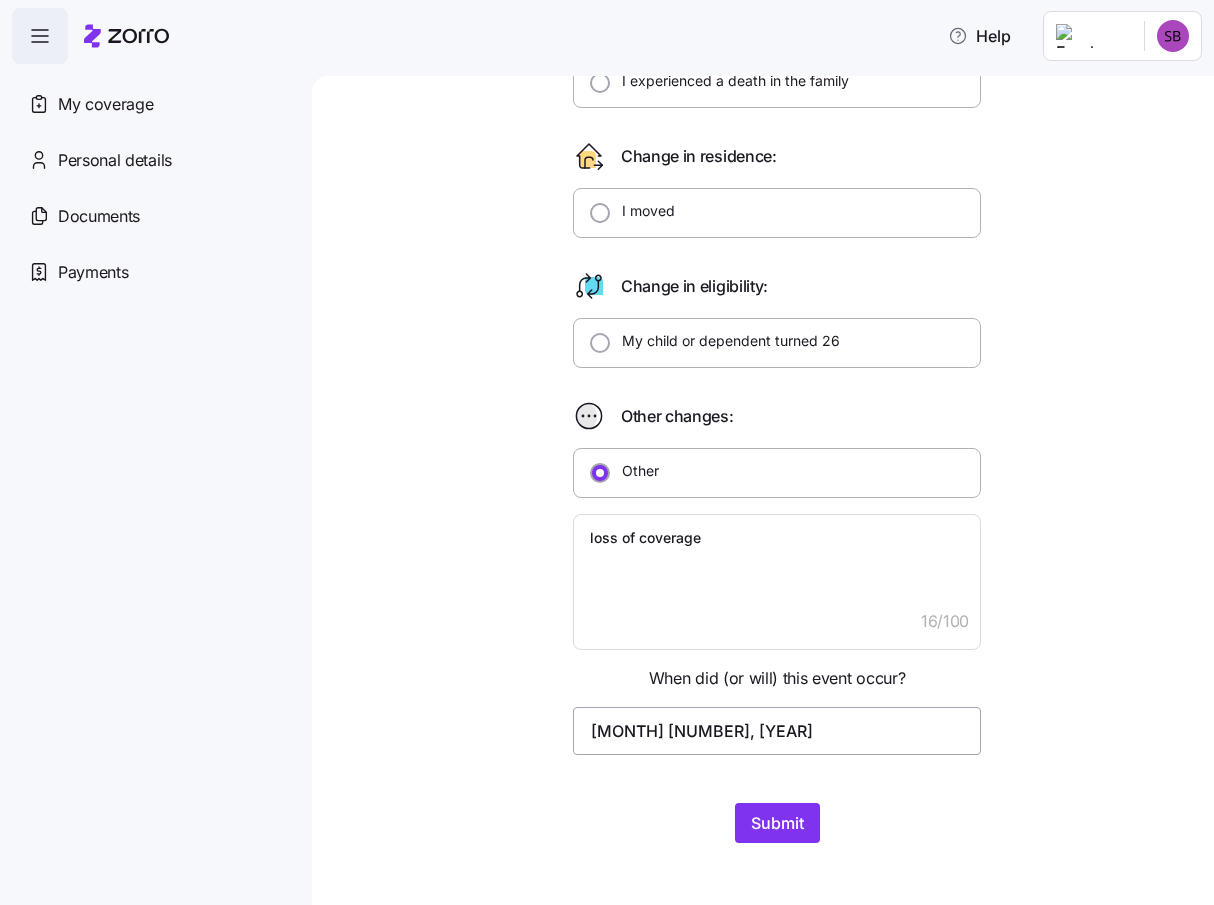 scroll, scrollTop: 394, scrollLeft: 0, axis: vertical 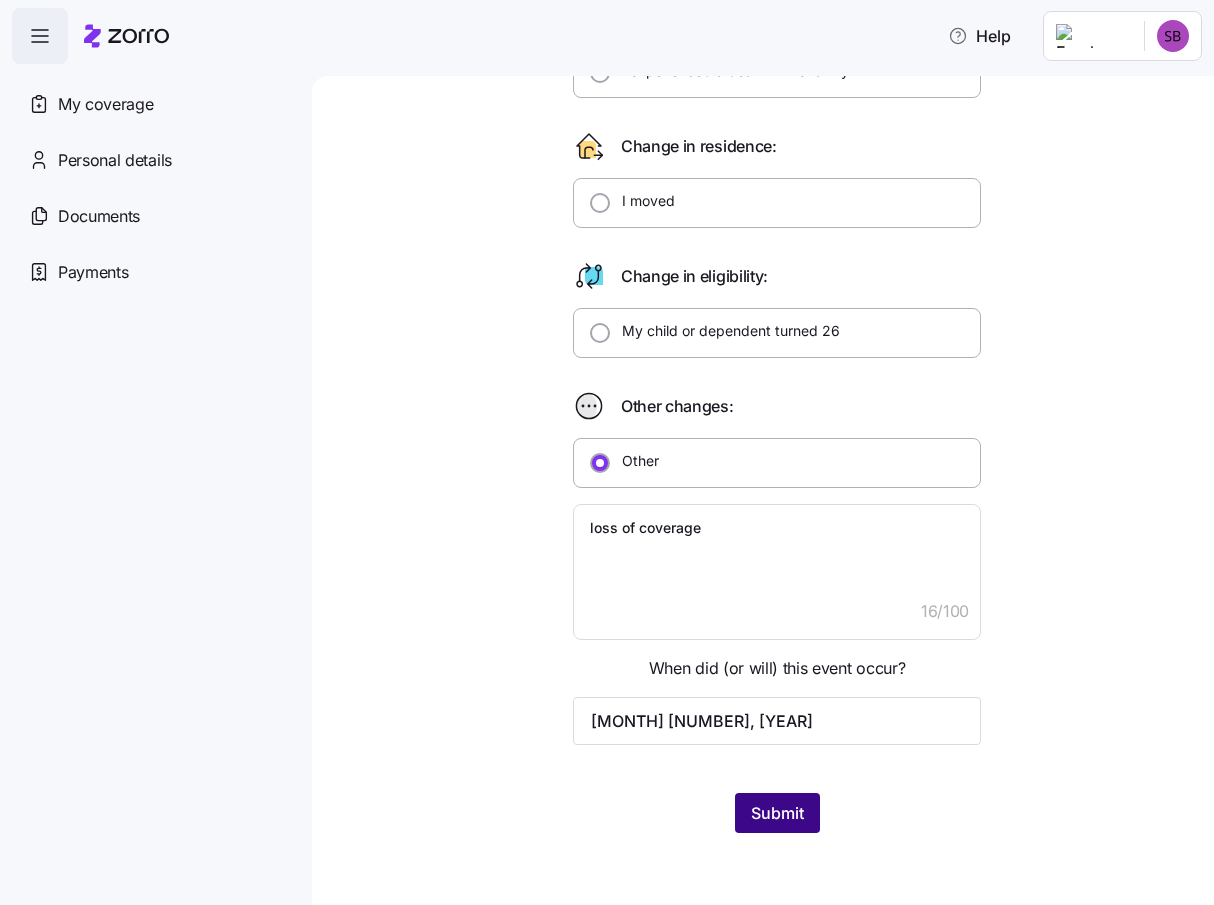 click on "Submit" at bounding box center (777, 813) 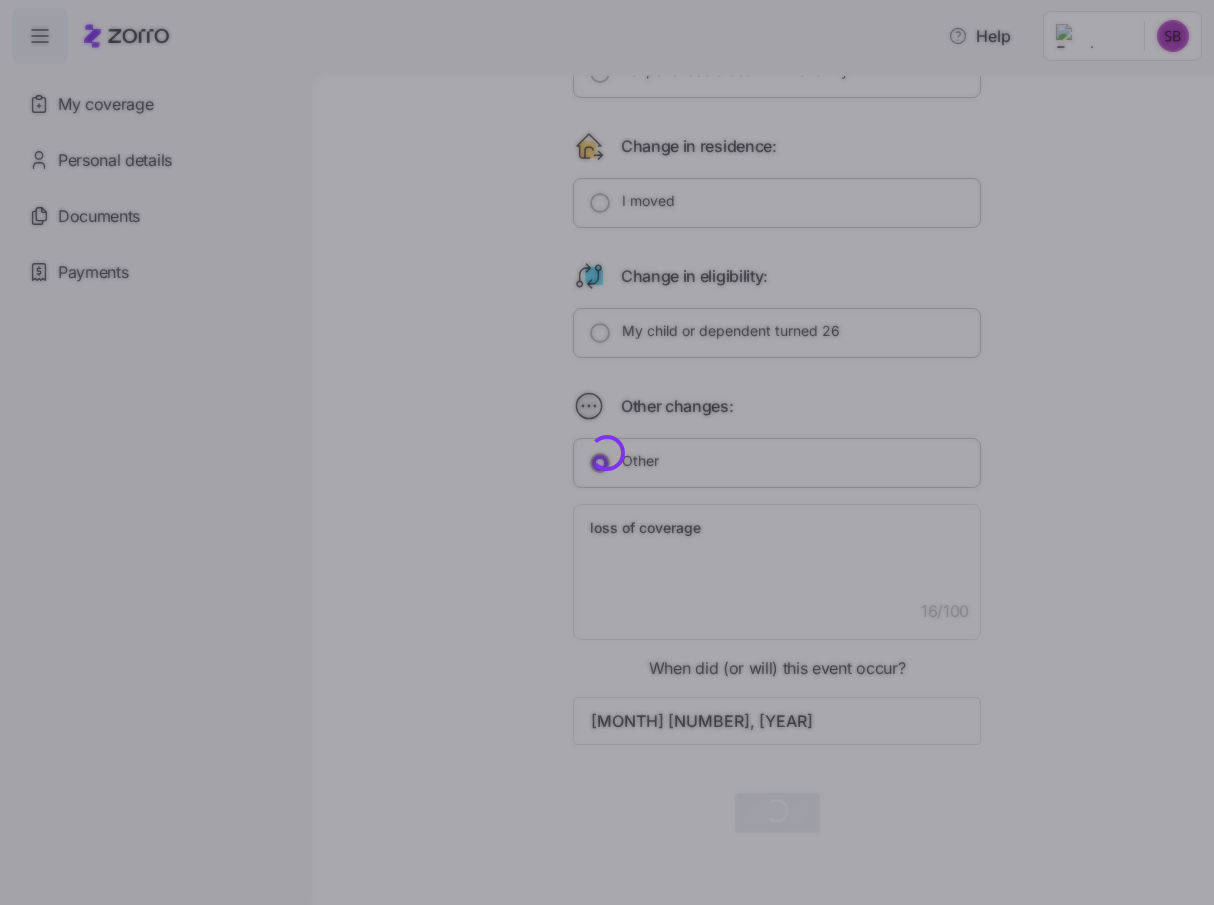 type on "x" 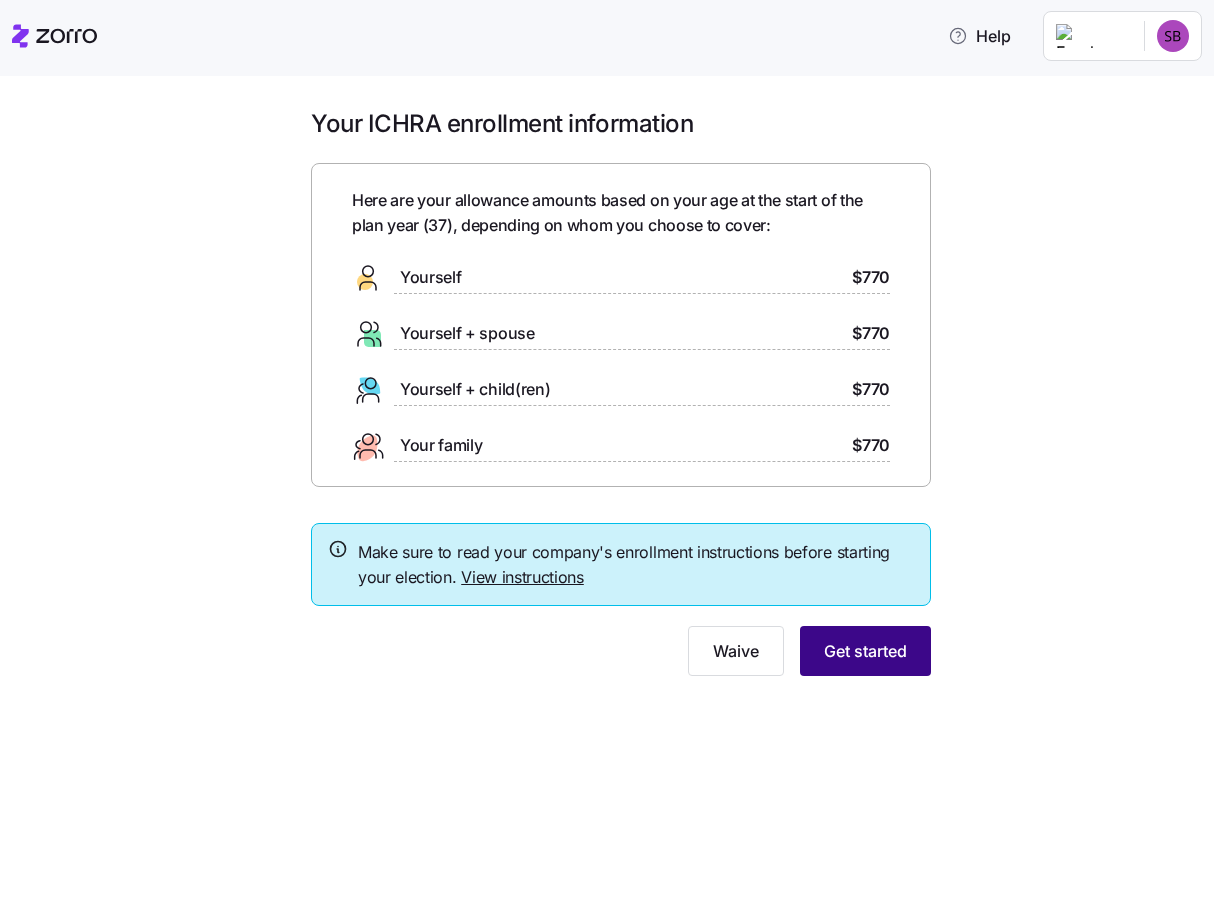 click on "Get started" at bounding box center [865, 651] 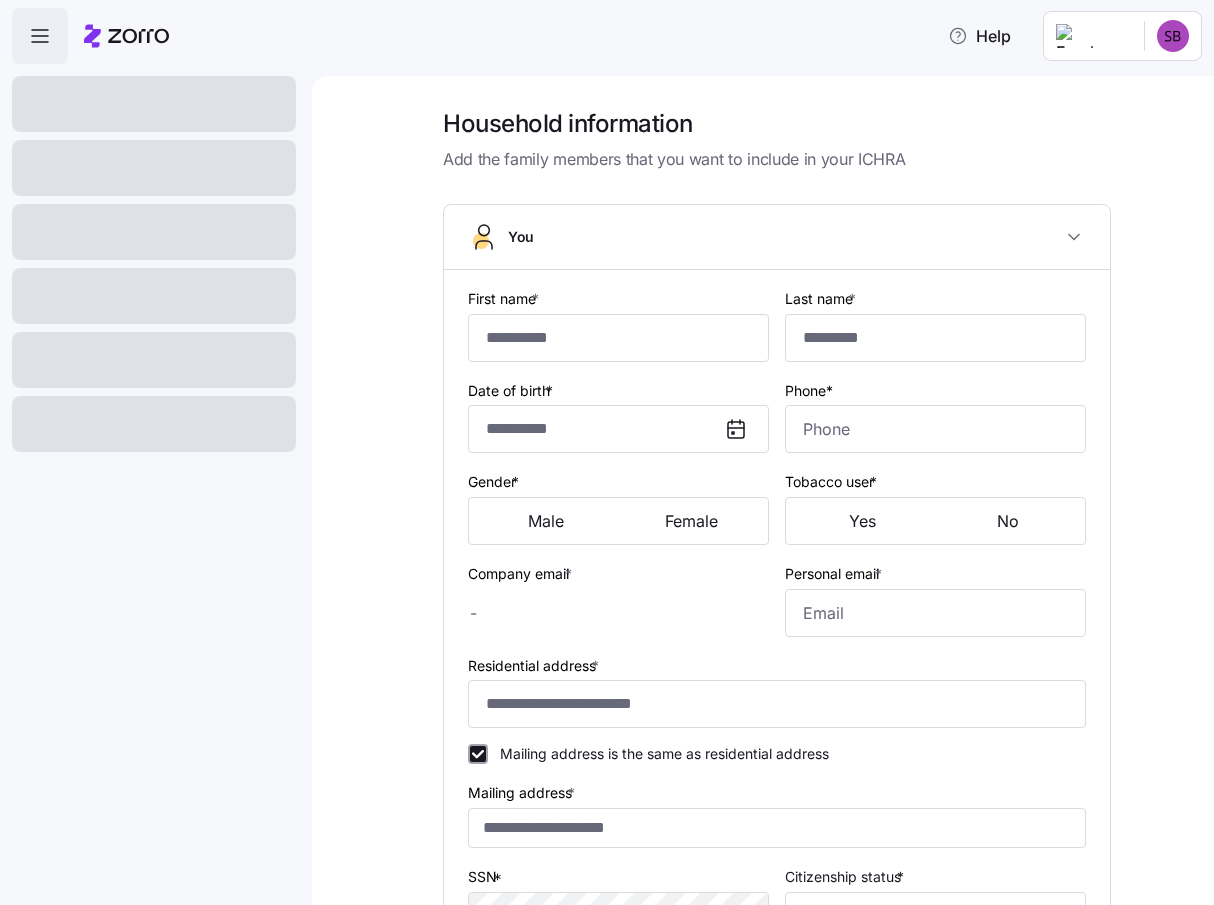 type on "*****" 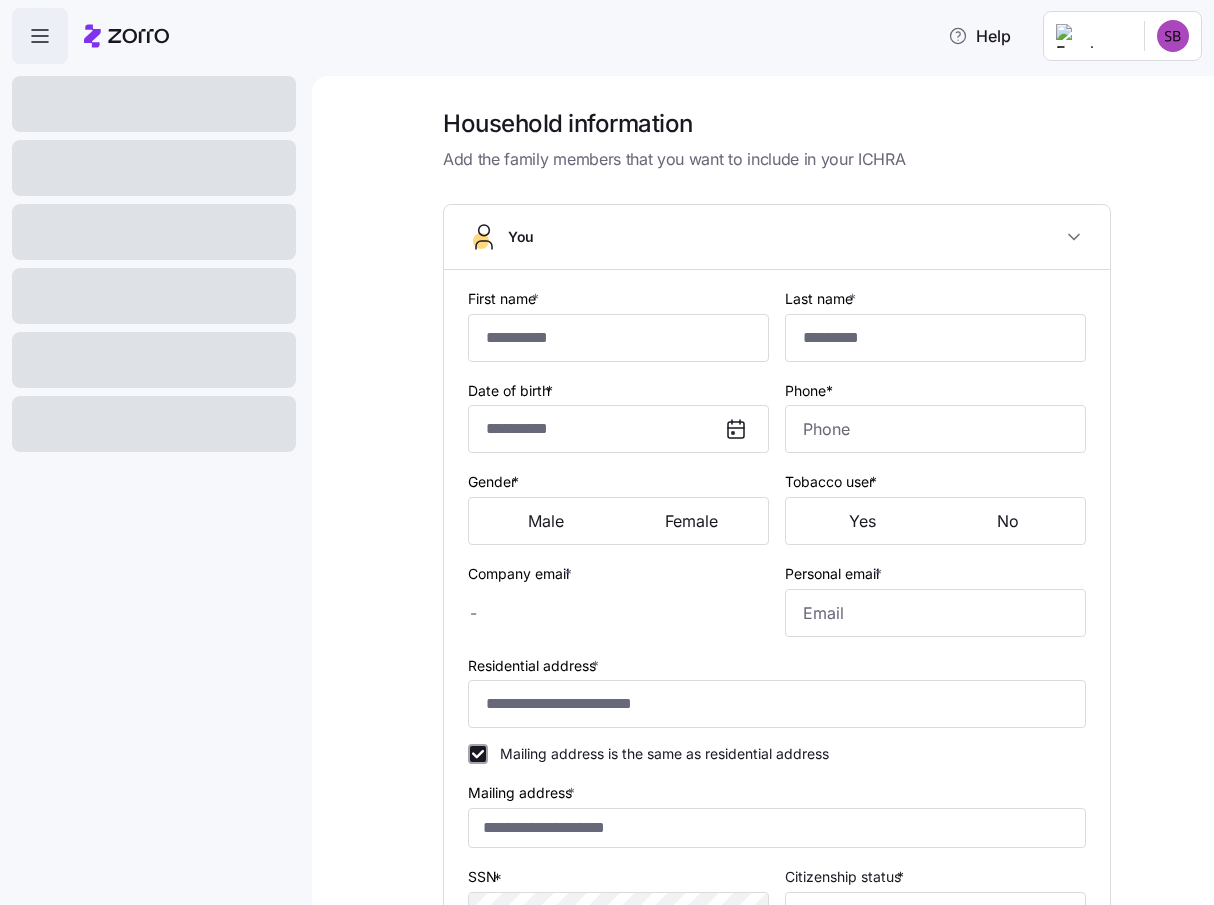 type on "****" 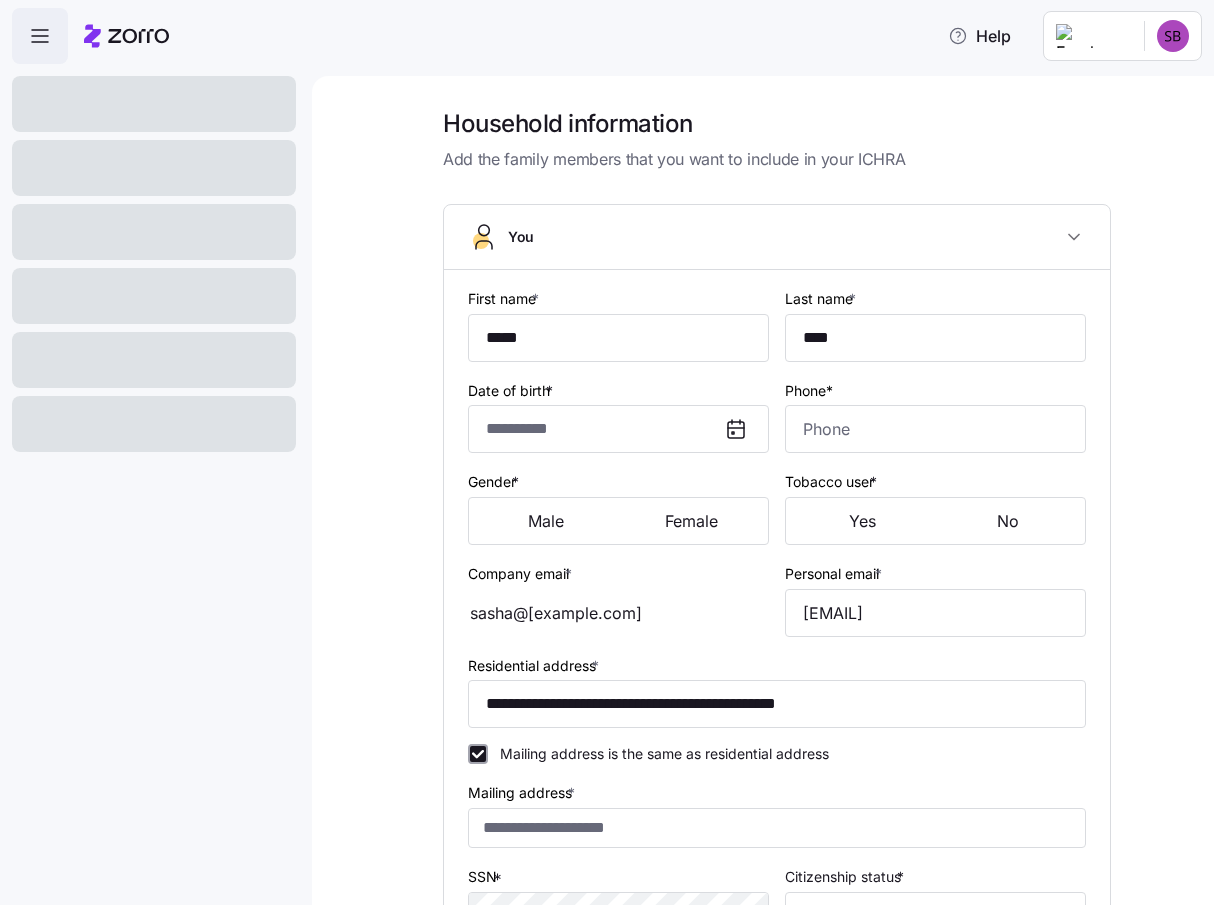 type on "**********" 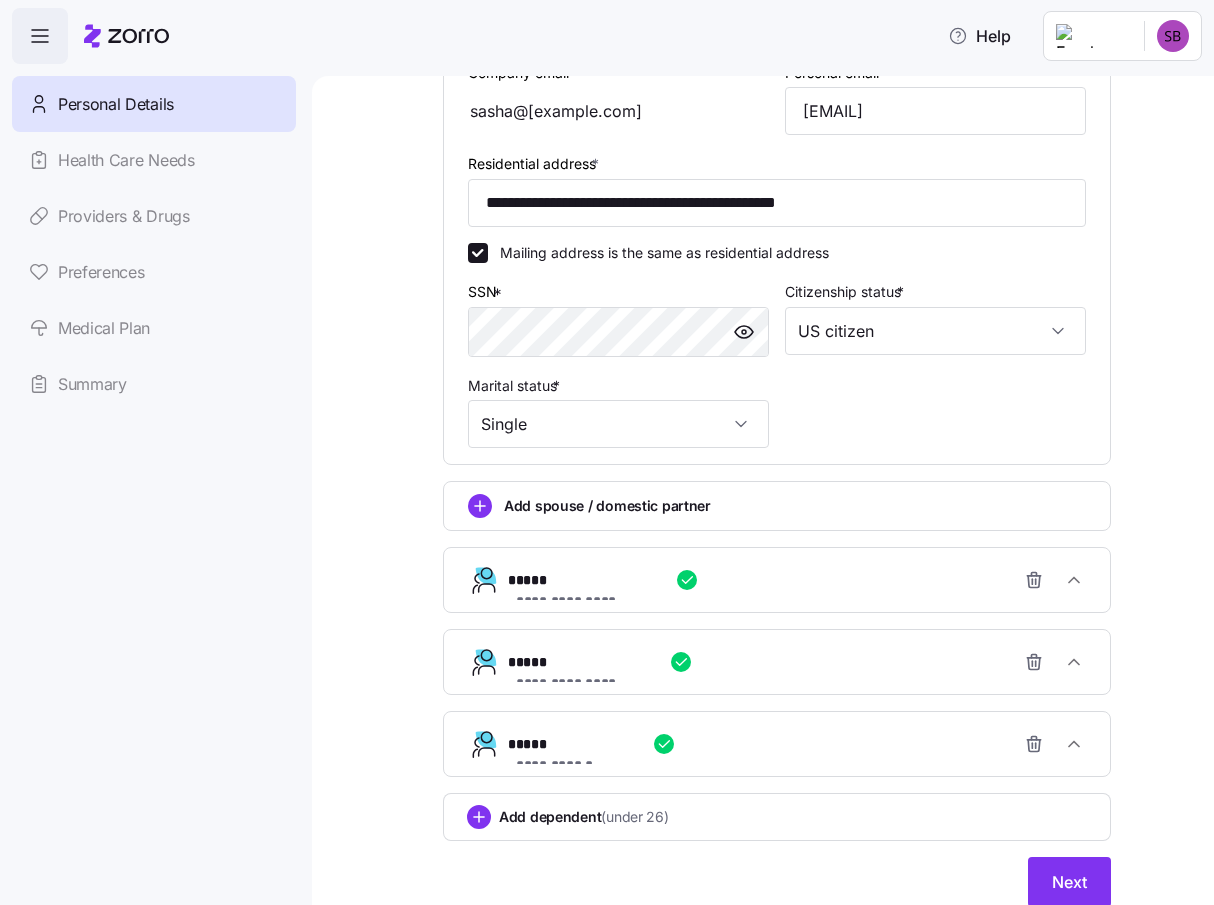 scroll, scrollTop: 667, scrollLeft: 0, axis: vertical 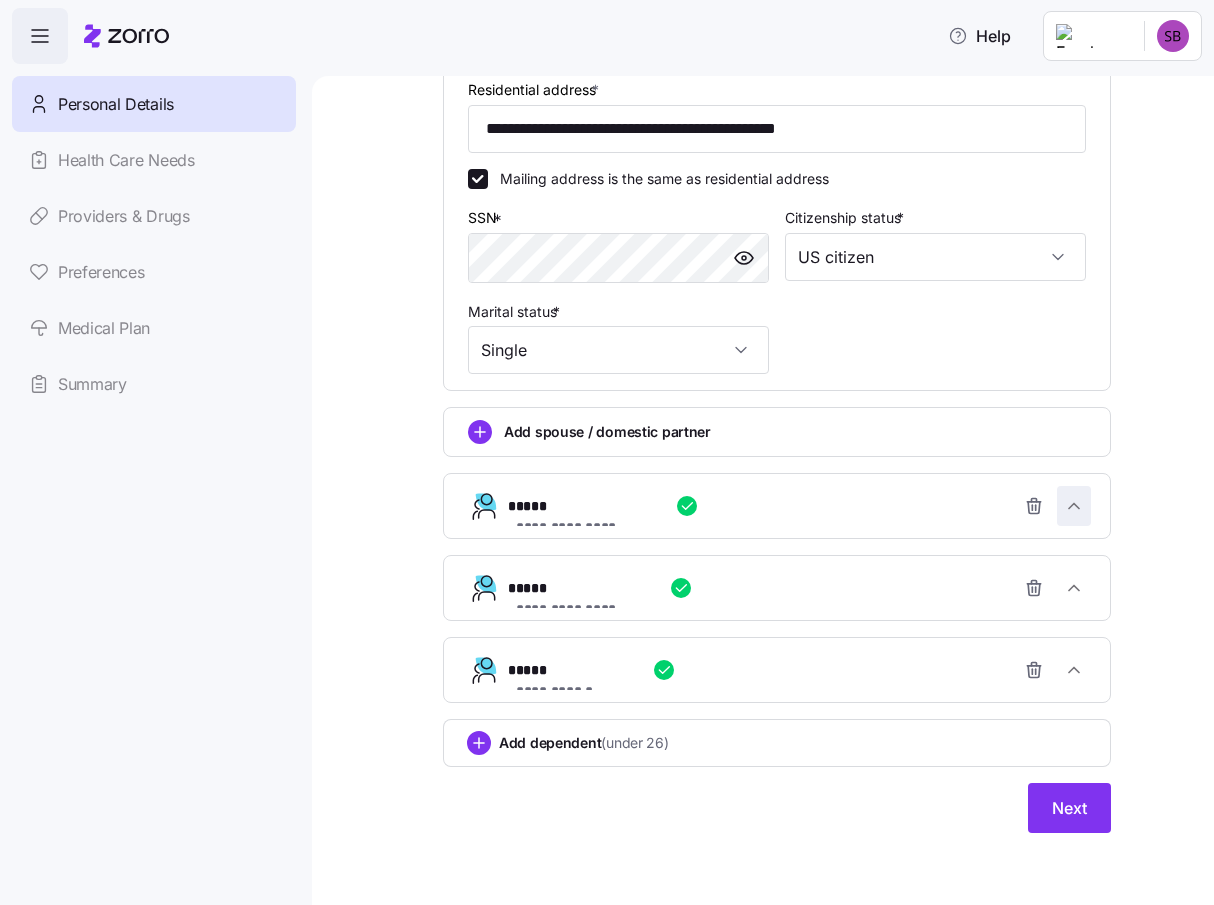 click 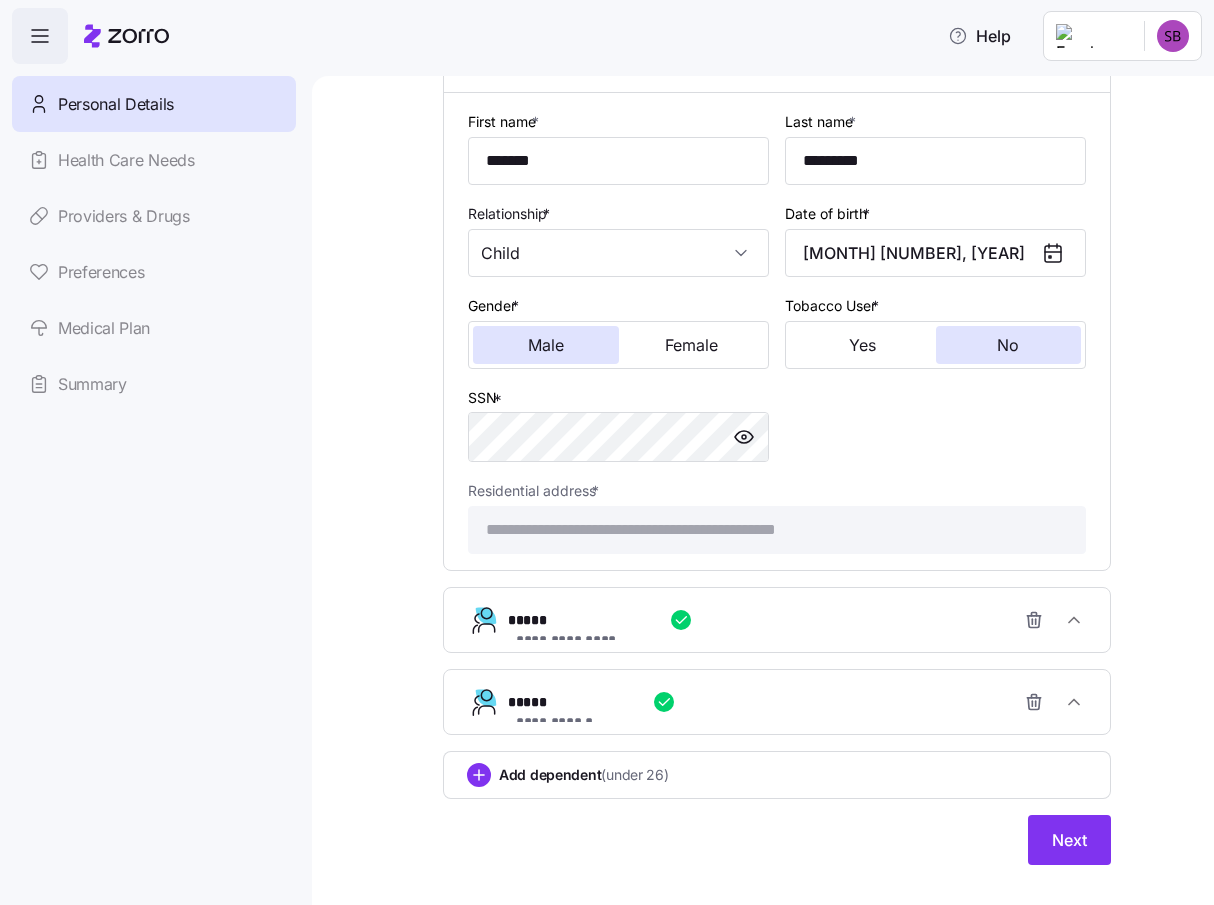 scroll, scrollTop: 1145, scrollLeft: 0, axis: vertical 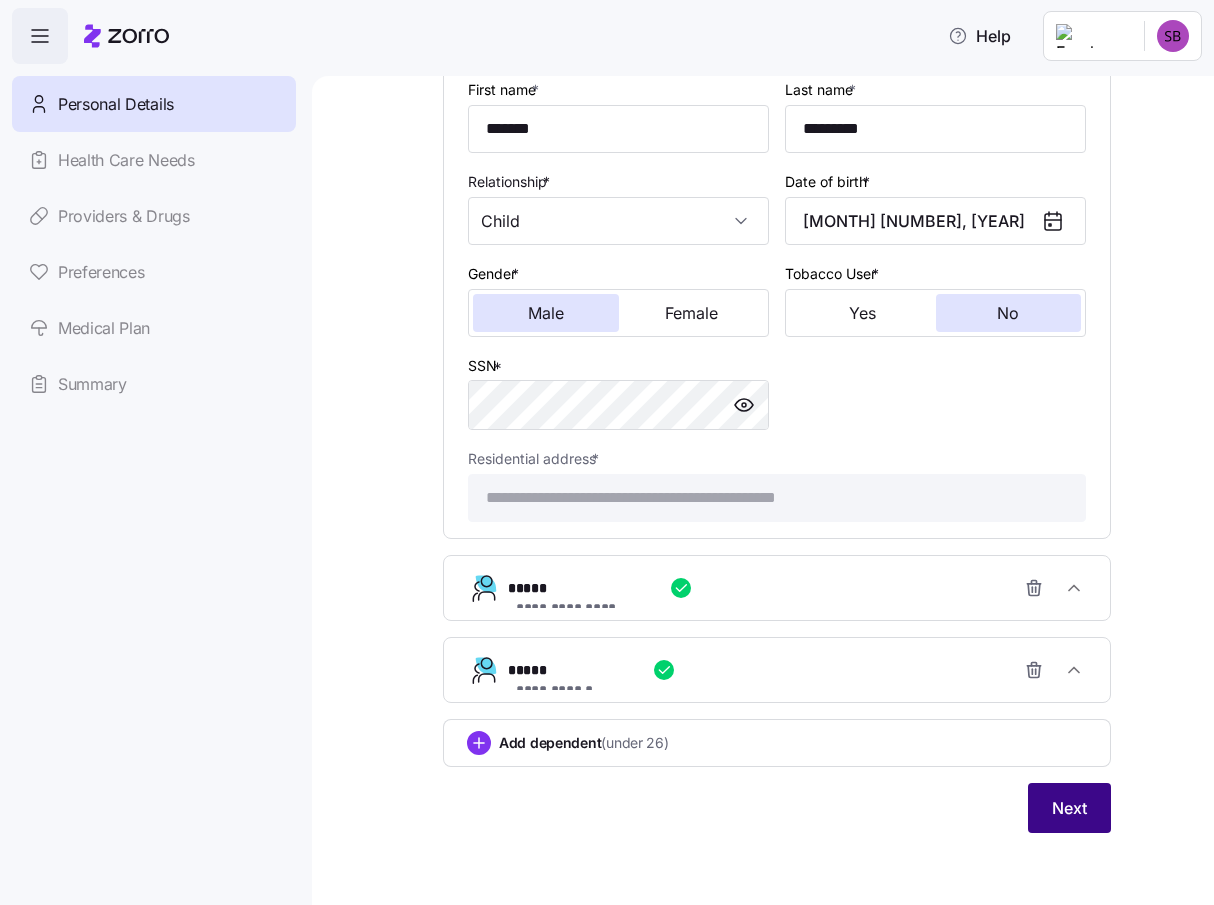 click on "Next" at bounding box center [1069, 808] 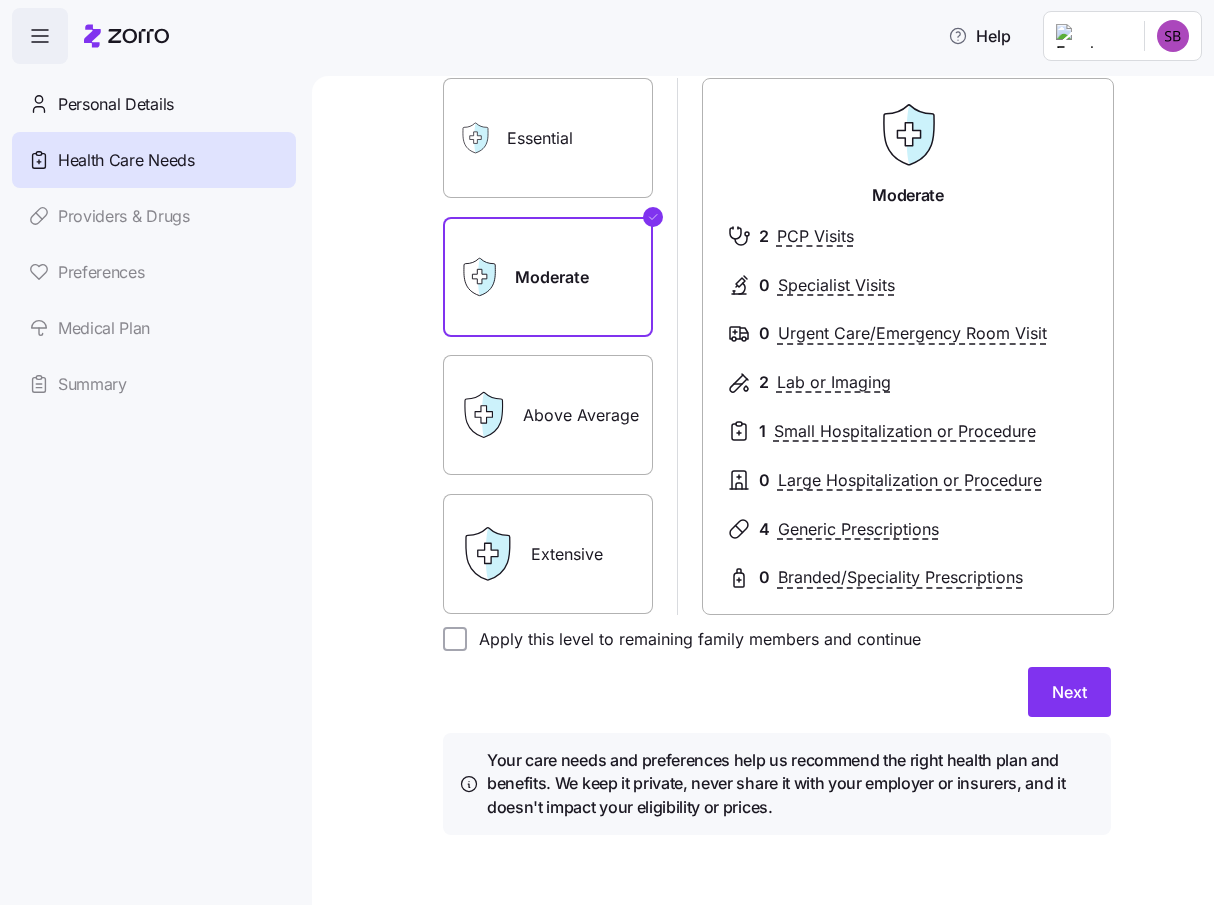 scroll, scrollTop: 172, scrollLeft: 0, axis: vertical 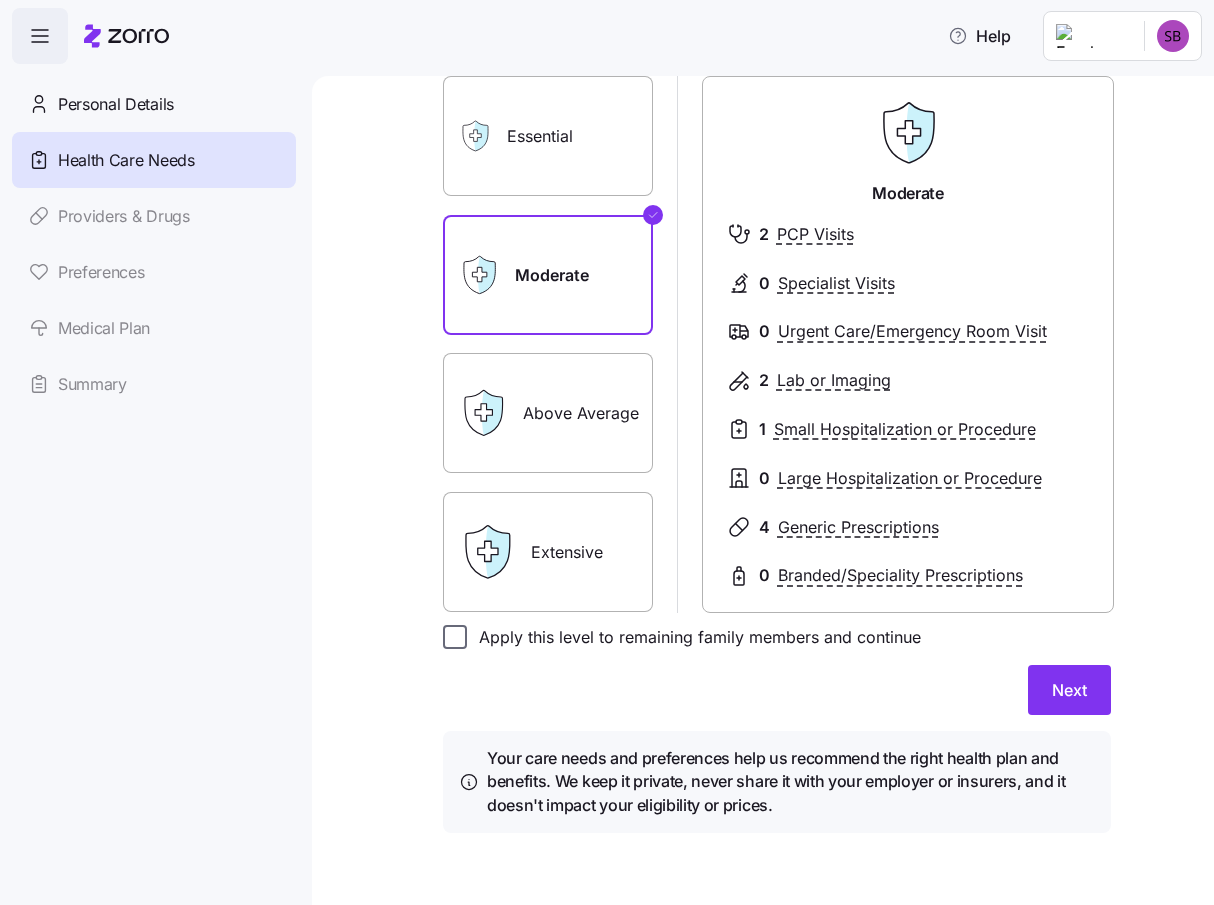 click on "Apply this level to remaining family members and continue" at bounding box center [455, 637] 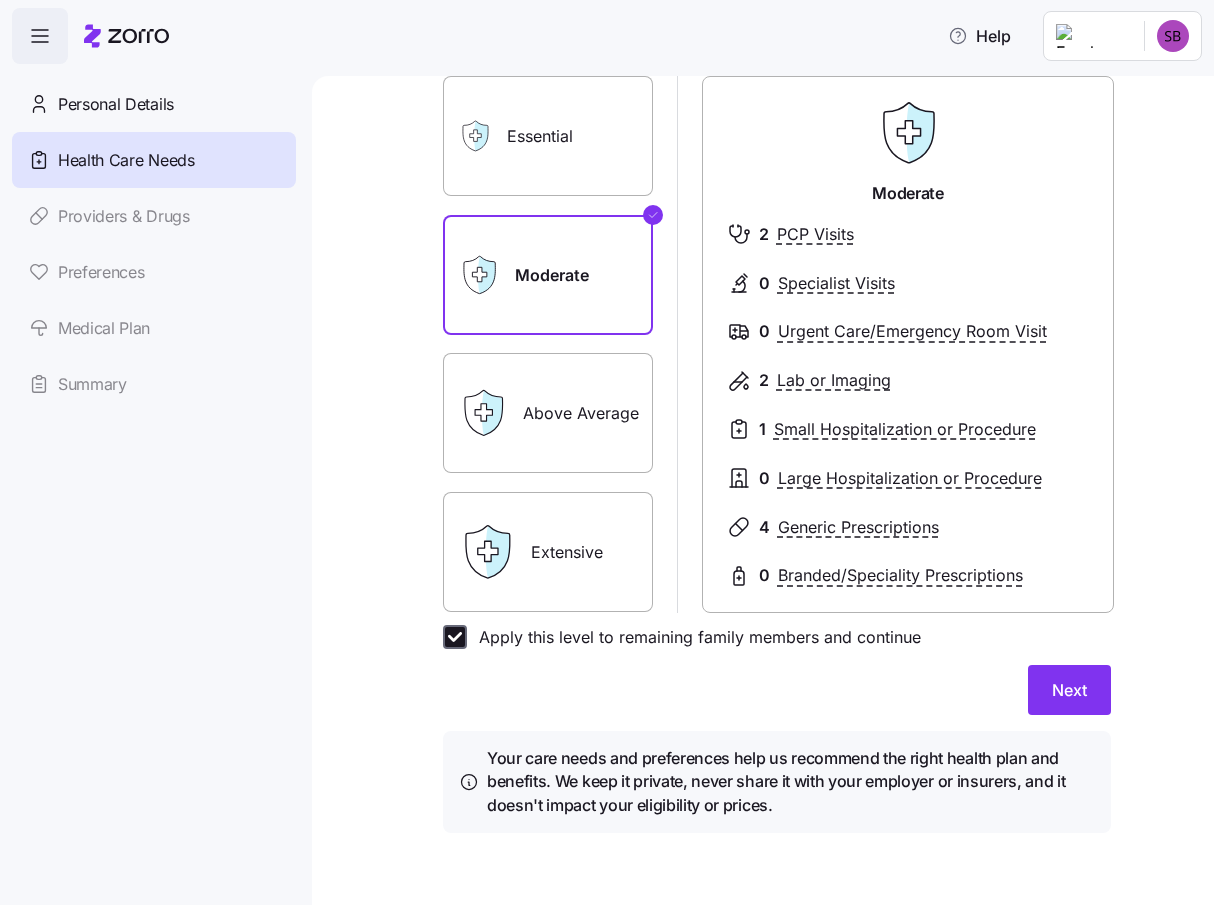 checkbox on "true" 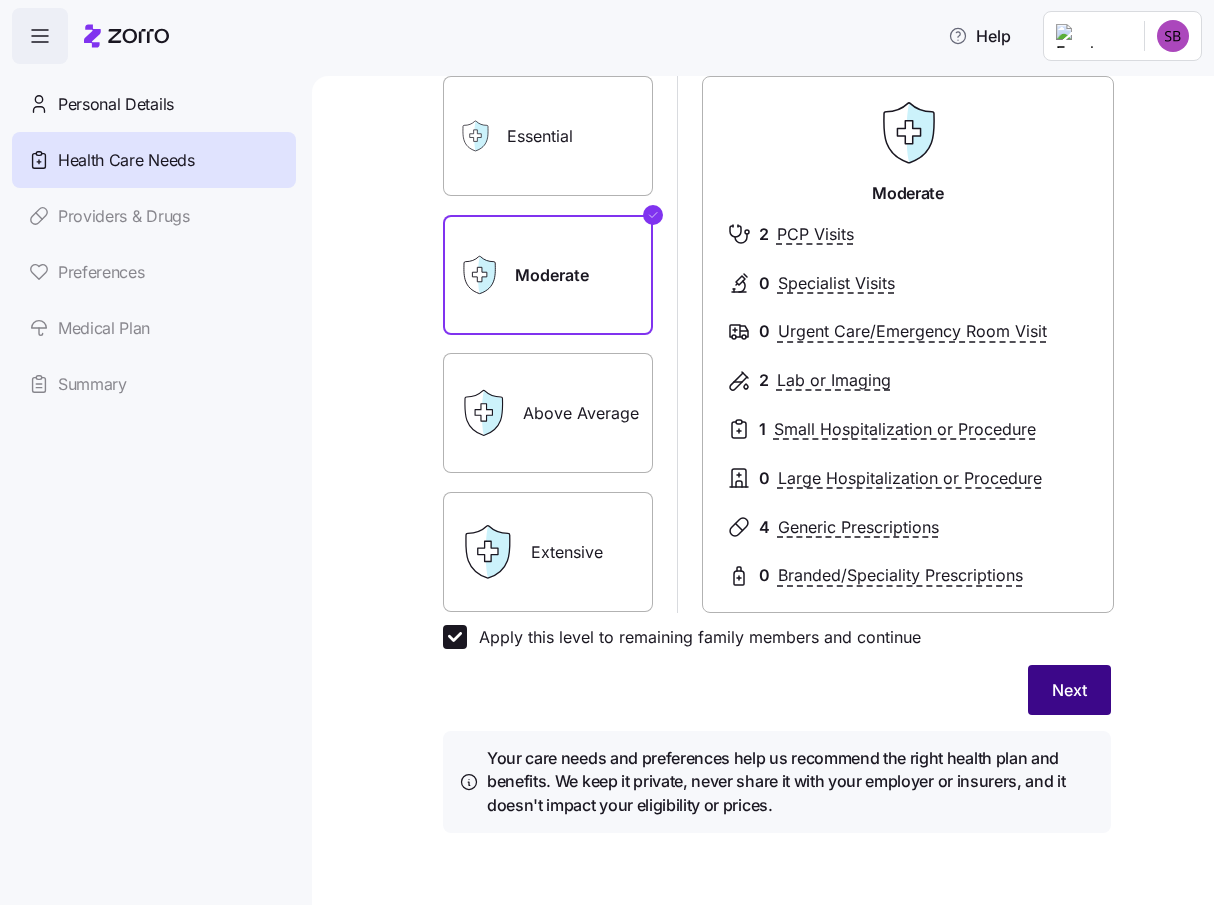 click on "Next" at bounding box center (1069, 690) 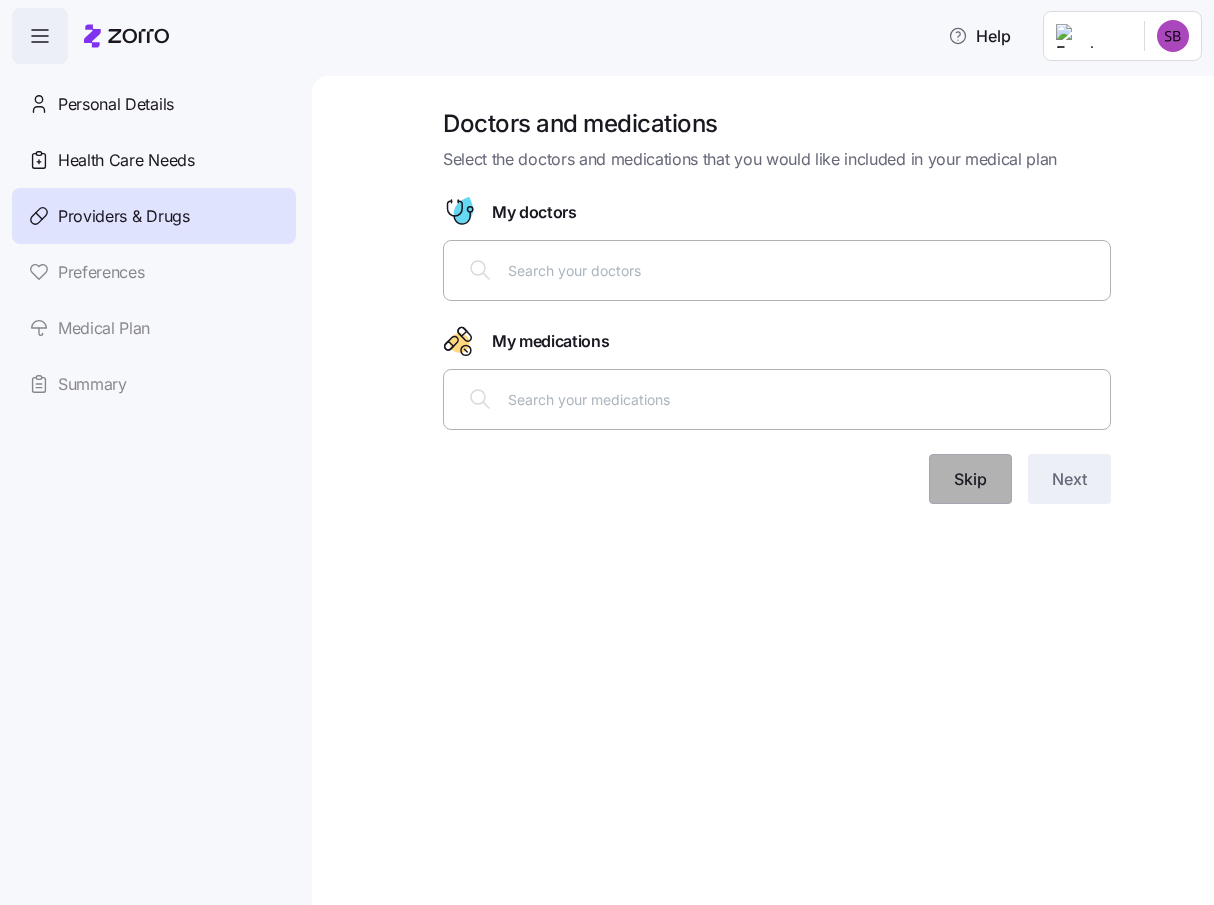 click on "Skip" at bounding box center (970, 479) 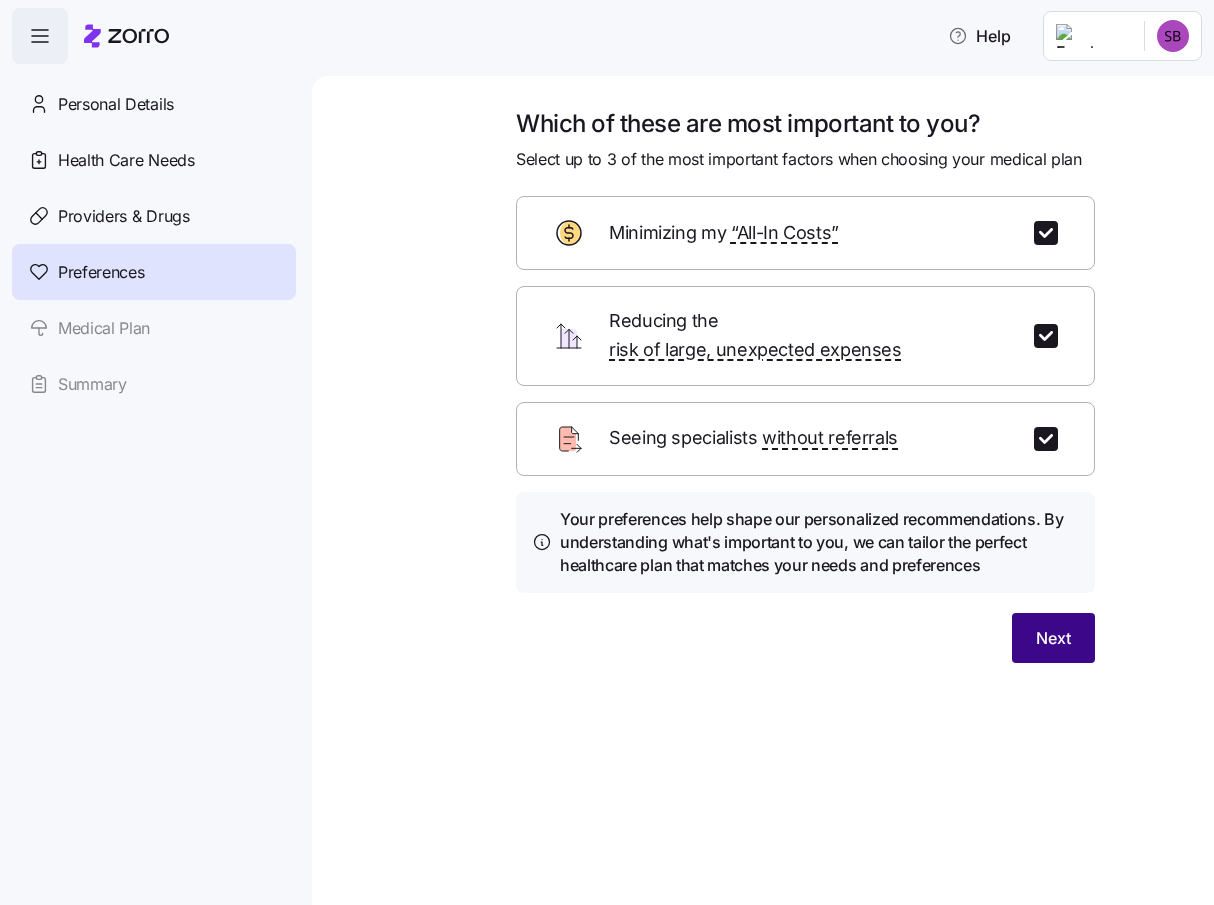 click on "Next" at bounding box center (1053, 638) 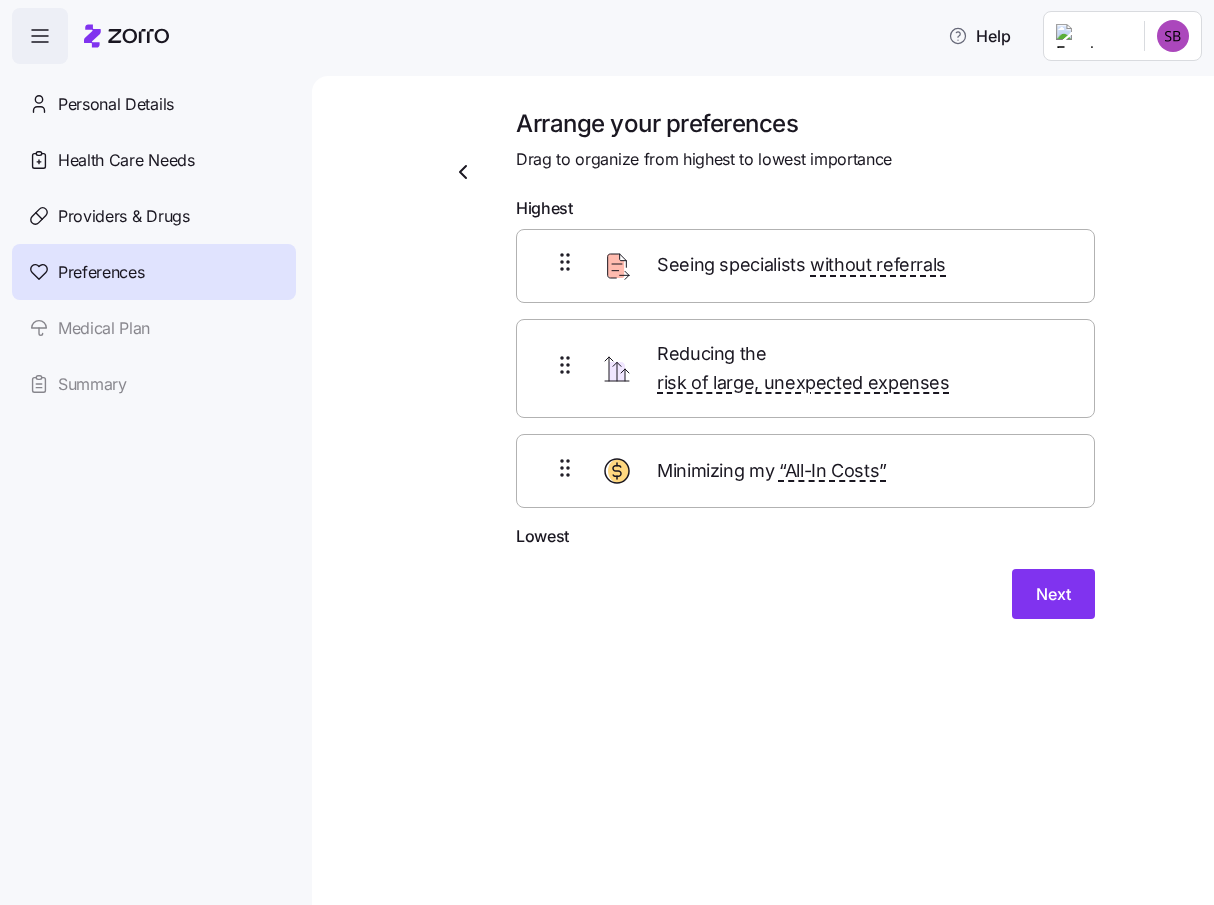 click on "Seeing specialists    without referrals" at bounding box center [801, 265] 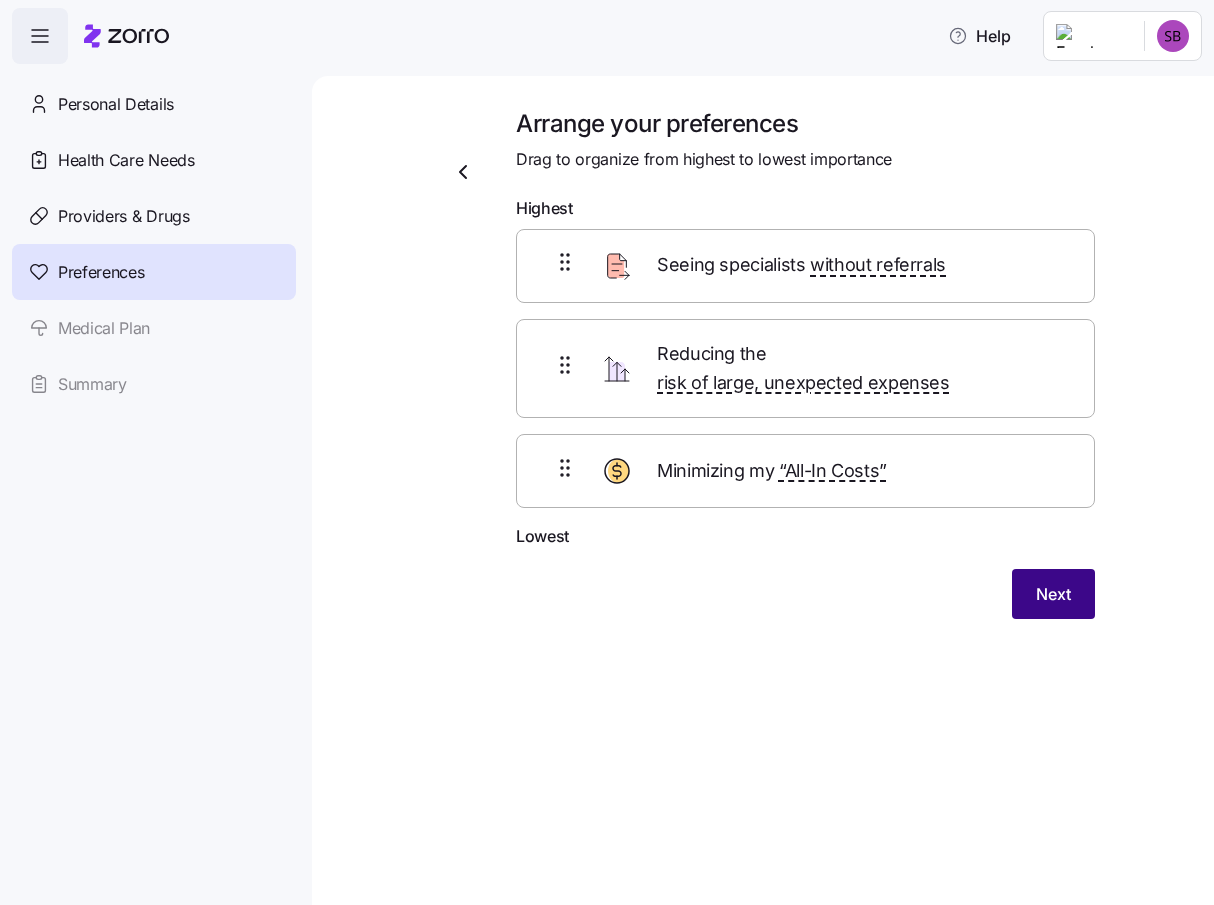 click on "Next" at bounding box center (1053, 594) 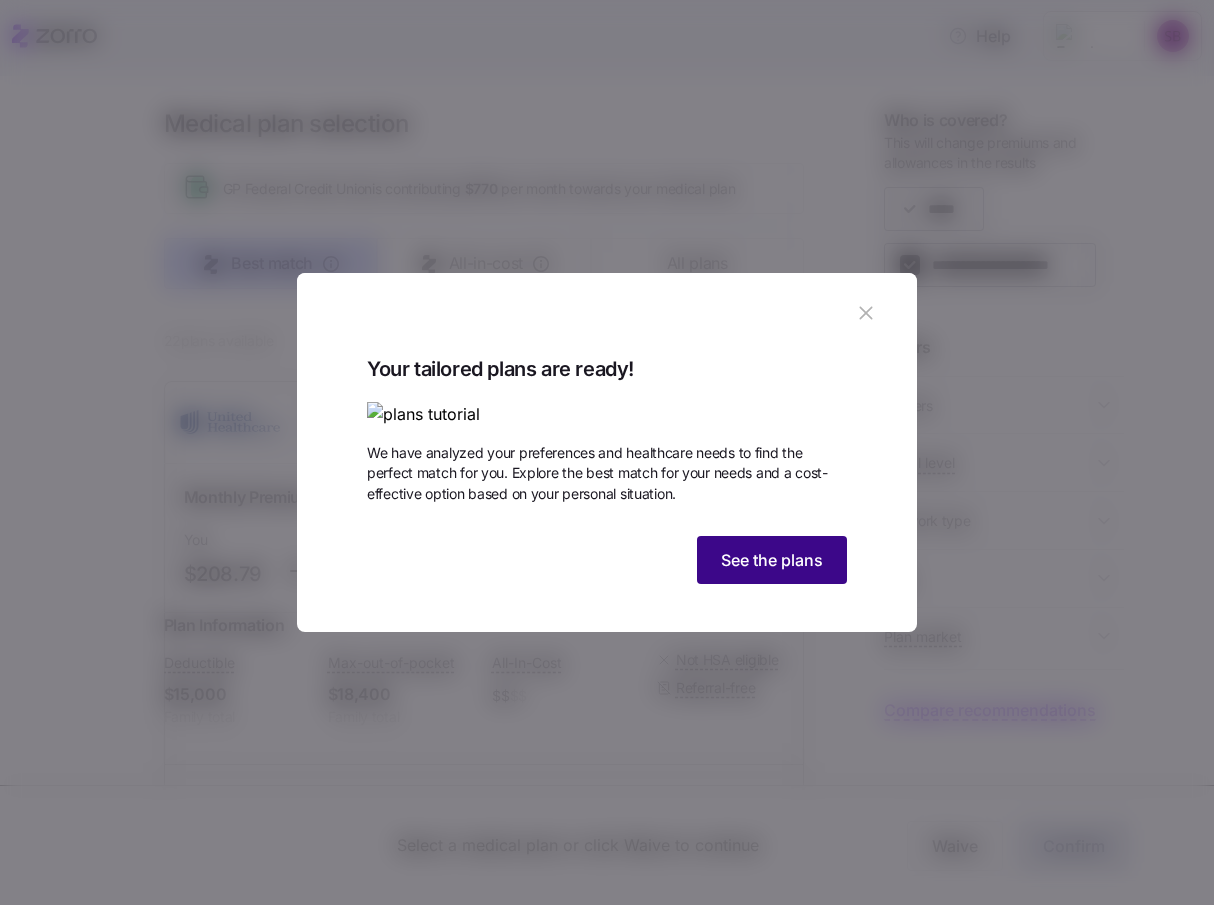 click on "See the plans" at bounding box center [772, 560] 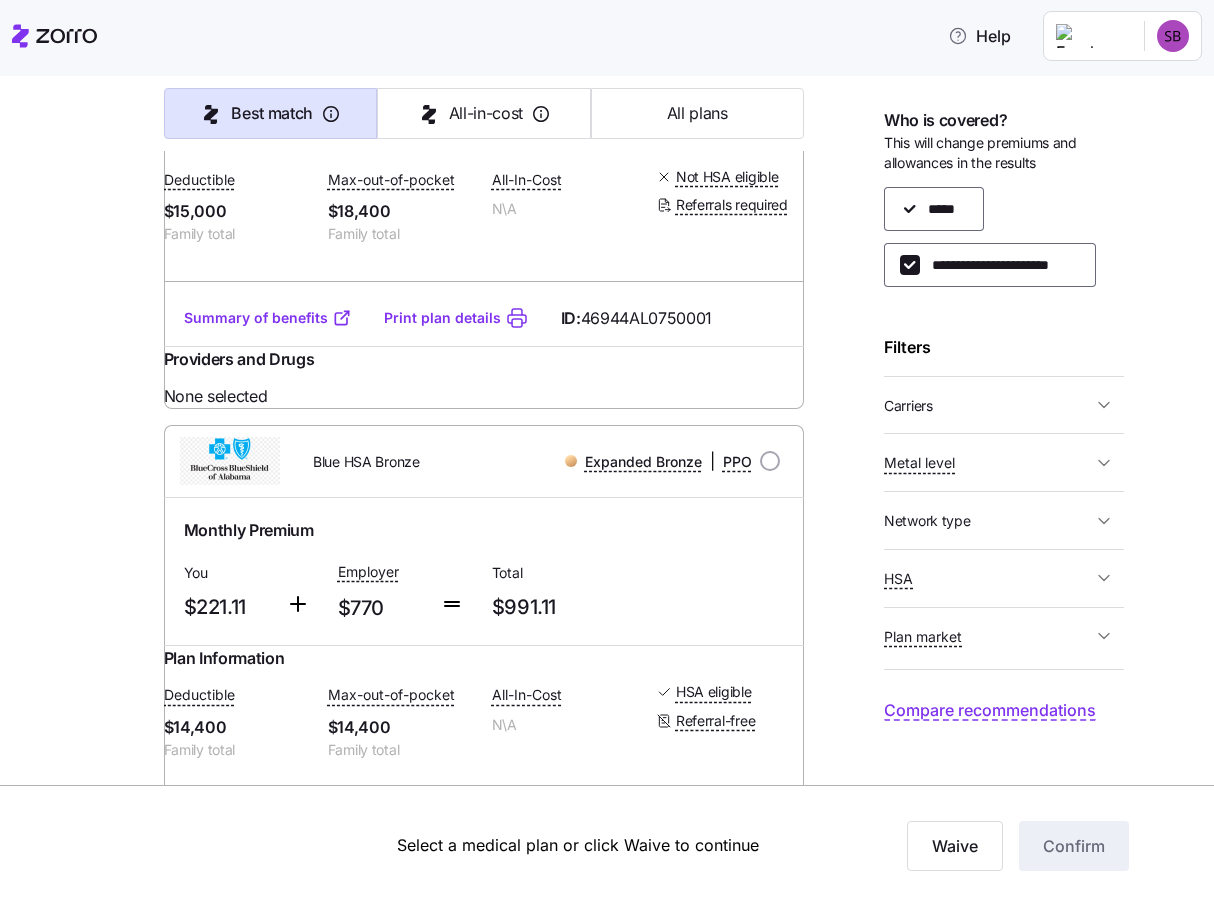 scroll, scrollTop: 8000, scrollLeft: 0, axis: vertical 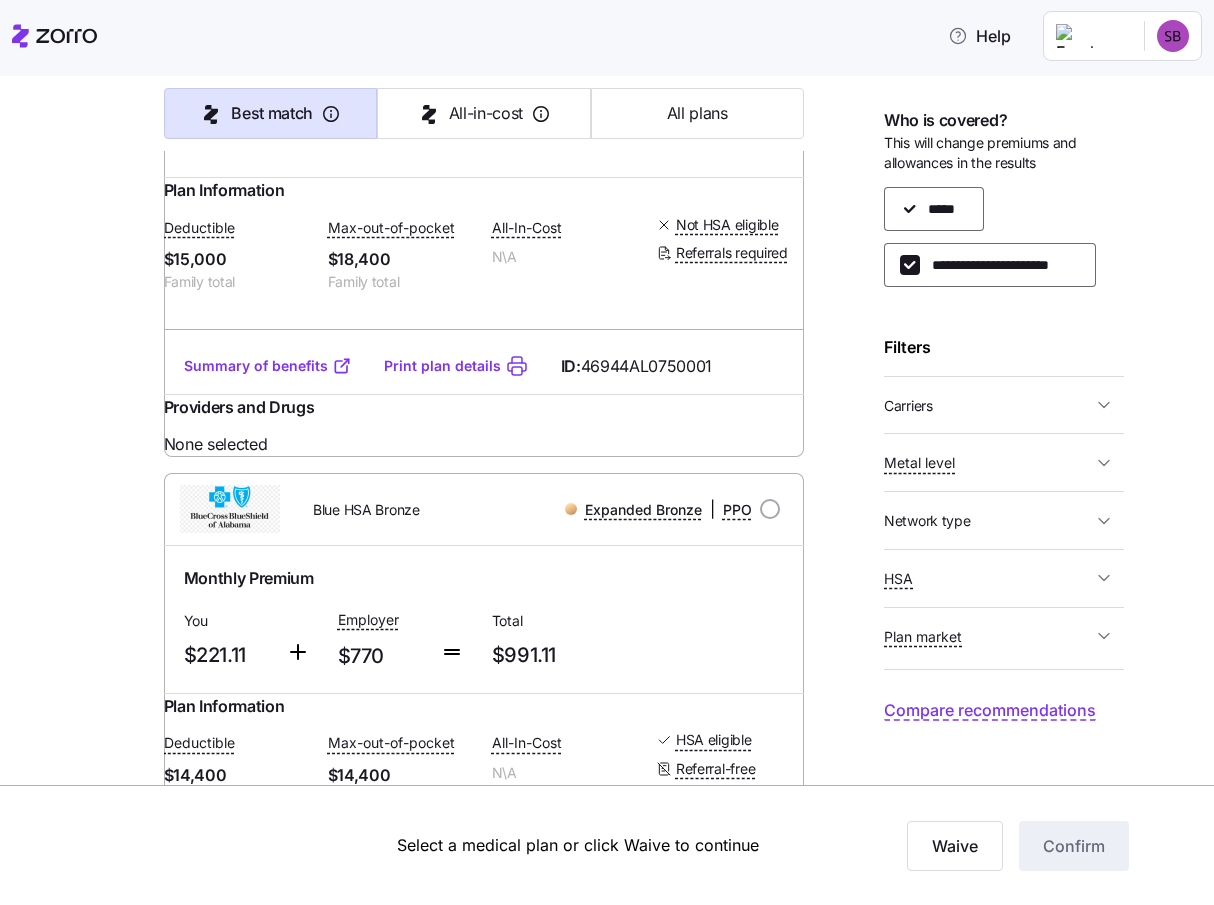click at bounding box center (770, -522) 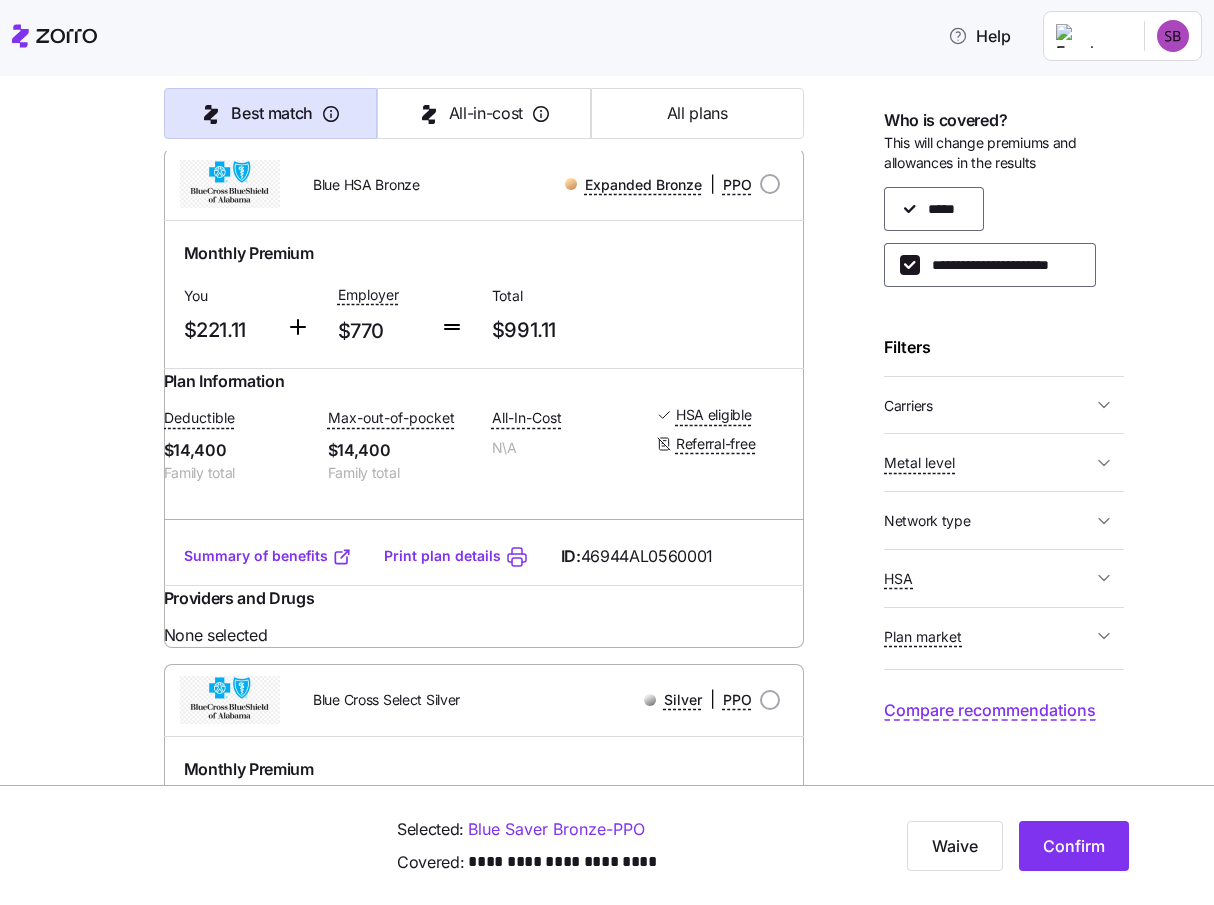 scroll, scrollTop: 8400, scrollLeft: 0, axis: vertical 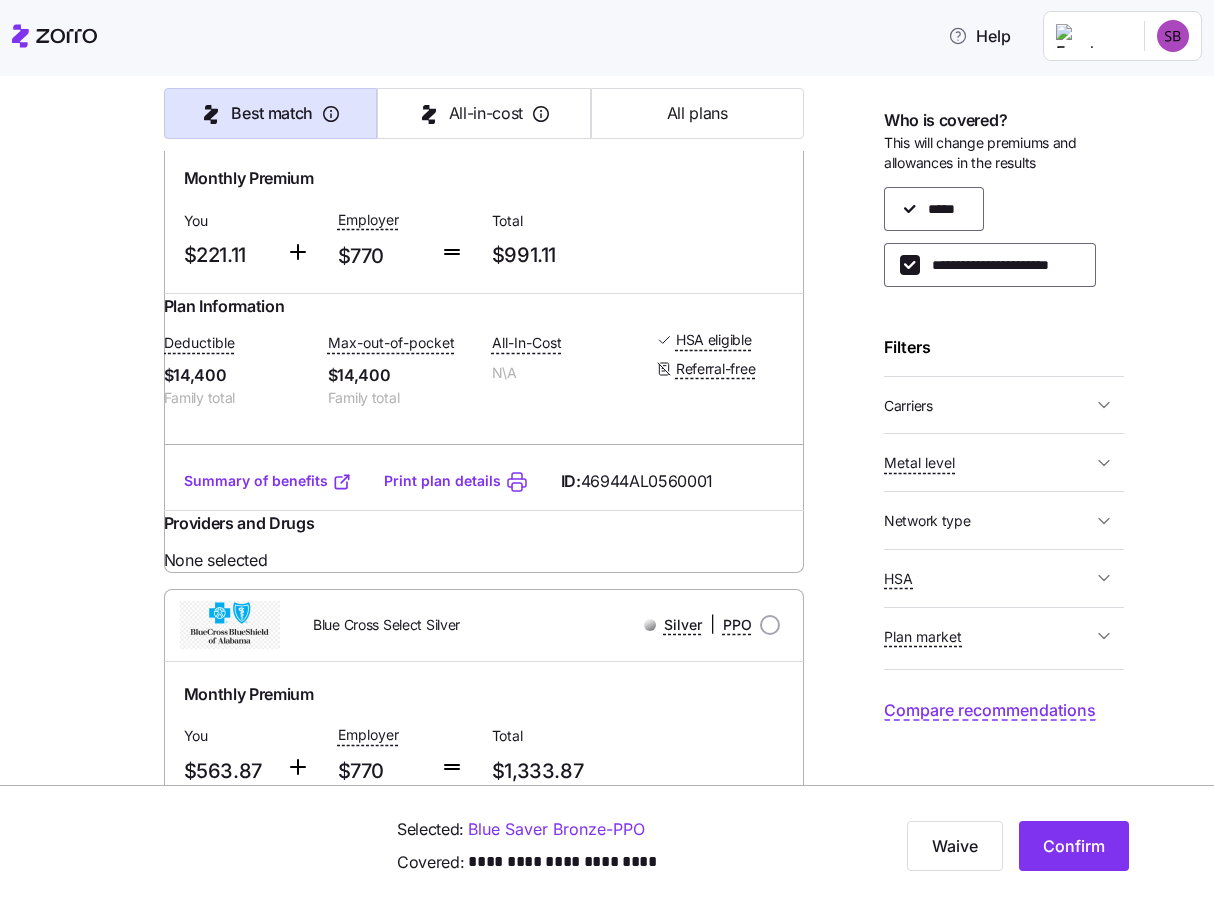 click on "Summary of benefits" at bounding box center (268, -550) 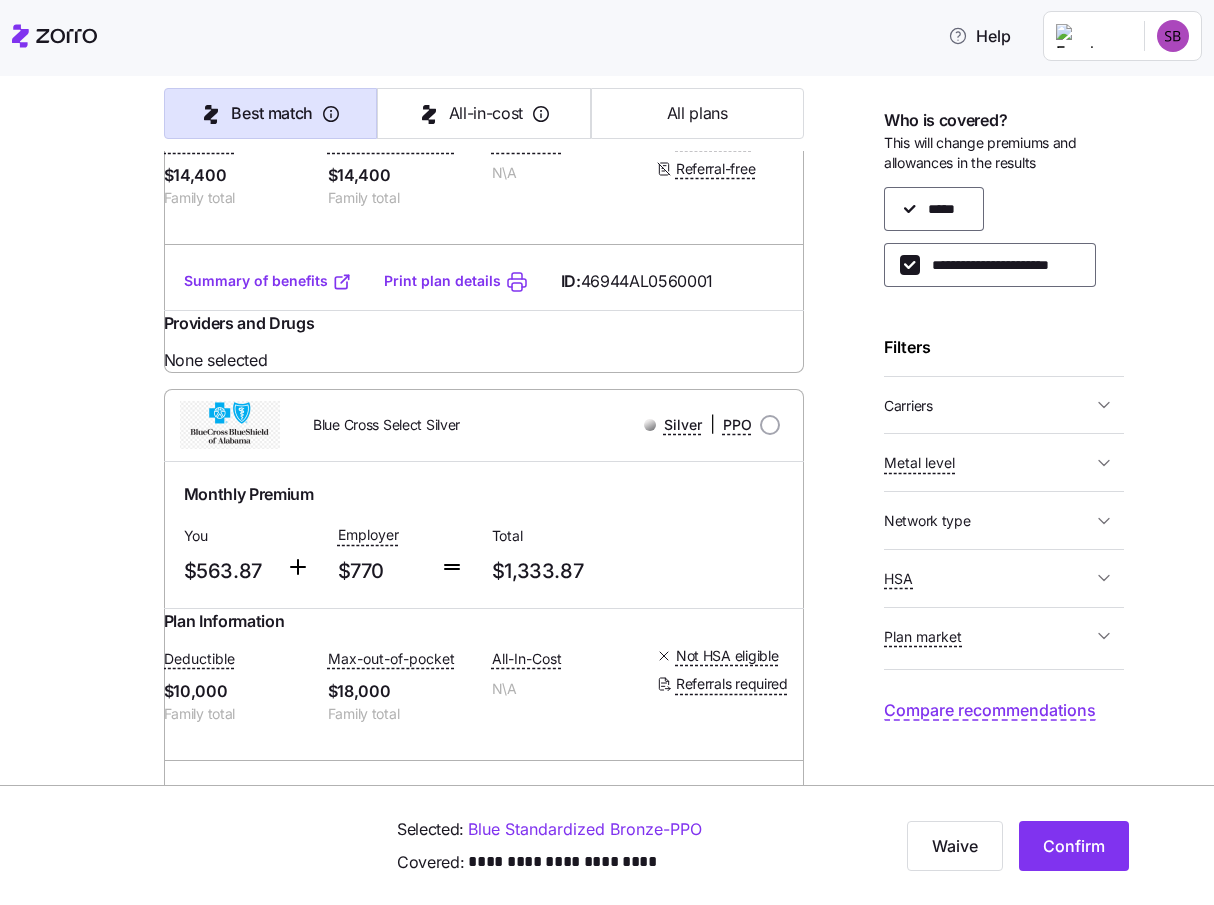 scroll, scrollTop: 8700, scrollLeft: 0, axis: vertical 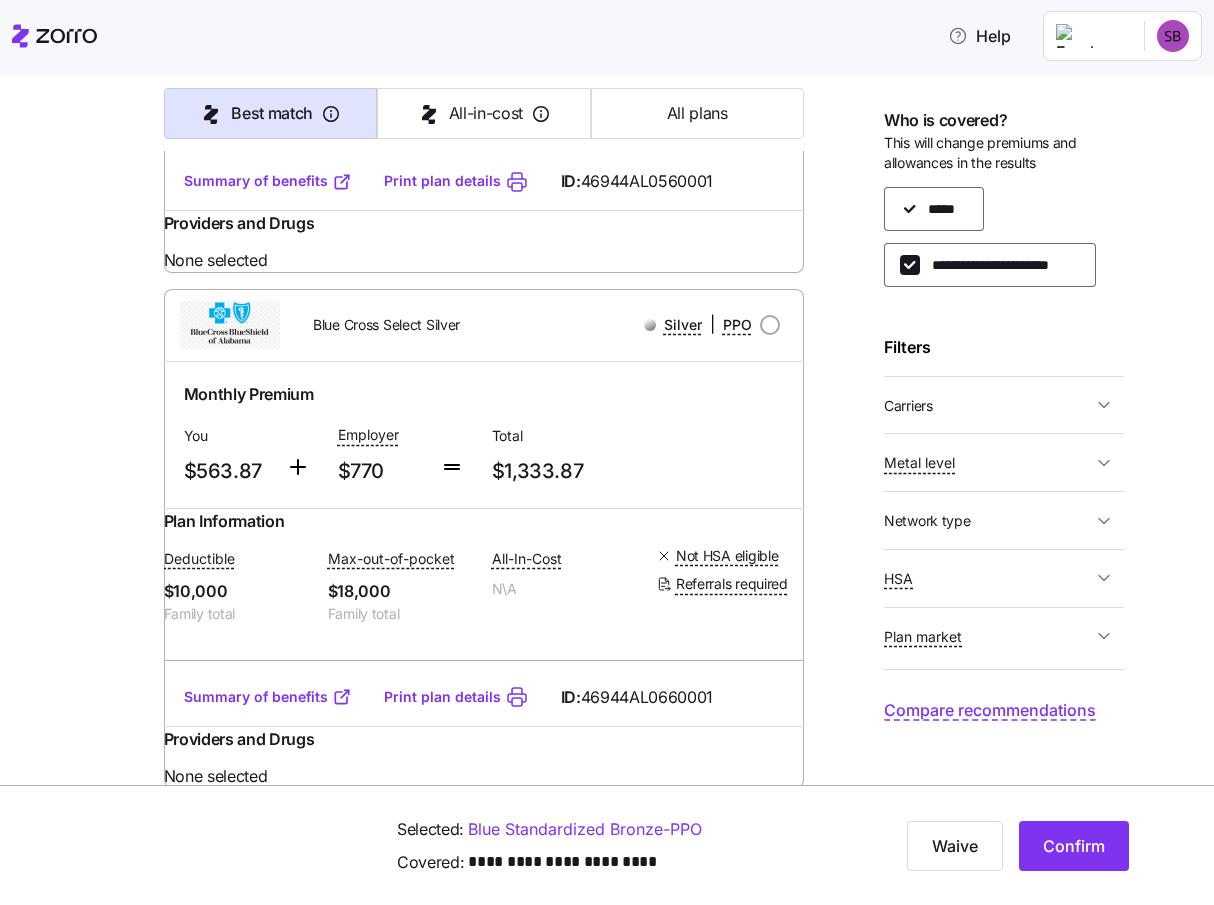 click on "Summary of benefits" at bounding box center (268, -334) 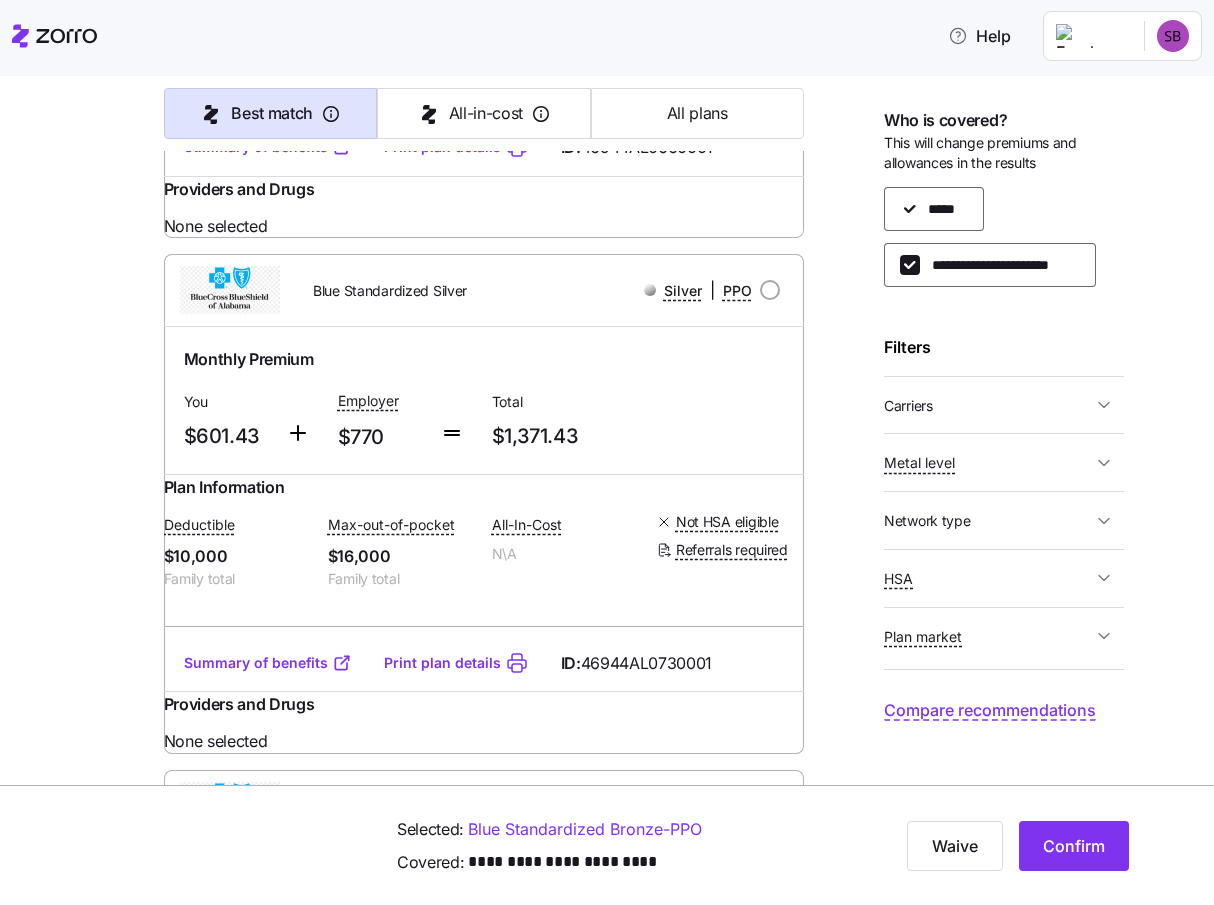 scroll, scrollTop: 9200, scrollLeft: 0, axis: vertical 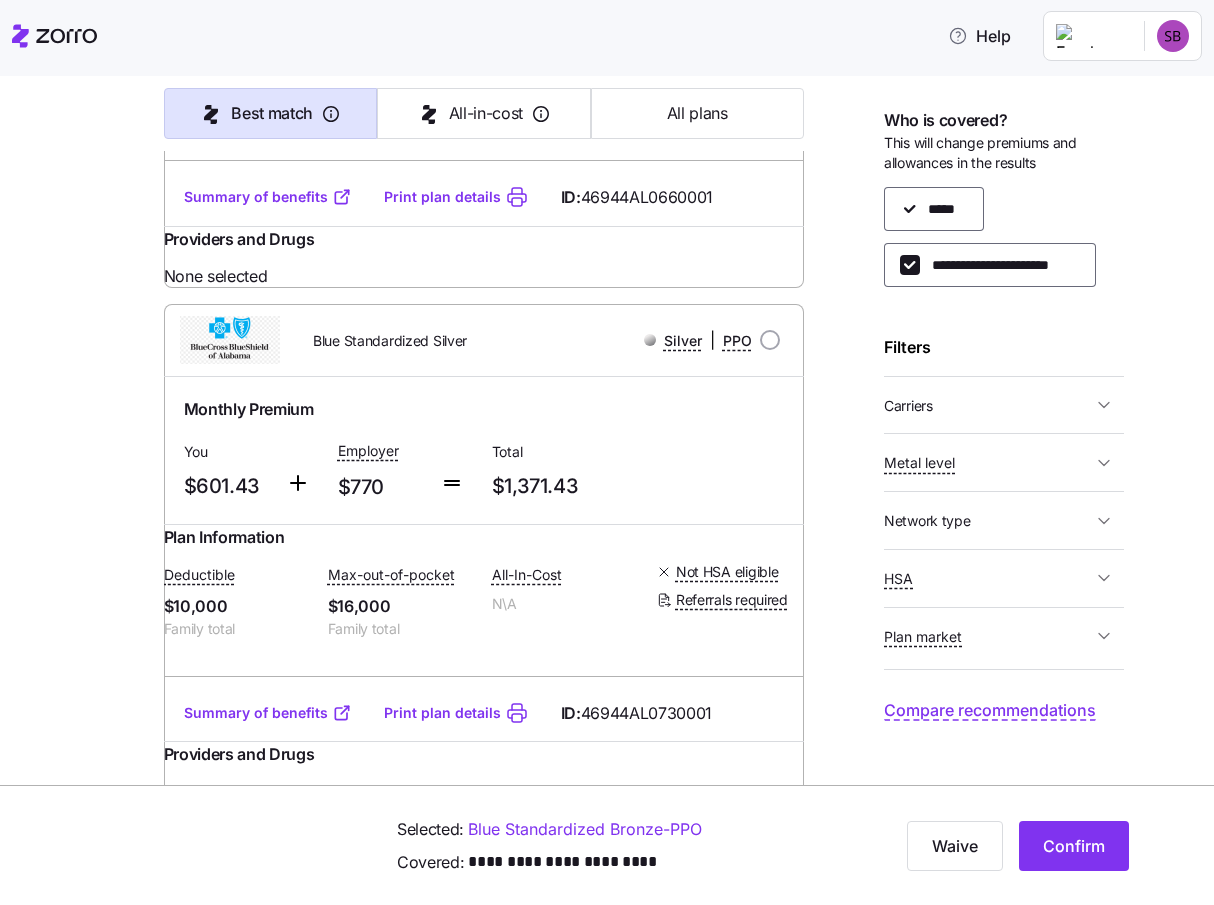 click at bounding box center [770, -691] 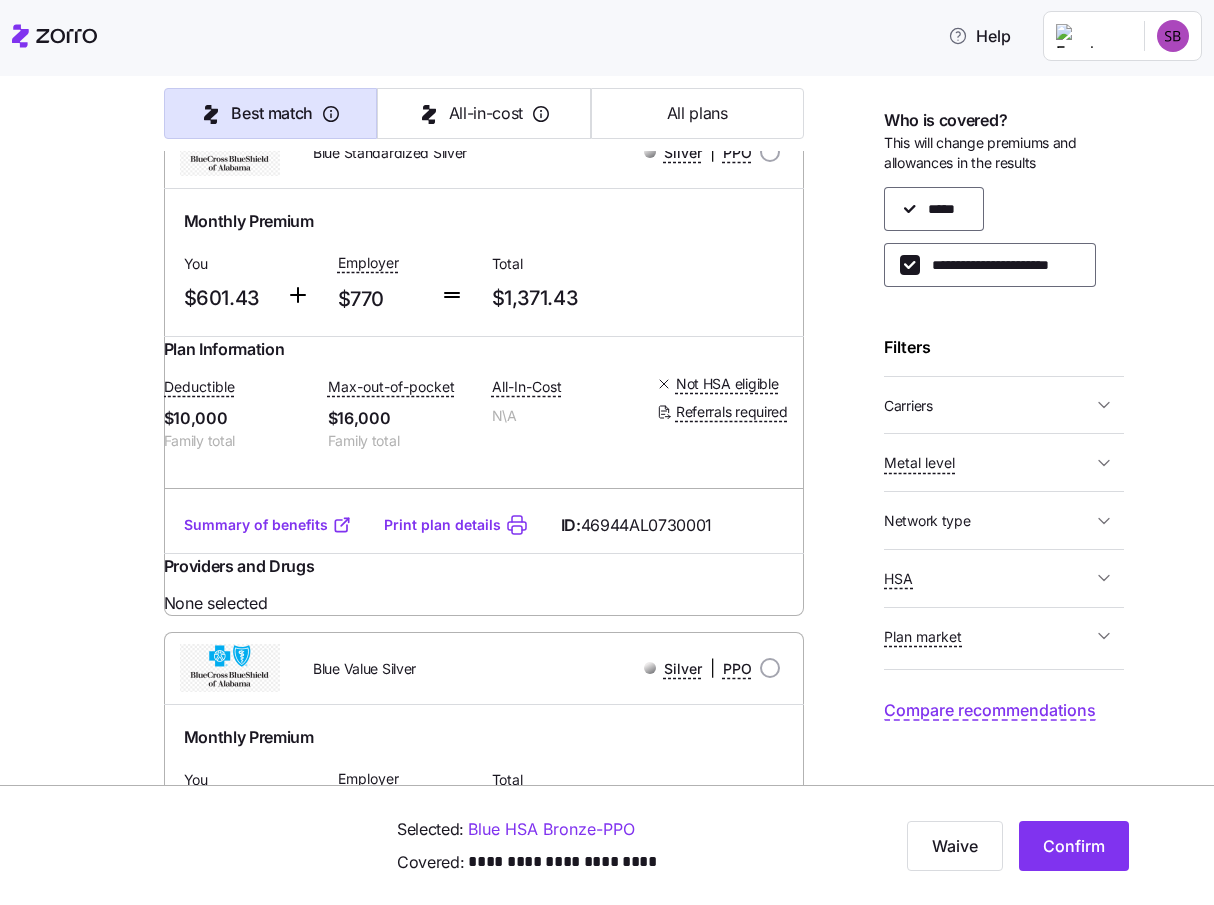 scroll, scrollTop: 9400, scrollLeft: 0, axis: vertical 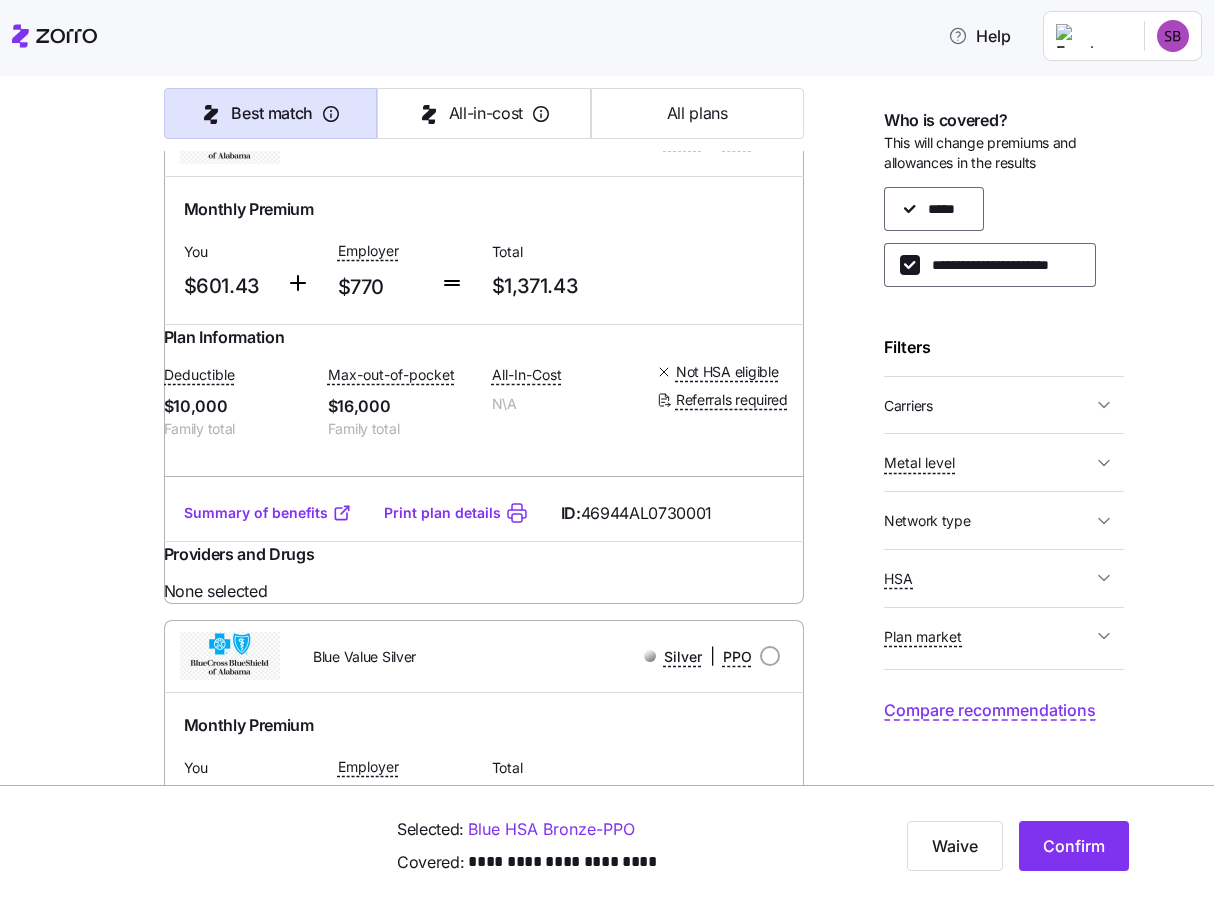click on "Summary of benefits" at bounding box center [268, -519] 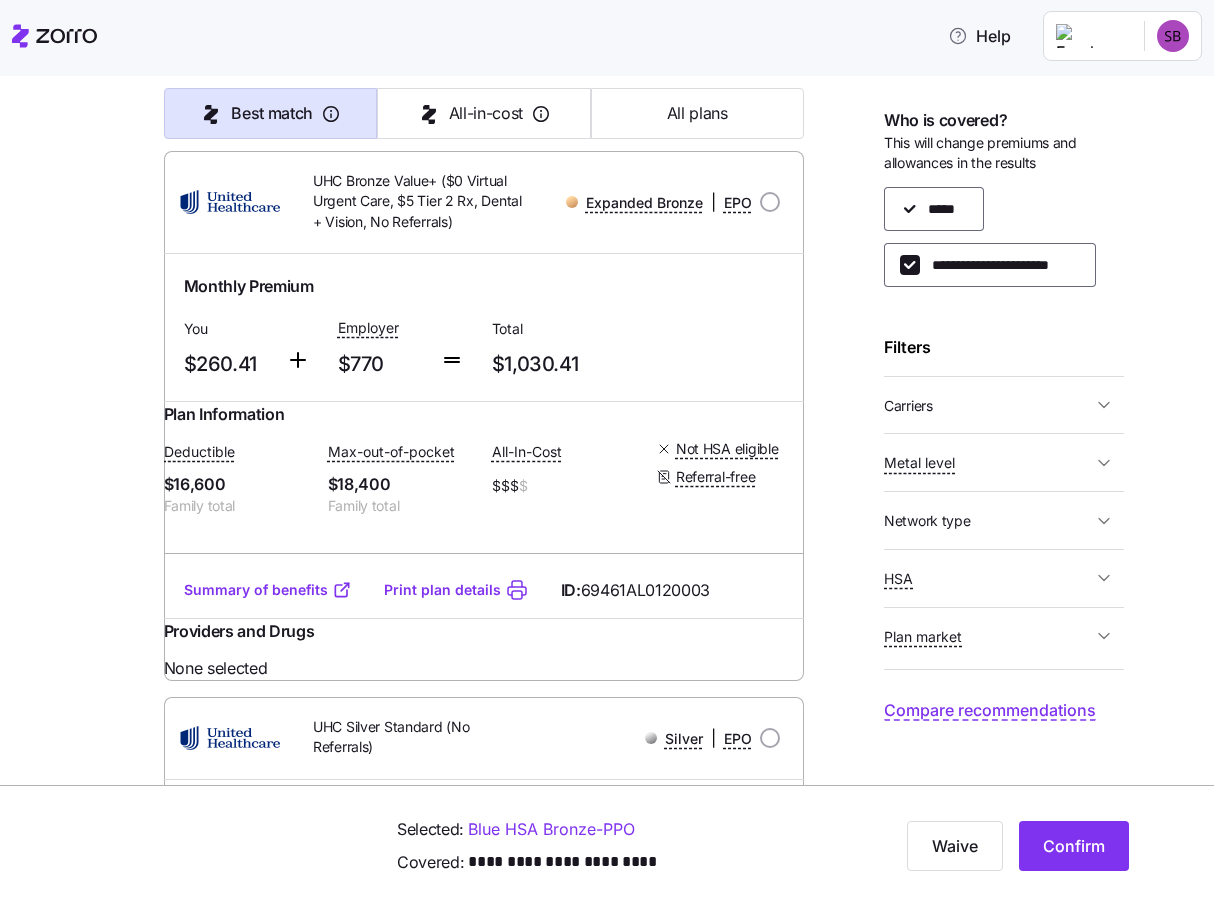 scroll, scrollTop: 1403, scrollLeft: 0, axis: vertical 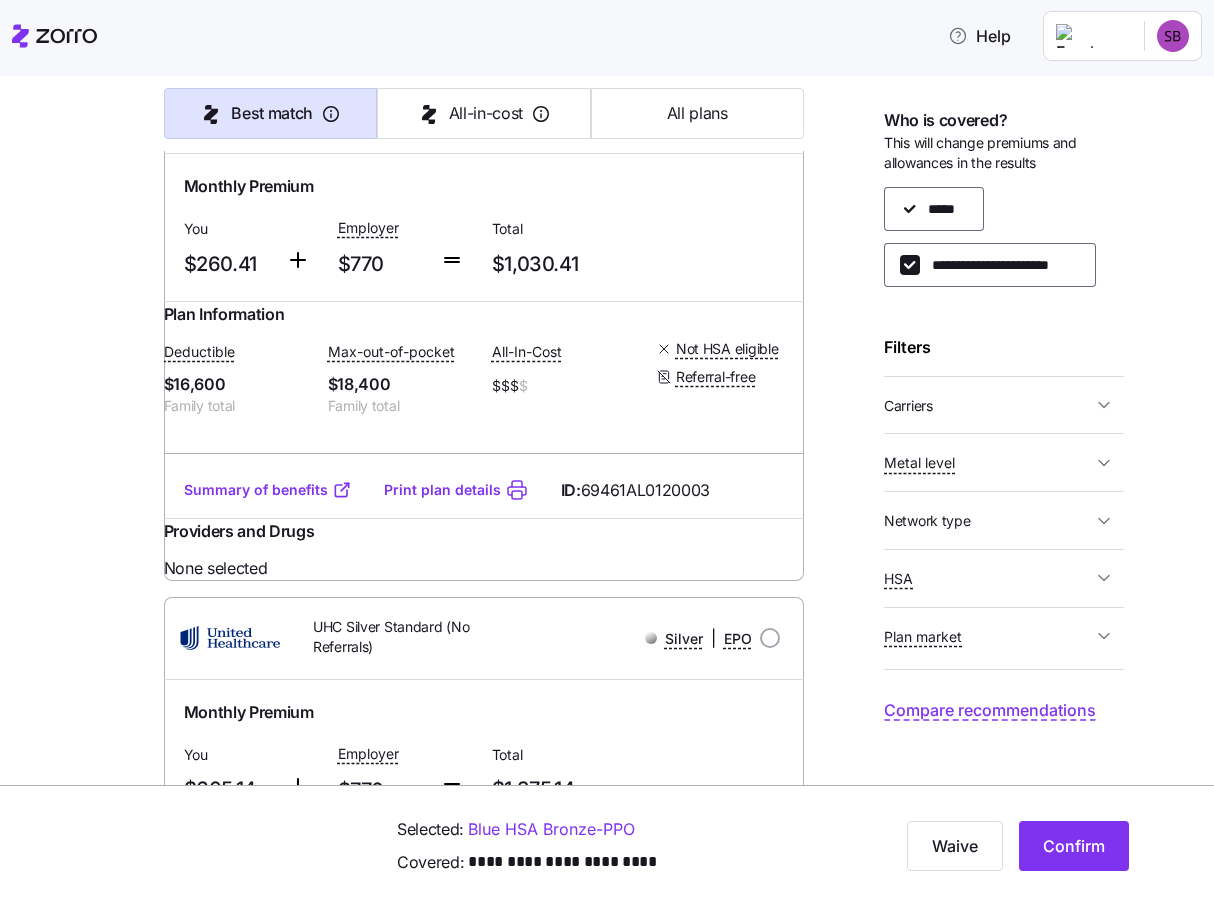 click on "Summary of benefits" at bounding box center (268, 490) 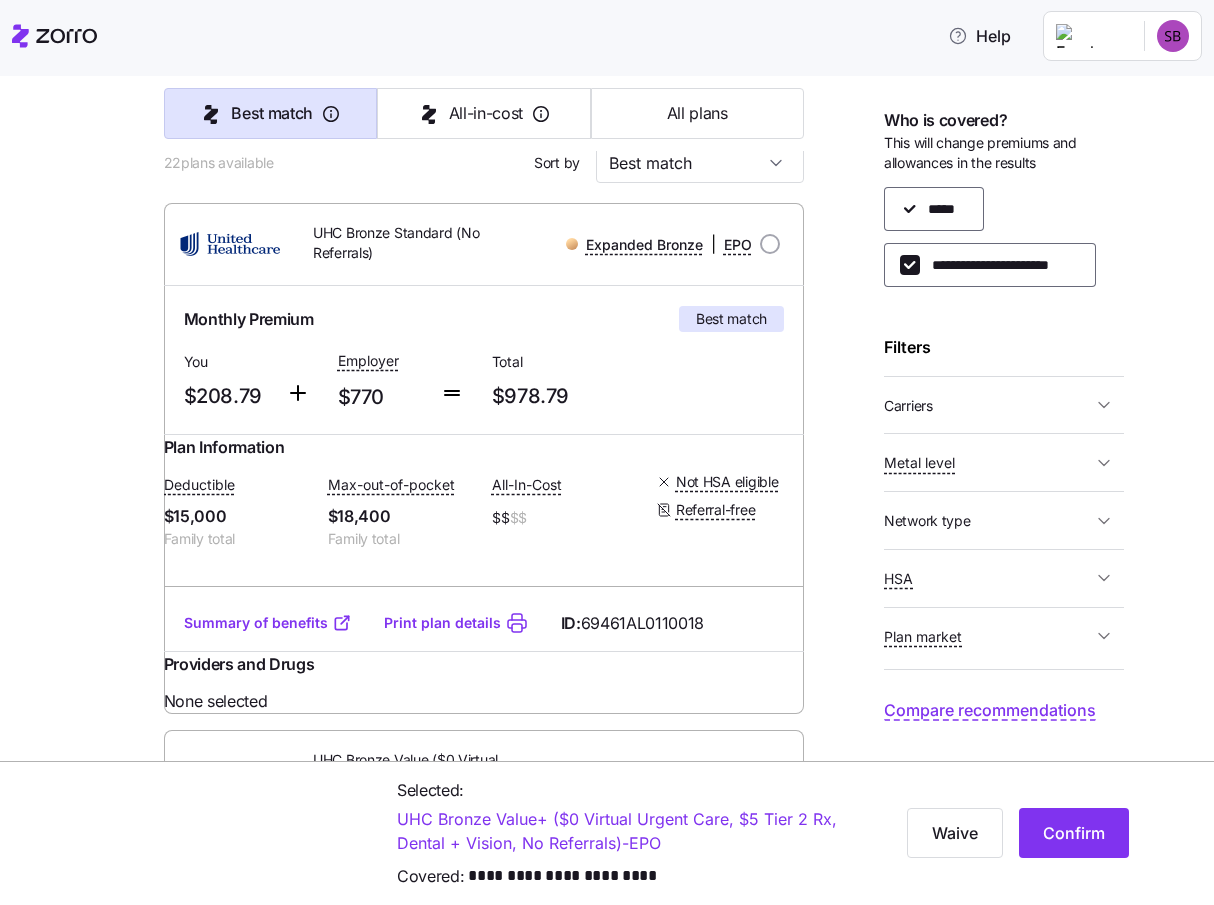 scroll, scrollTop: 200, scrollLeft: 0, axis: vertical 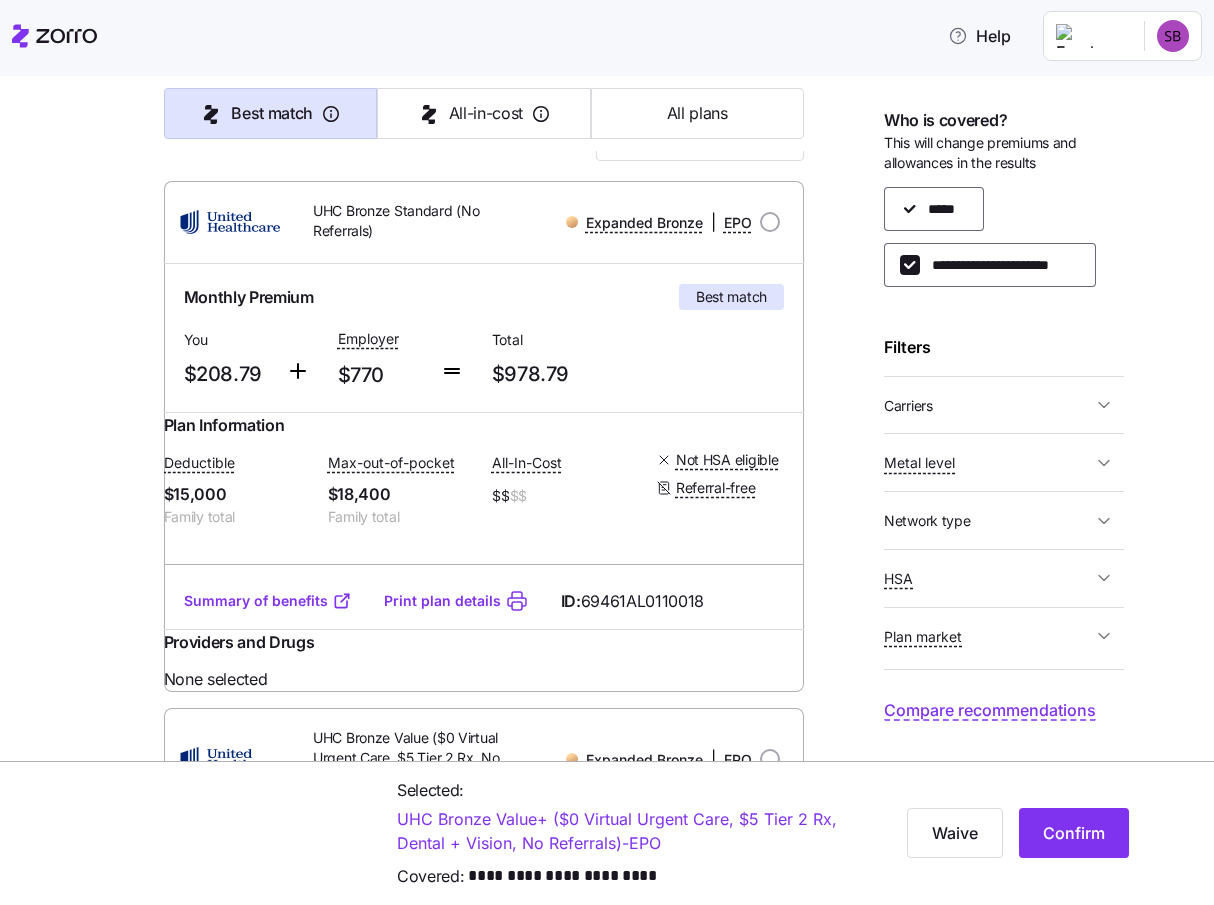 click on "Summary of benefits" at bounding box center [268, 601] 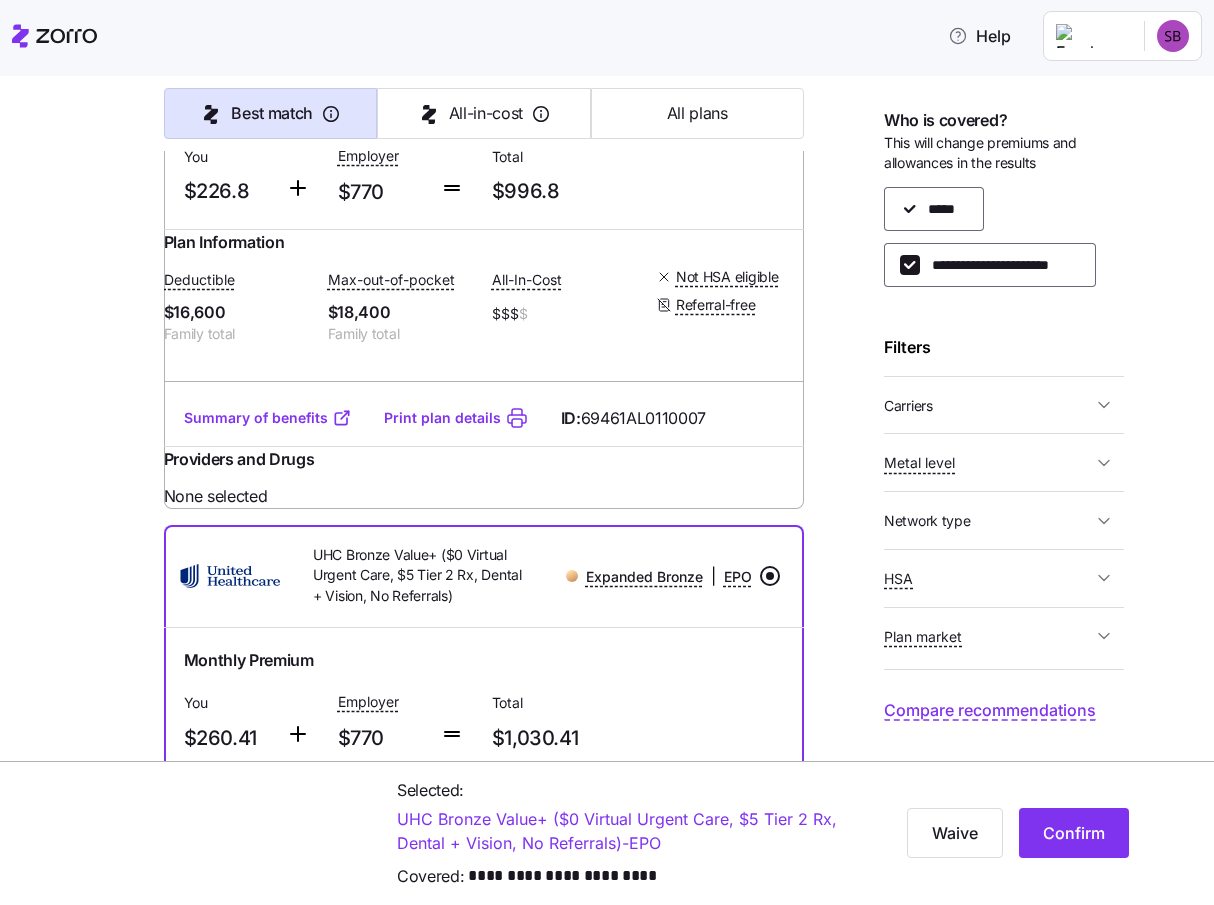 scroll, scrollTop: 900, scrollLeft: 0, axis: vertical 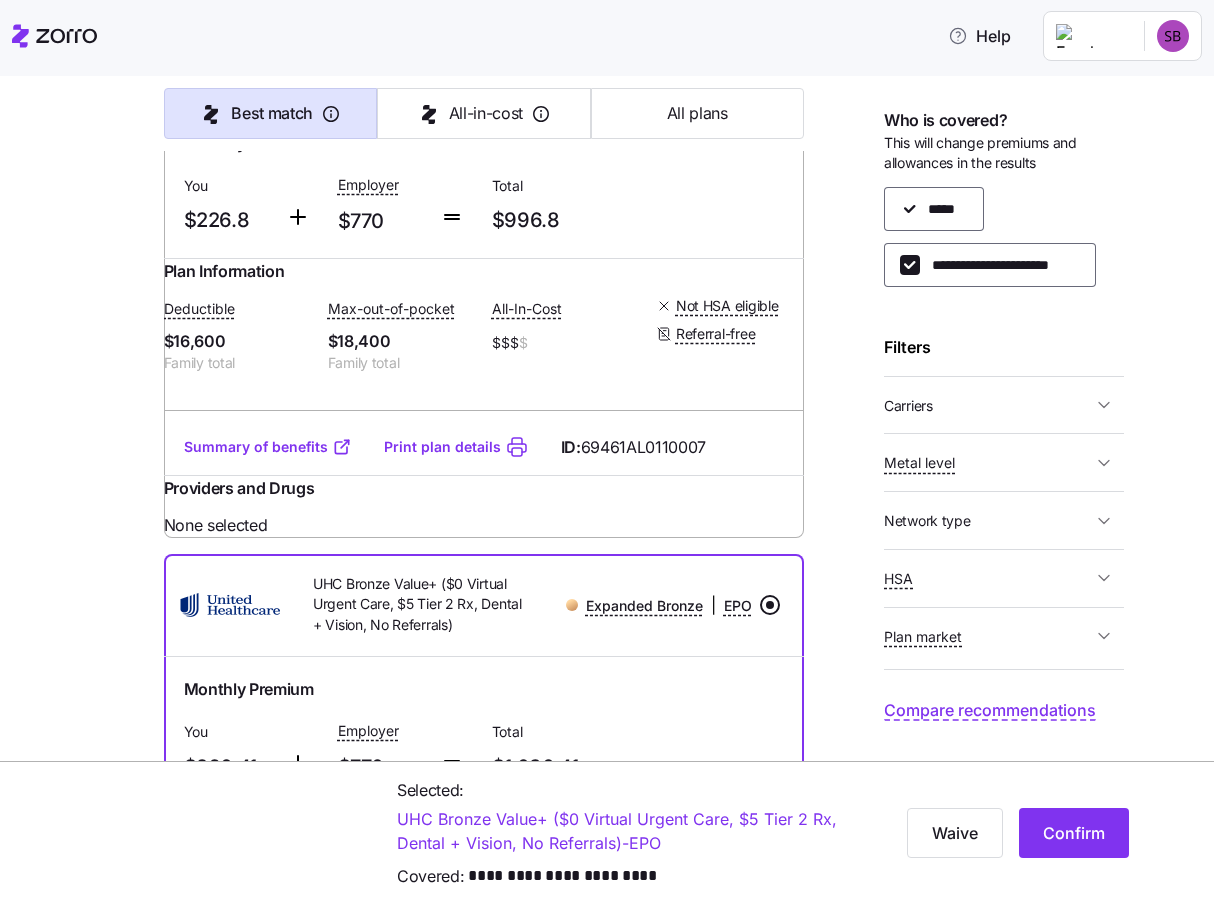 click on "Summary of benefits" at bounding box center (268, 447) 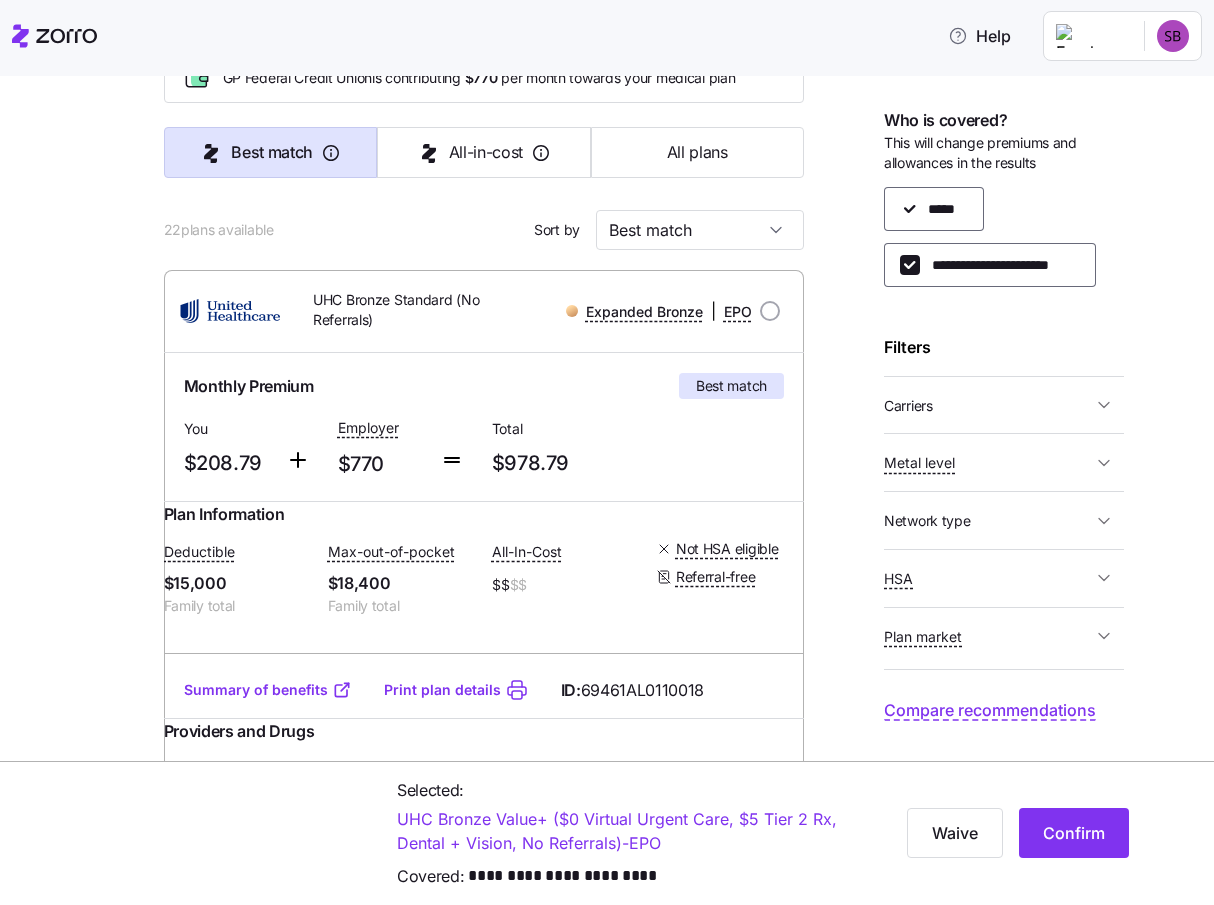 scroll, scrollTop: 100, scrollLeft: 0, axis: vertical 